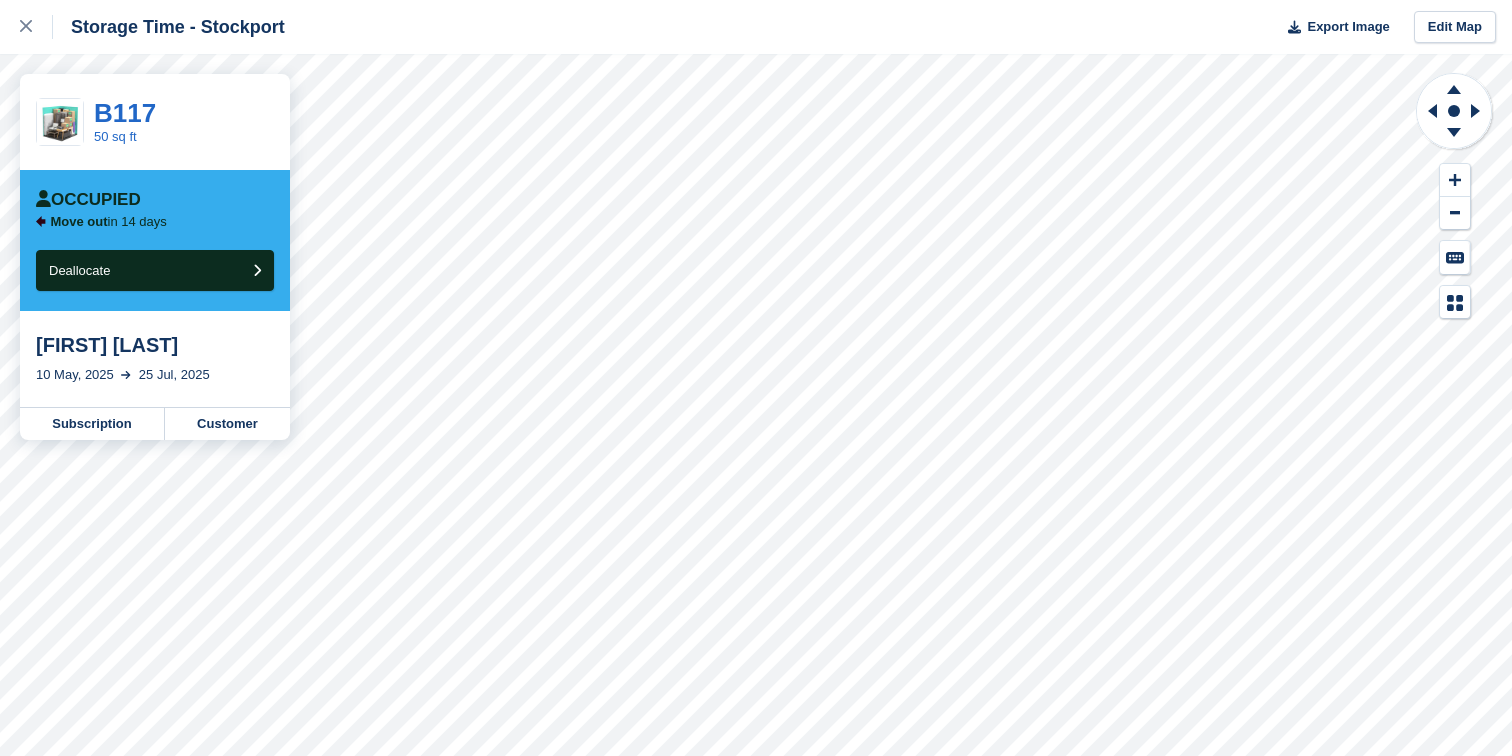 scroll, scrollTop: 0, scrollLeft: 0, axis: both 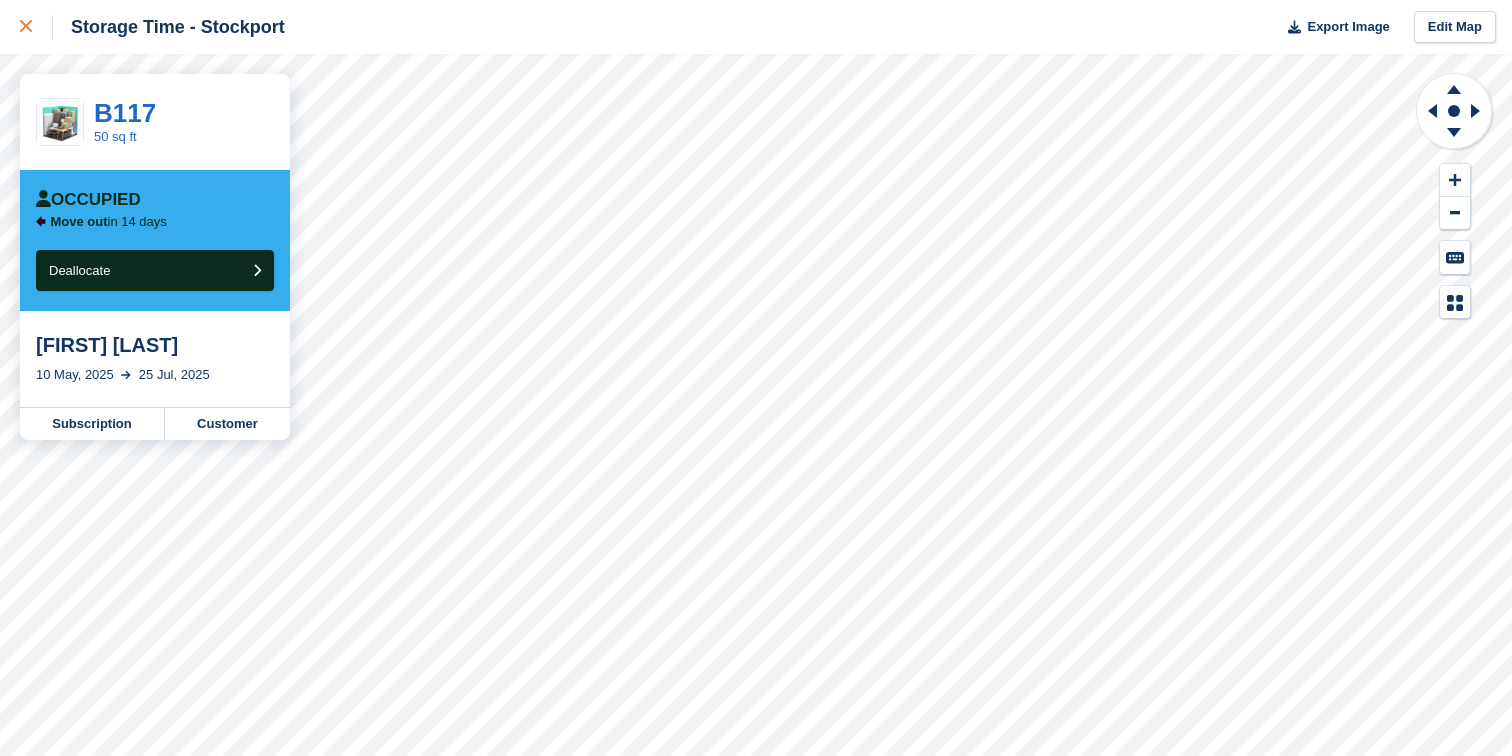 click at bounding box center [26, 27] 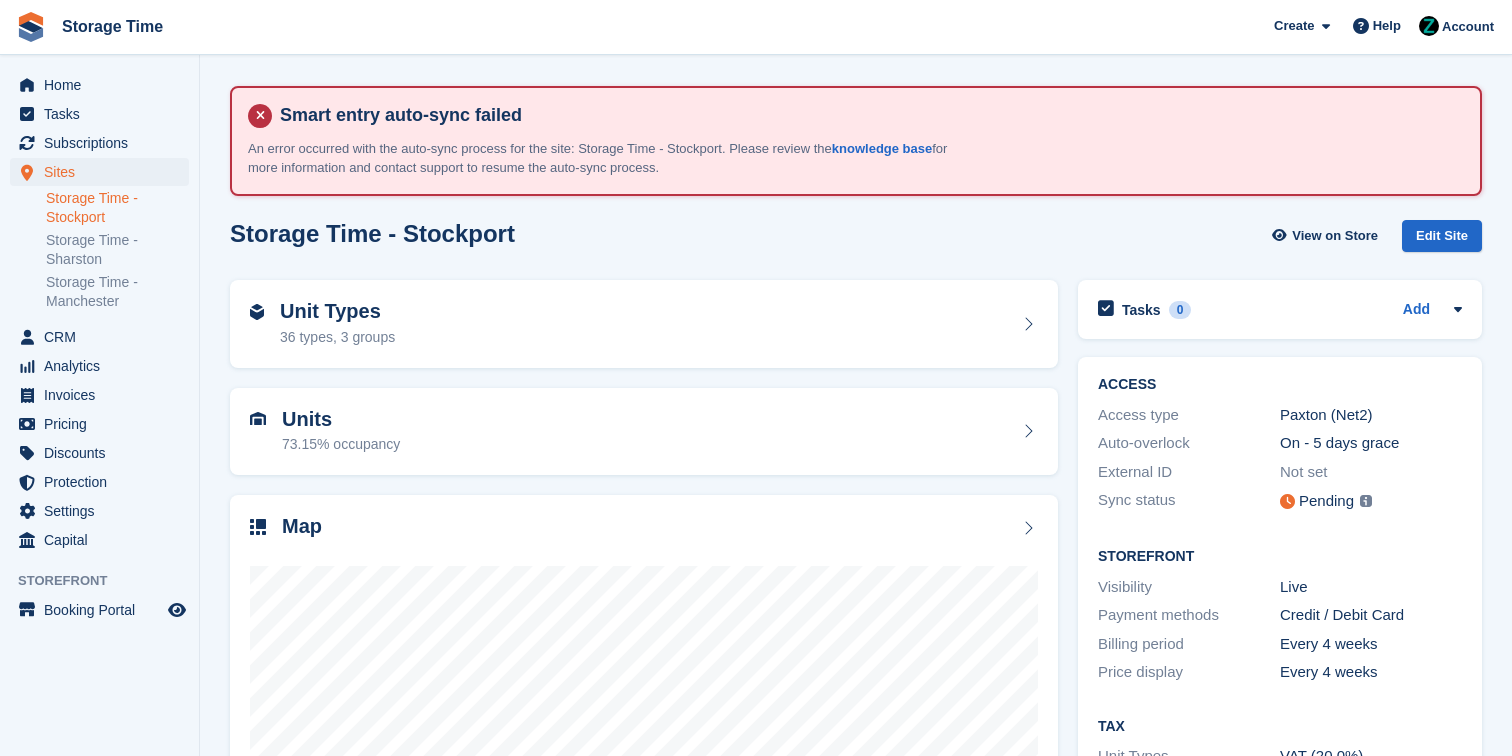 scroll, scrollTop: 0, scrollLeft: 0, axis: both 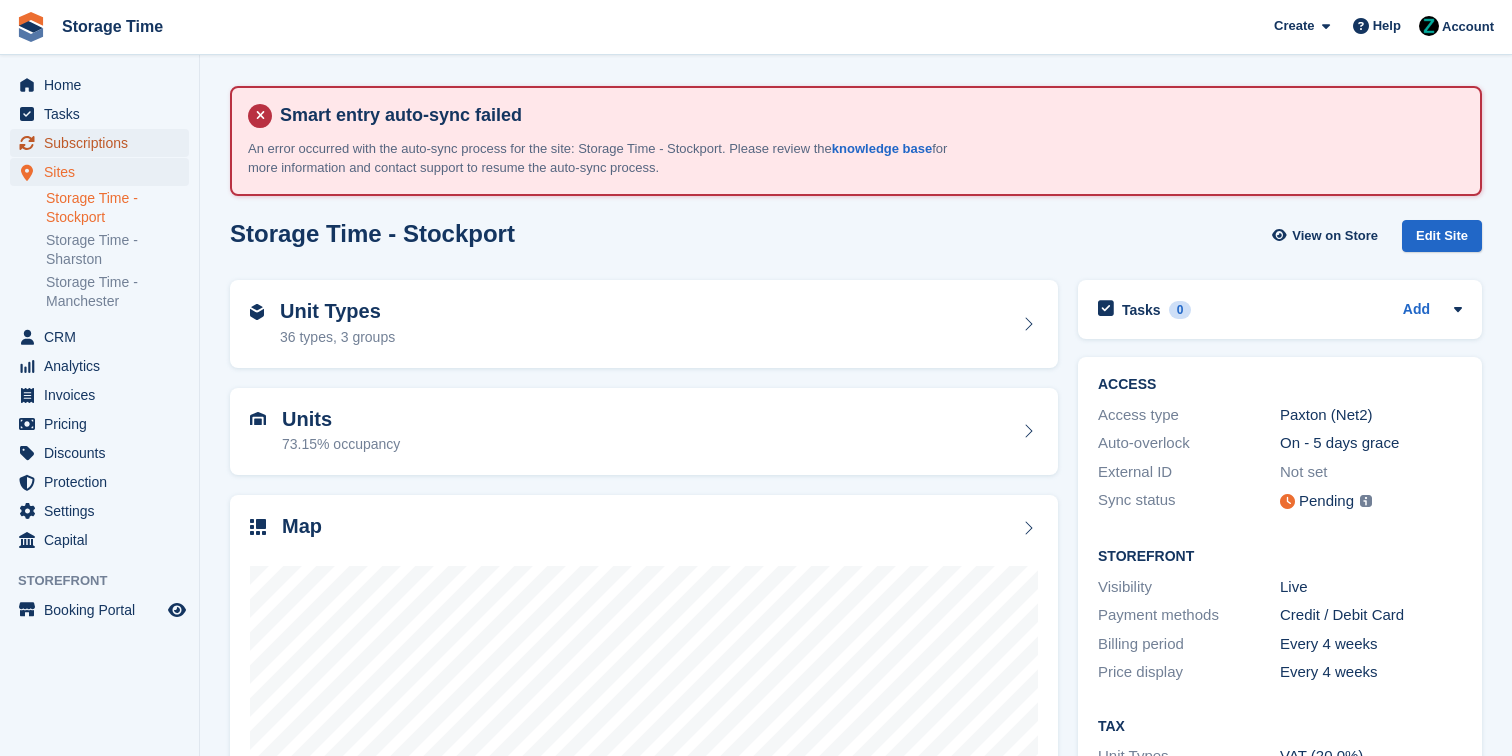 click on "Subscriptions" at bounding box center [104, 143] 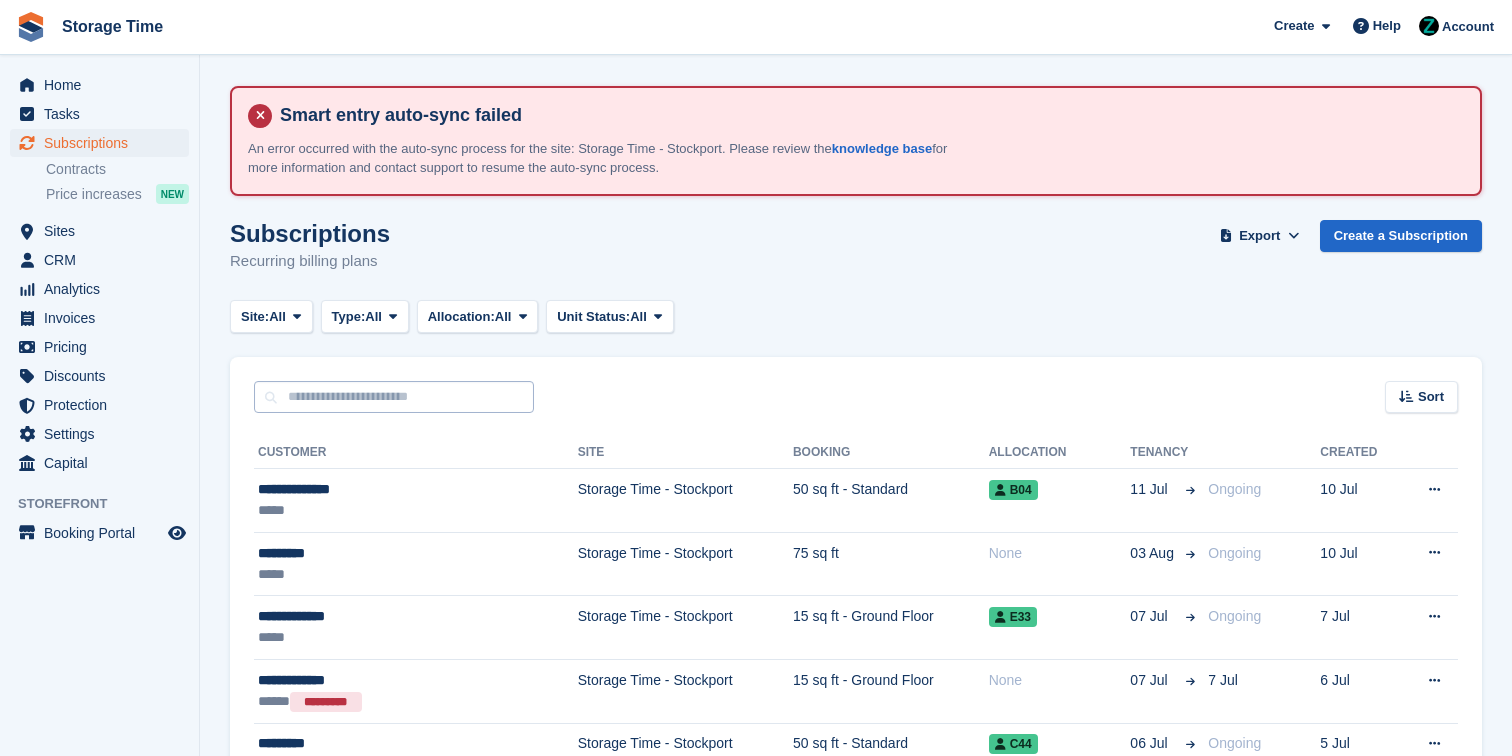 scroll, scrollTop: 0, scrollLeft: 0, axis: both 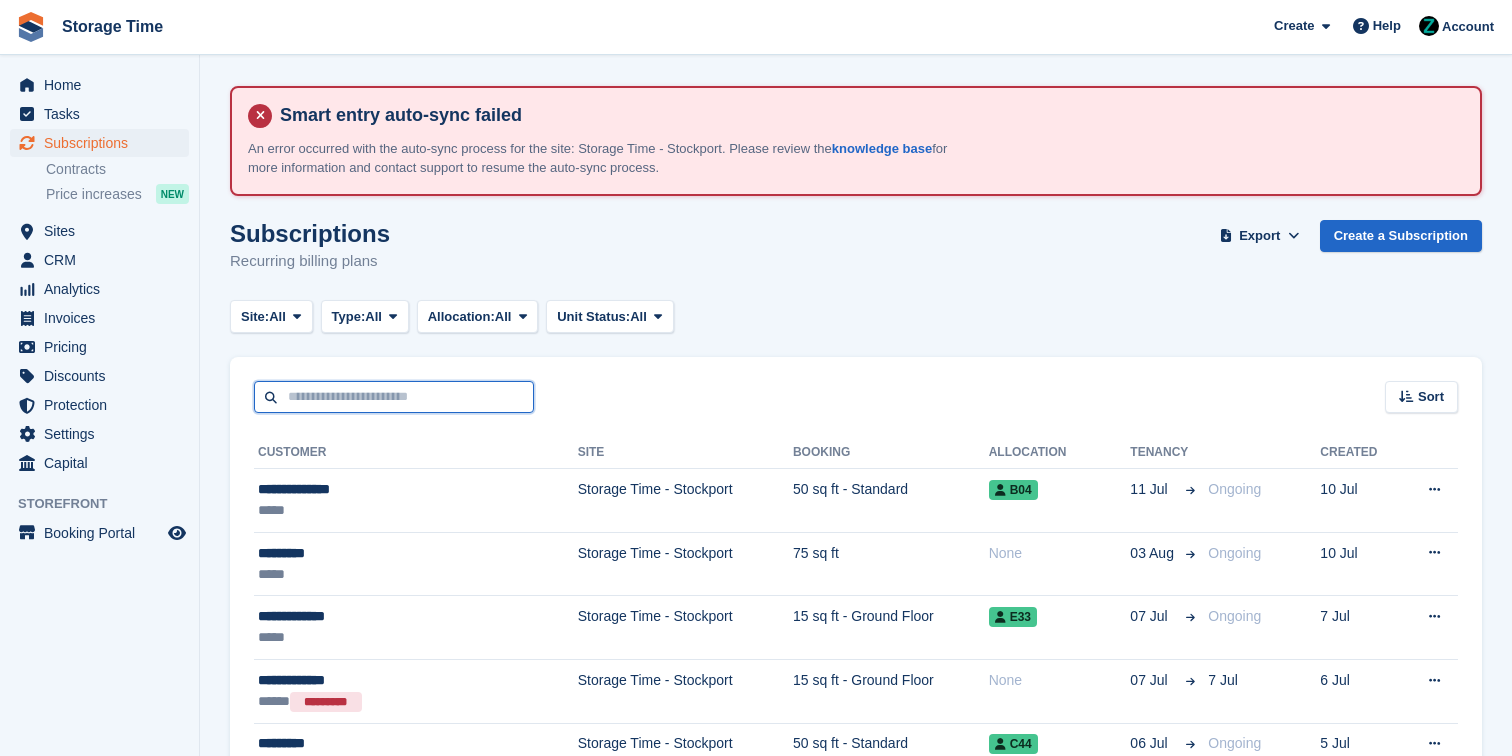 click at bounding box center [394, 397] 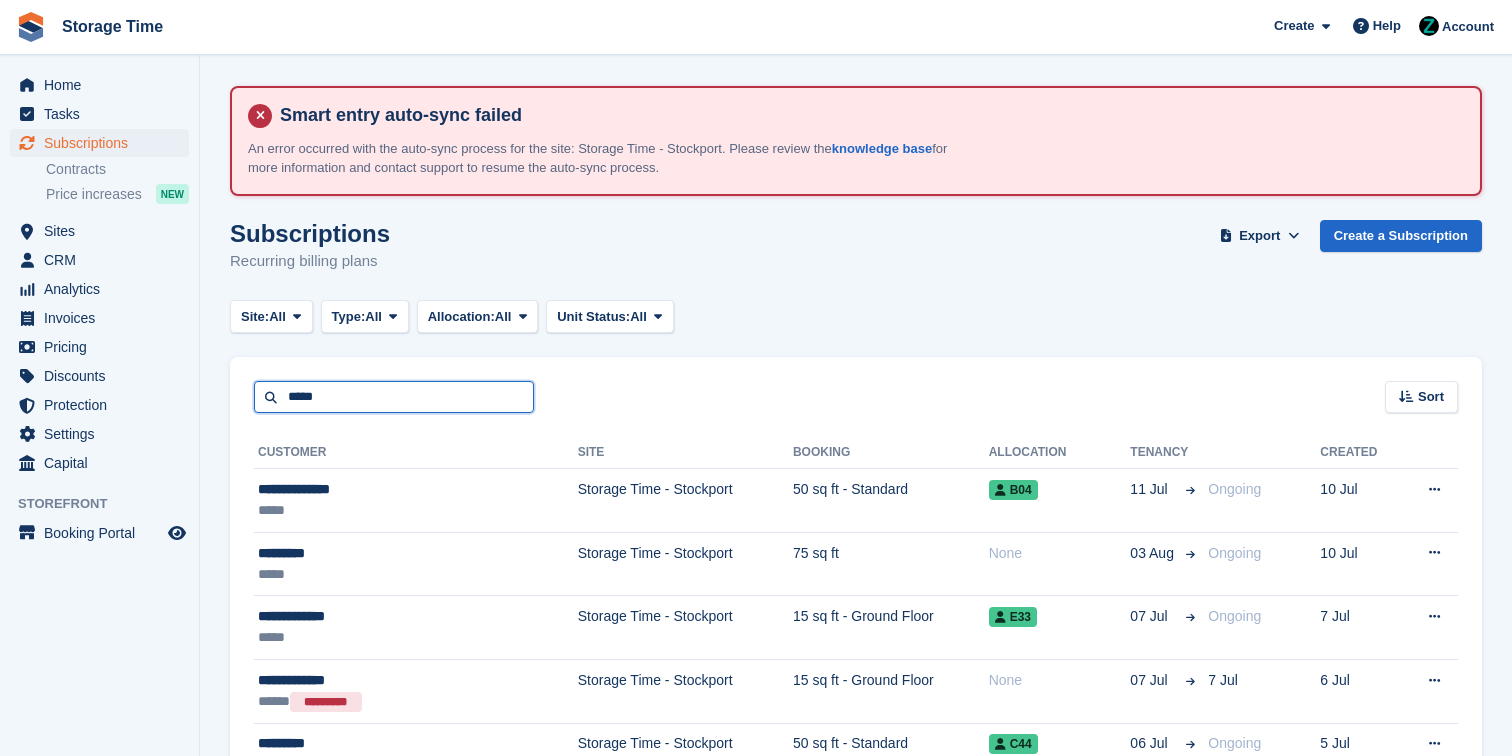 type on "*****" 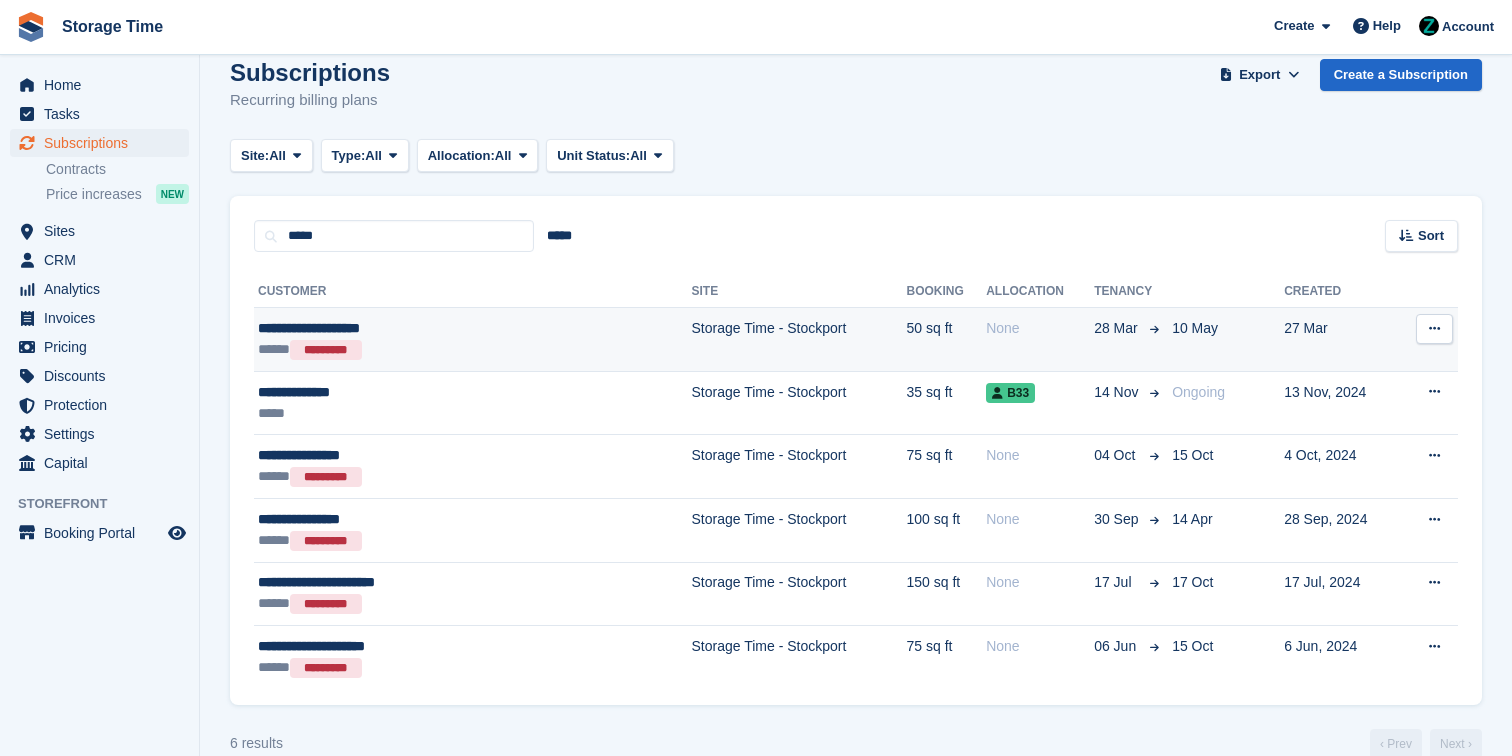 scroll, scrollTop: 185, scrollLeft: 0, axis: vertical 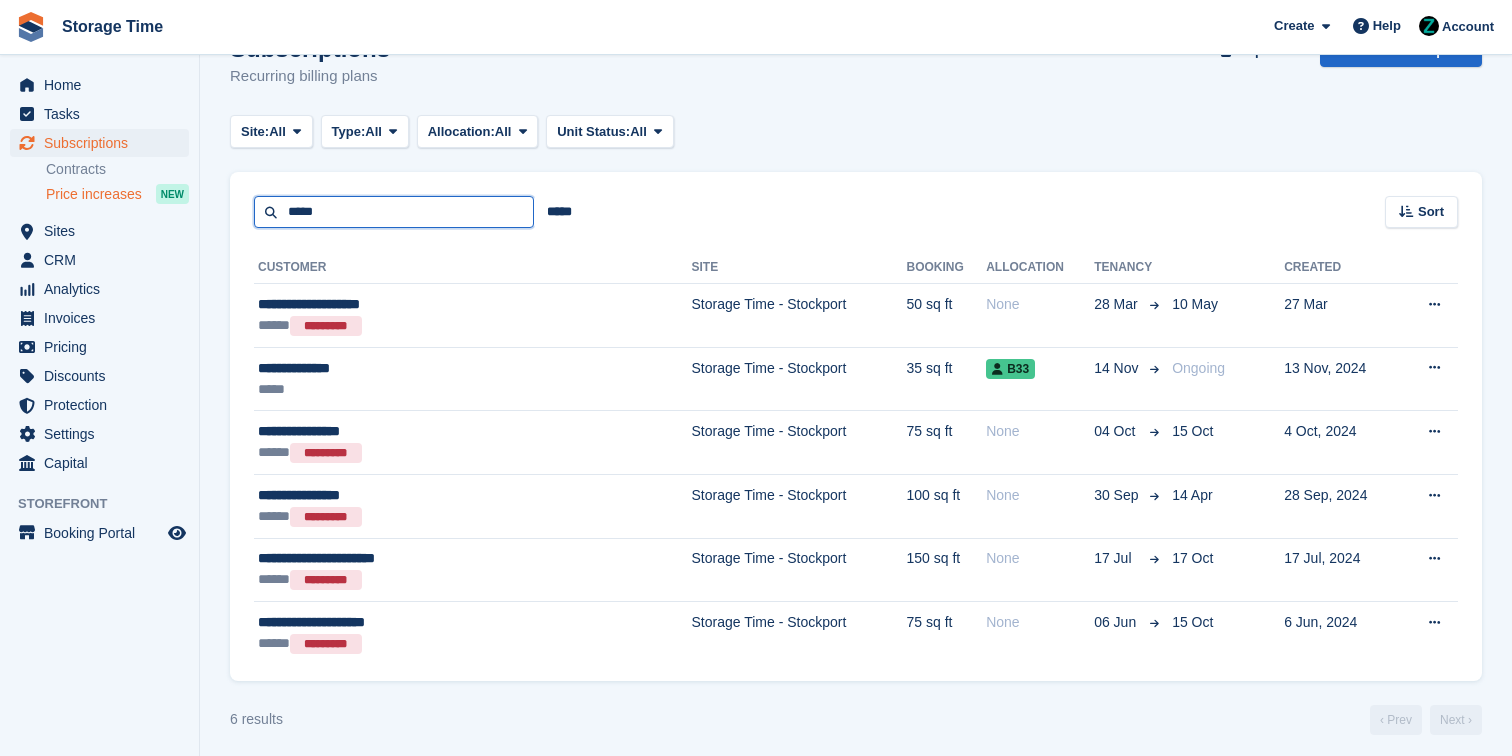 drag, startPoint x: 357, startPoint y: 211, endPoint x: 181, endPoint y: 190, distance: 177.24841 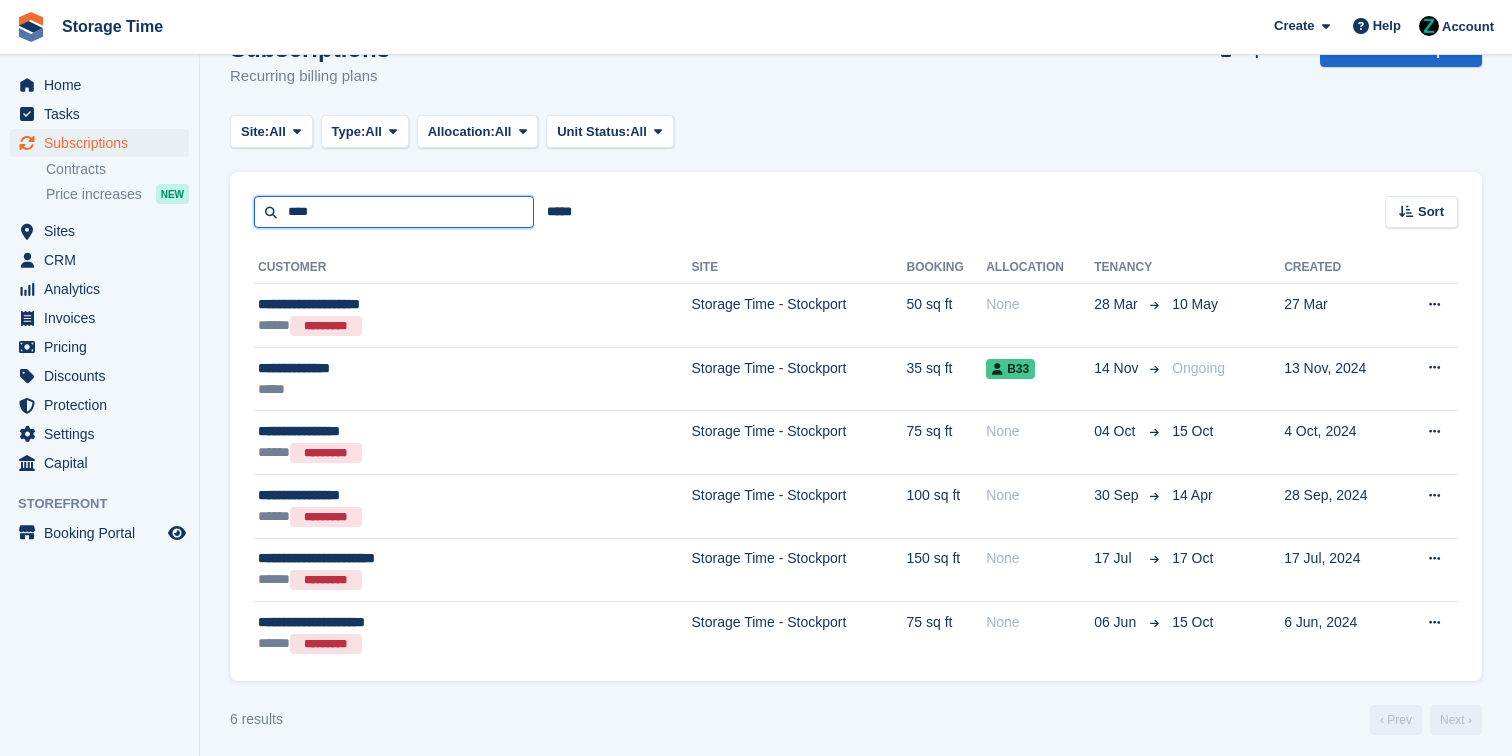 type on "****" 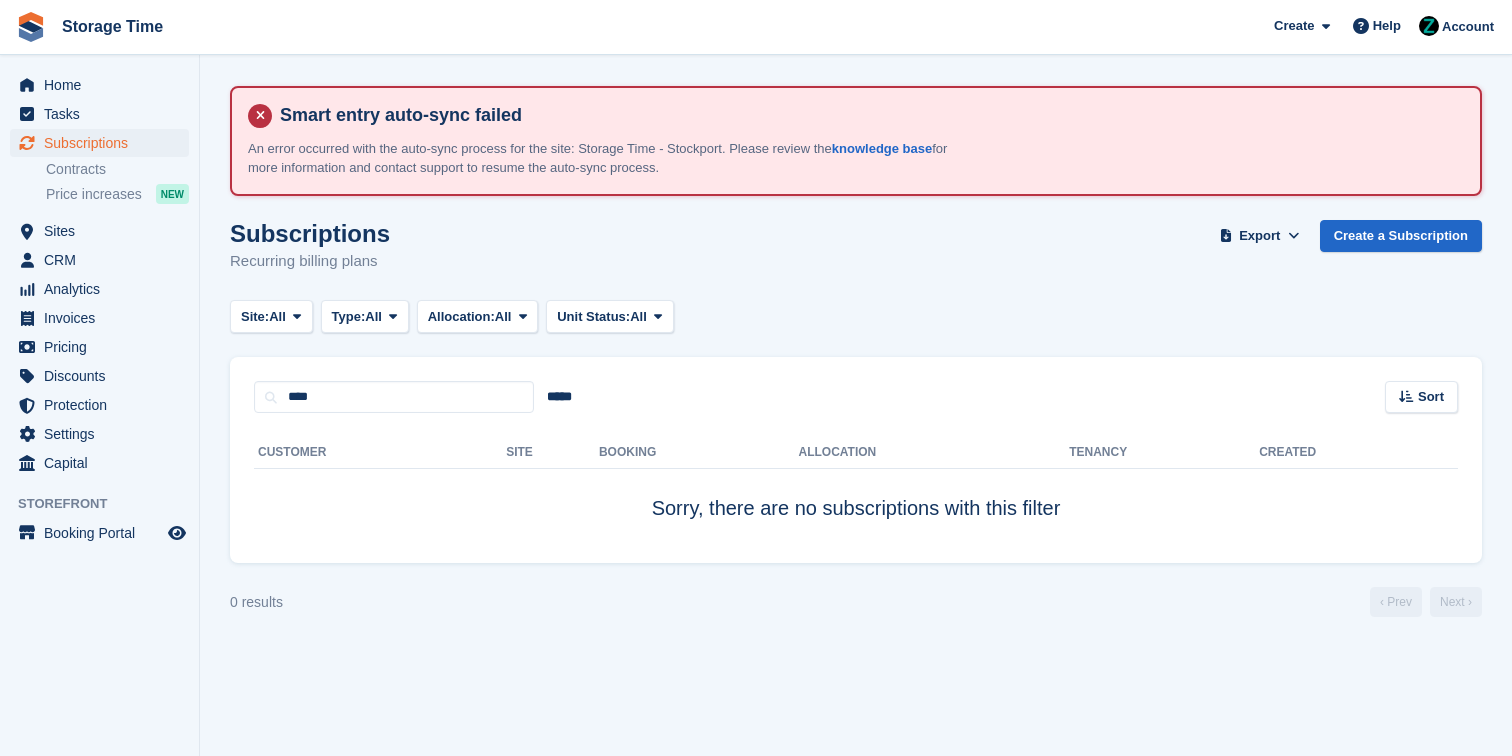 scroll, scrollTop: 0, scrollLeft: 0, axis: both 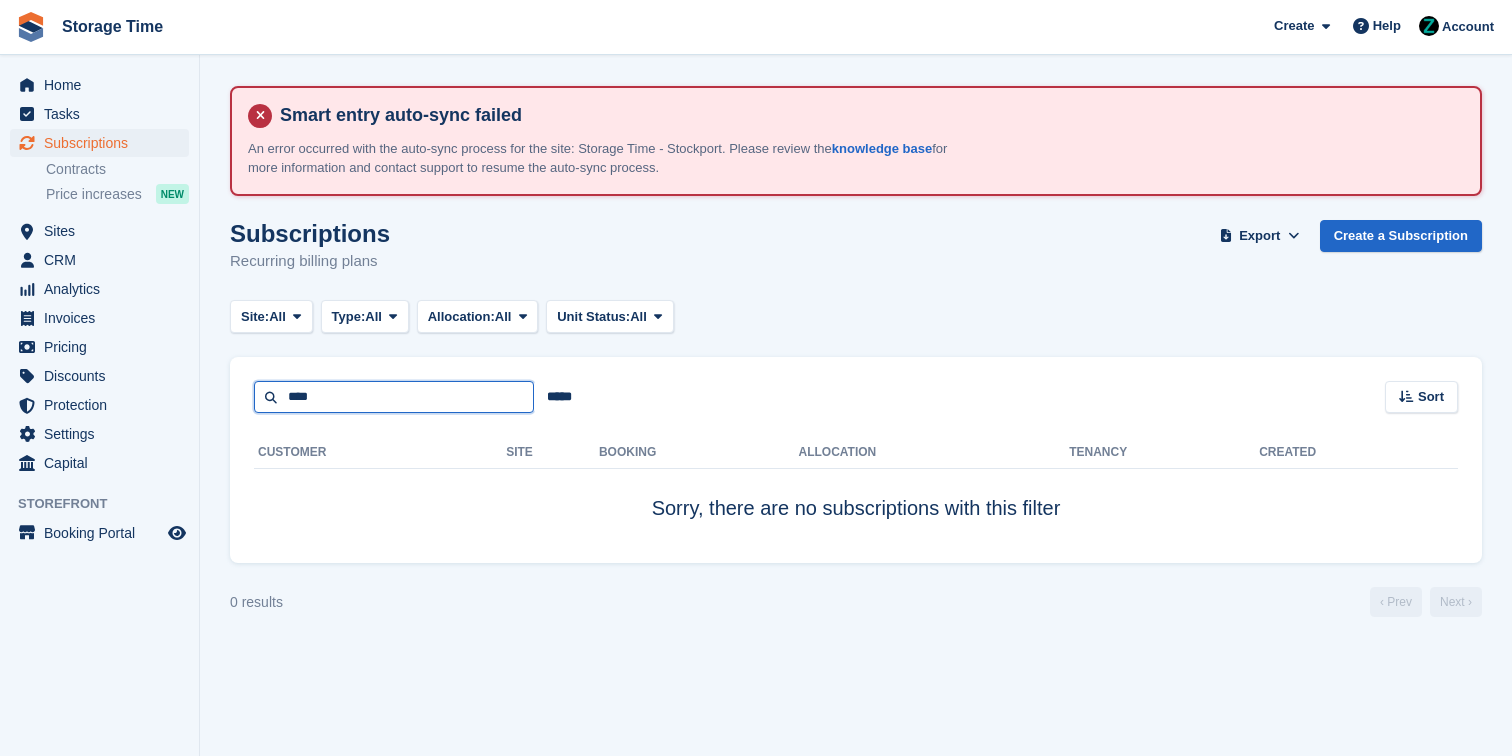 click on "****" at bounding box center [394, 397] 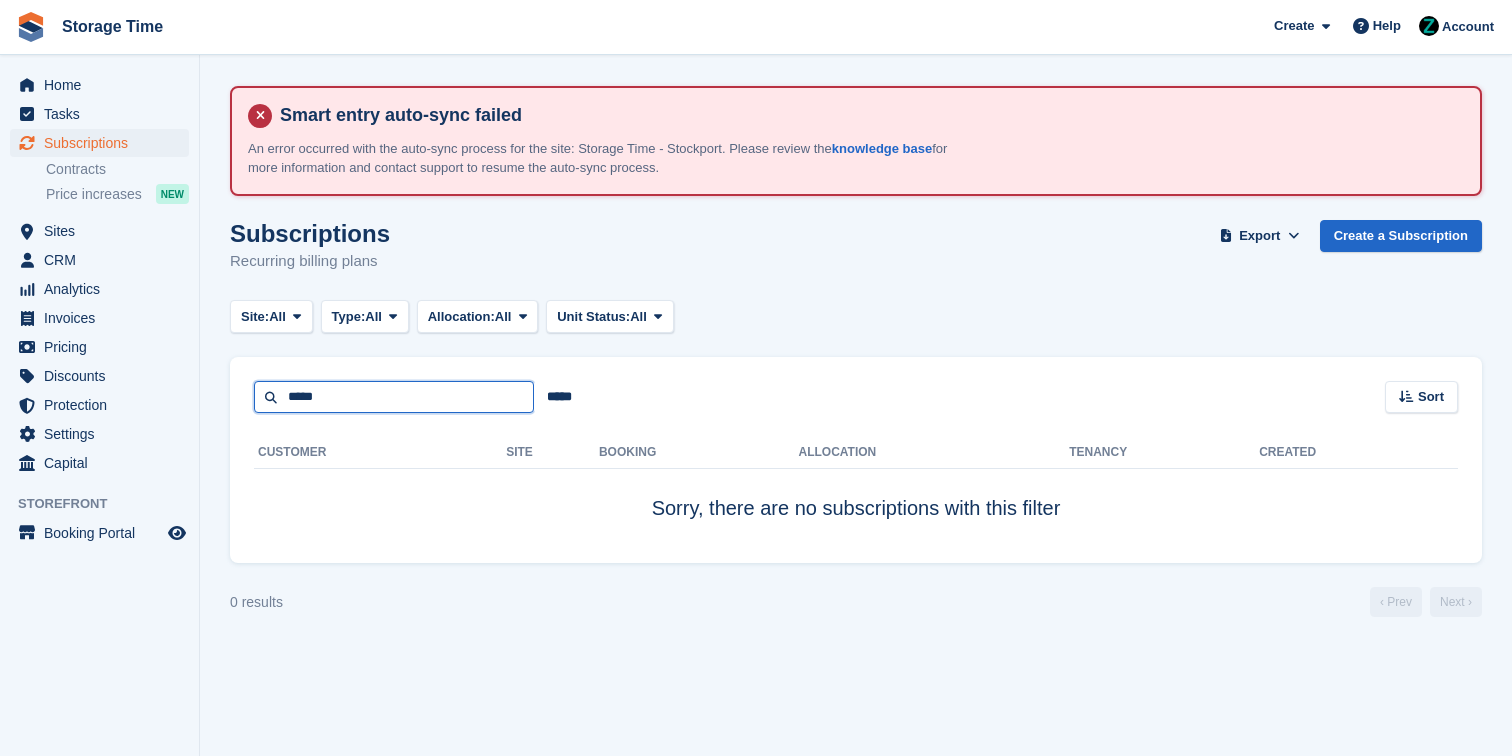 type on "*****" 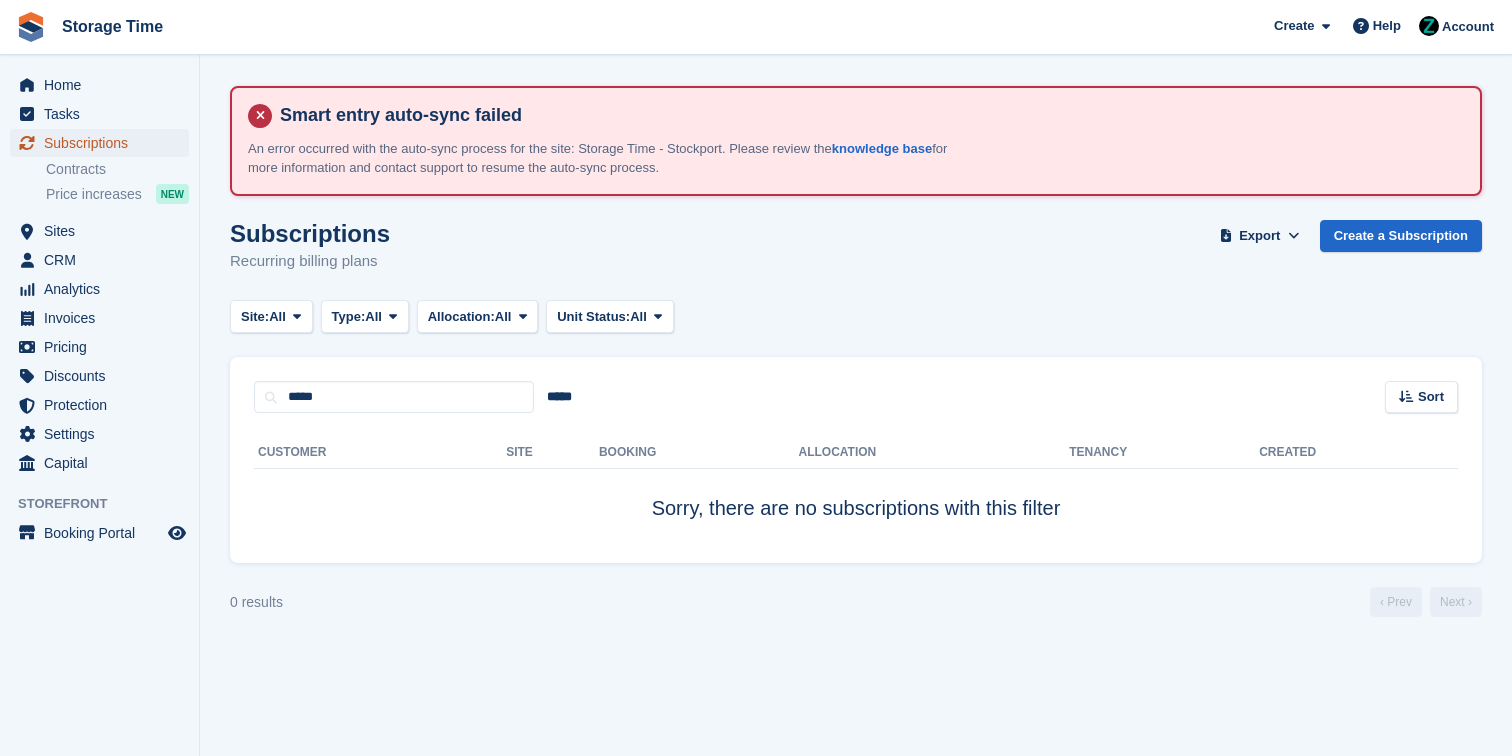 click on "Subscriptions" at bounding box center [104, 143] 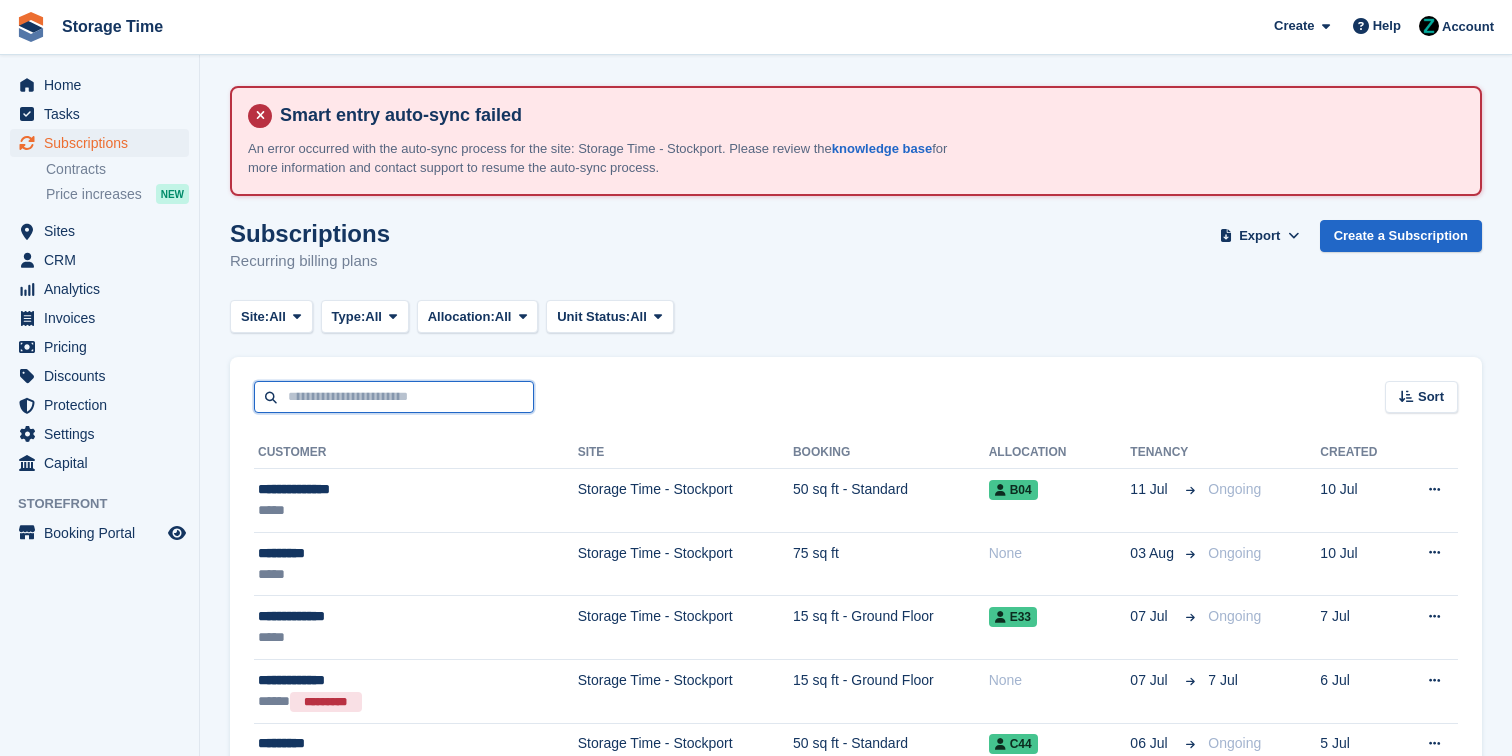 click at bounding box center [394, 397] 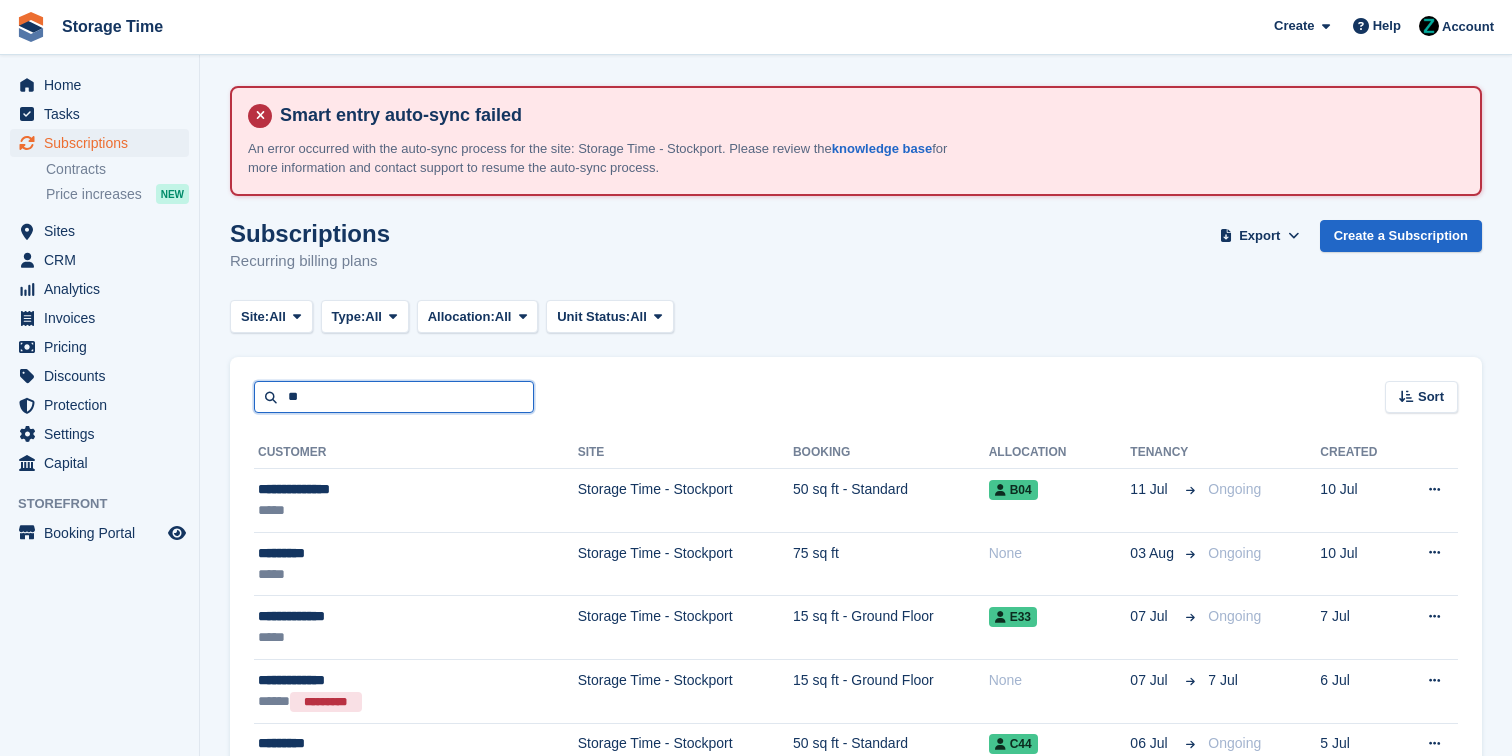 type on "*" 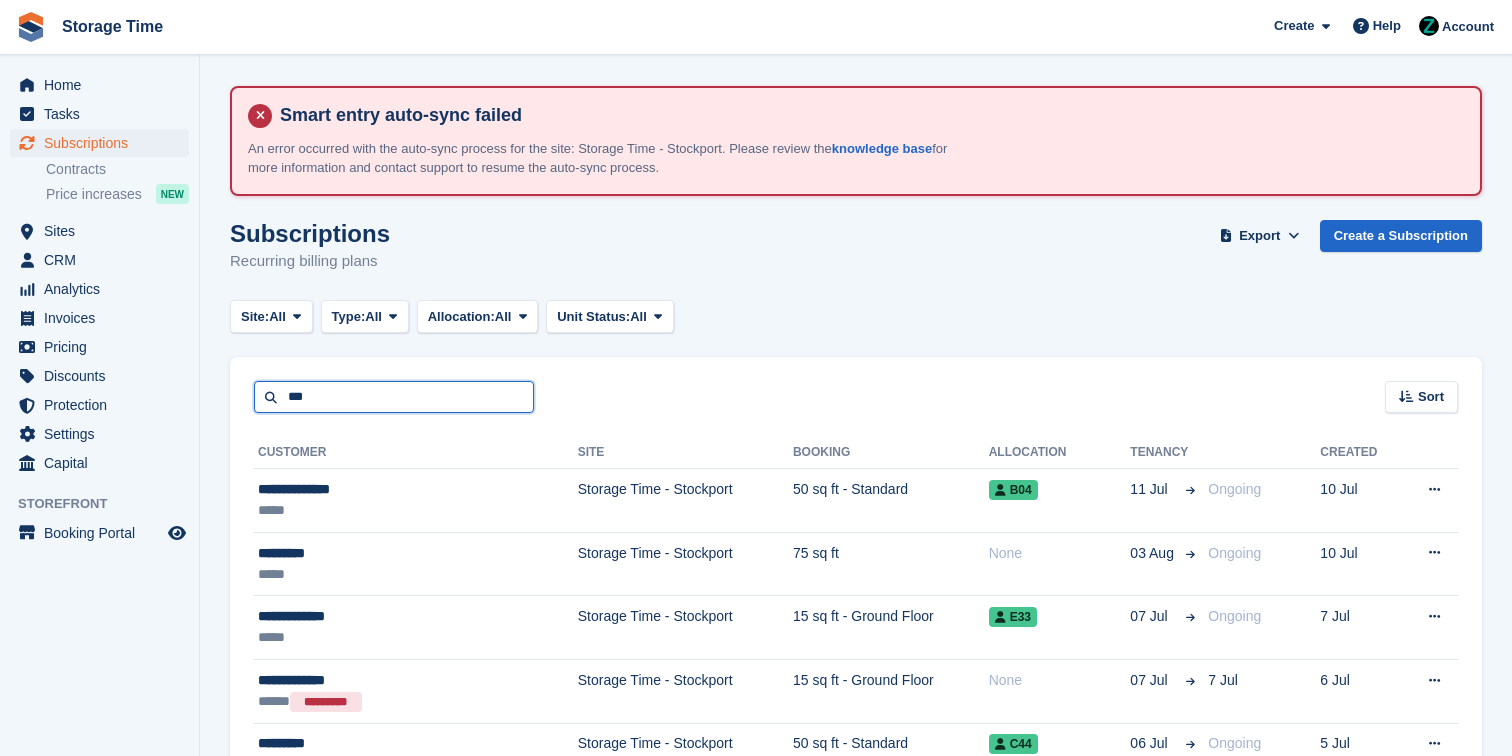 type on "***" 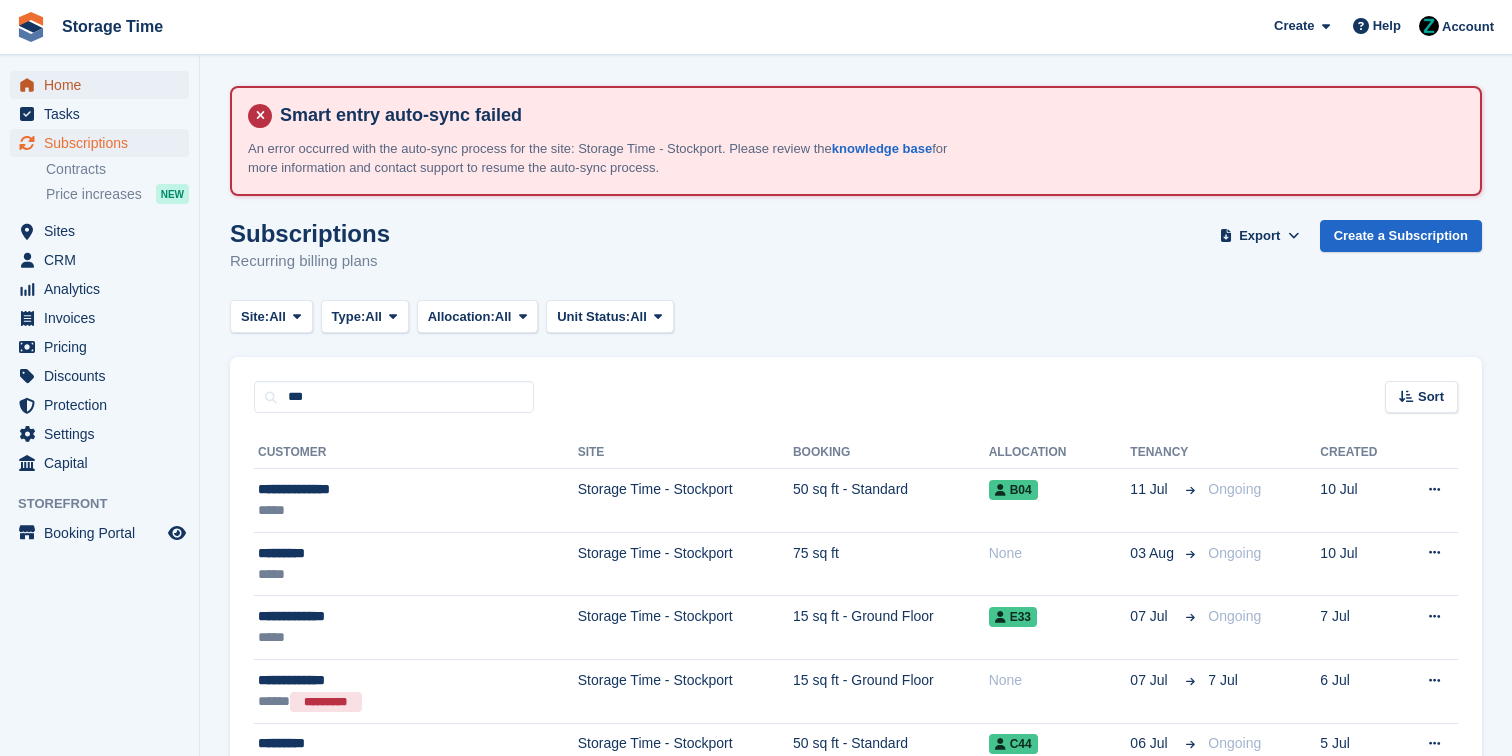 click on "Home" at bounding box center [104, 85] 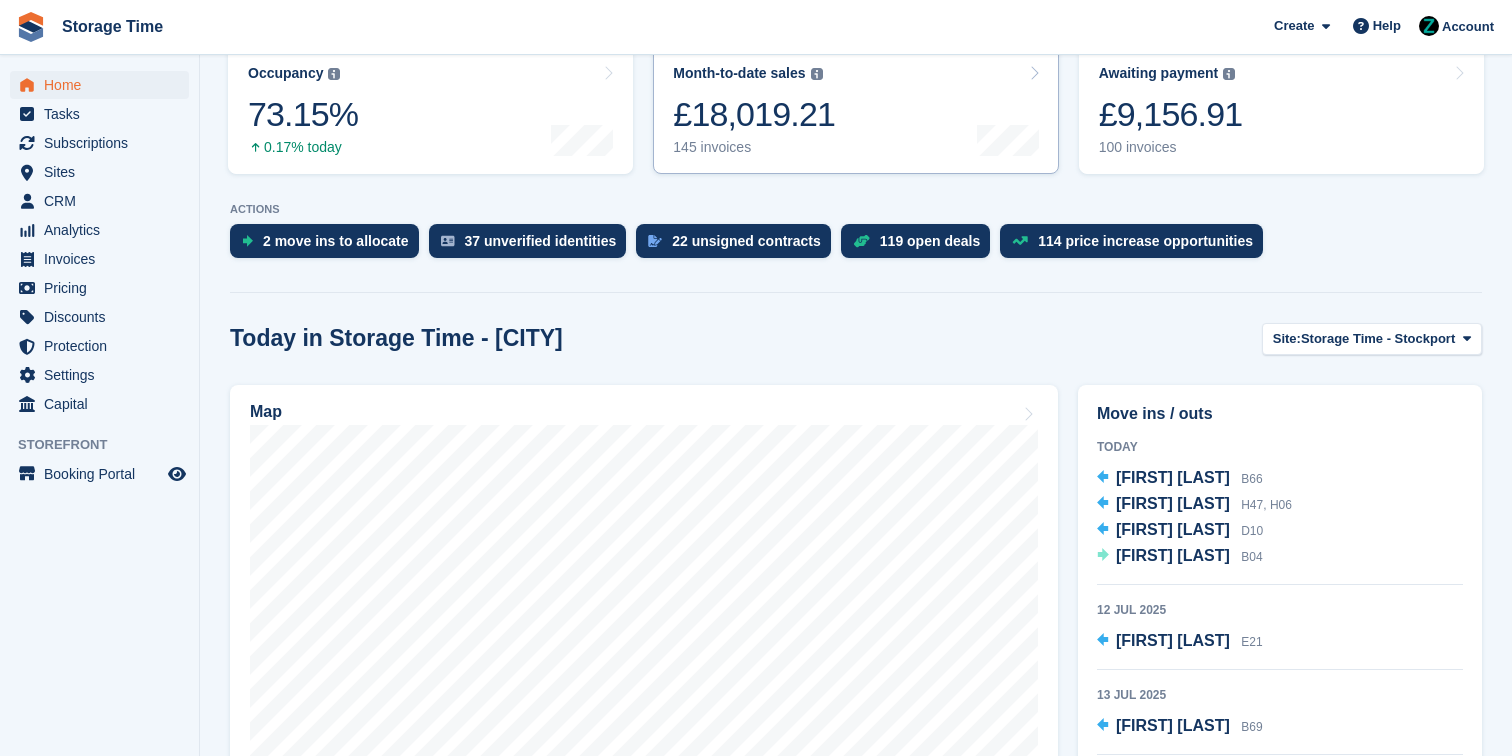 scroll, scrollTop: 392, scrollLeft: 0, axis: vertical 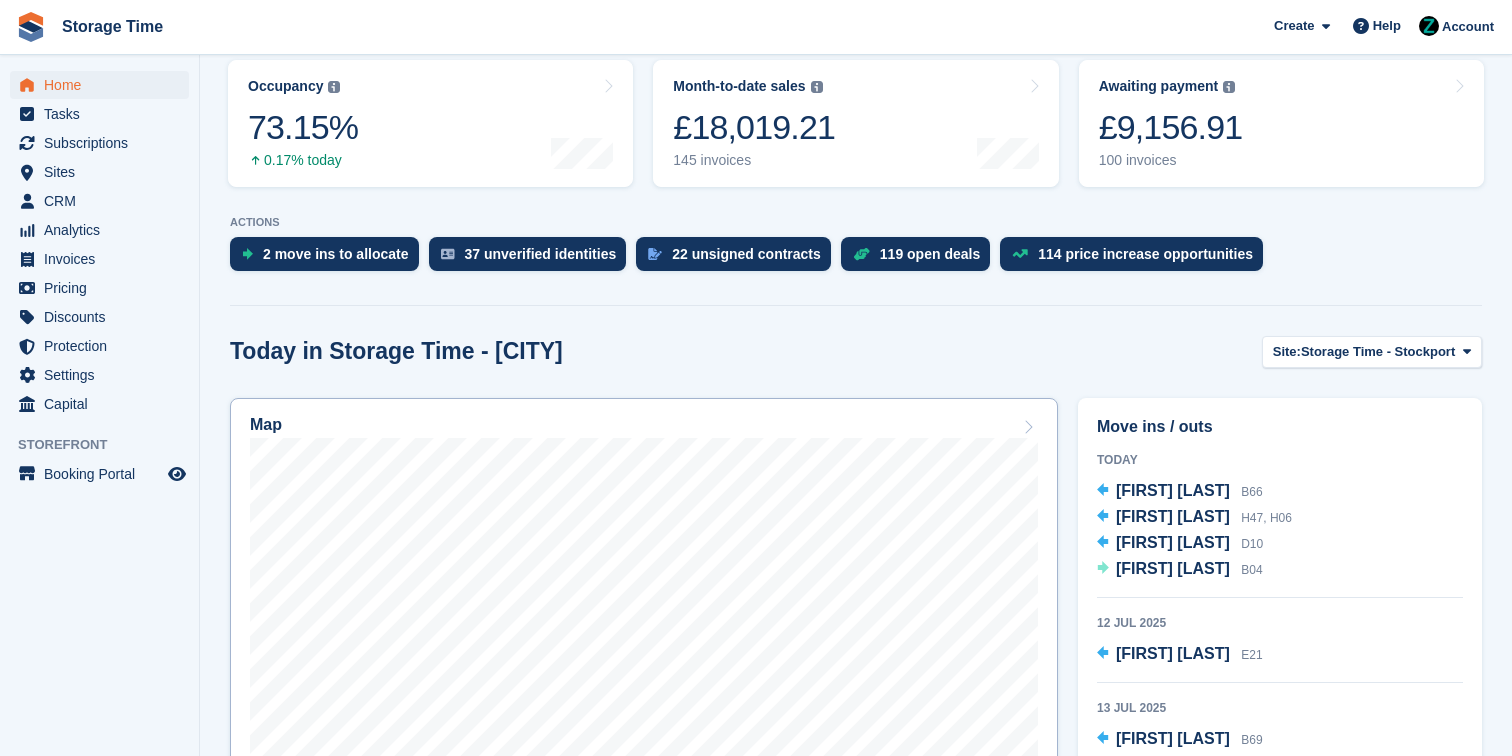 click on "Map" at bounding box center [644, 658] 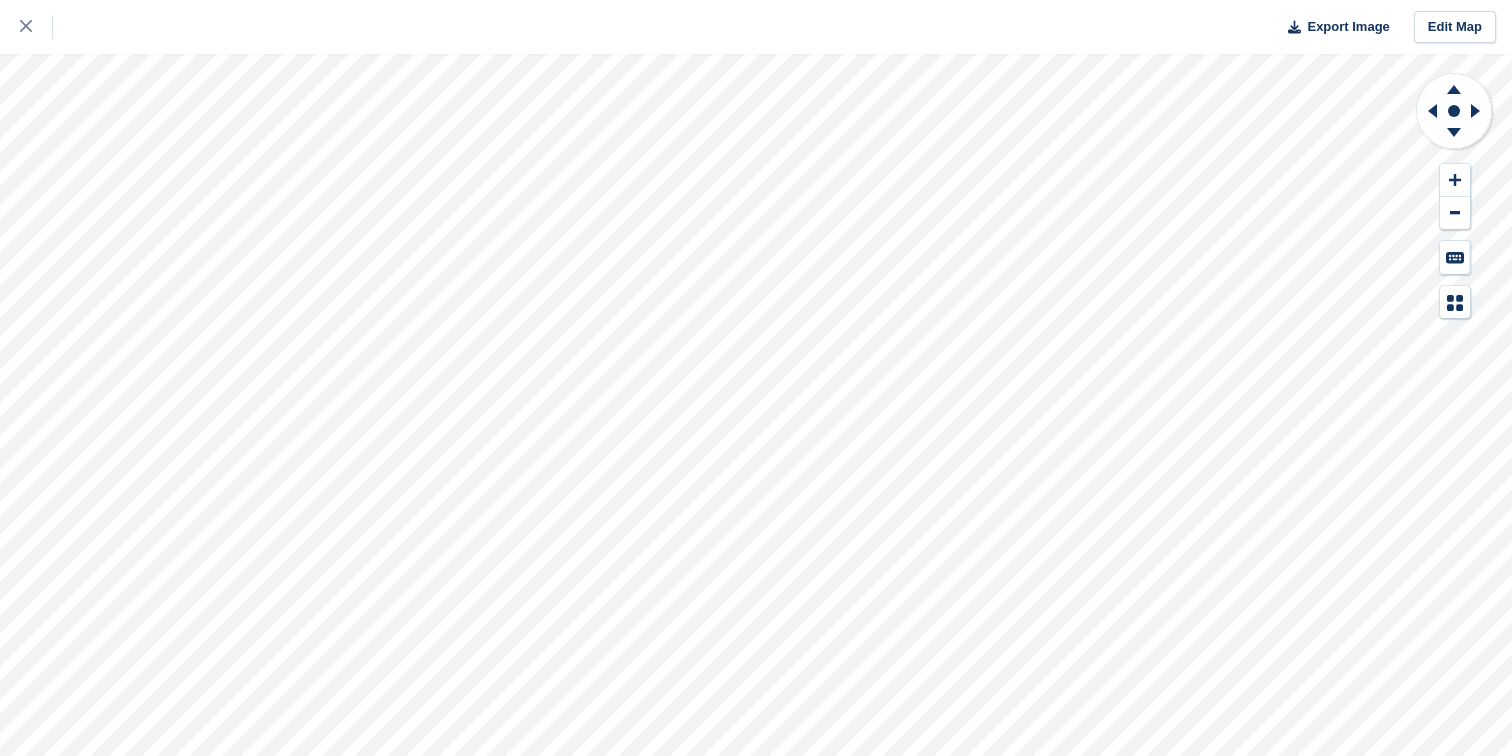 scroll, scrollTop: 0, scrollLeft: 0, axis: both 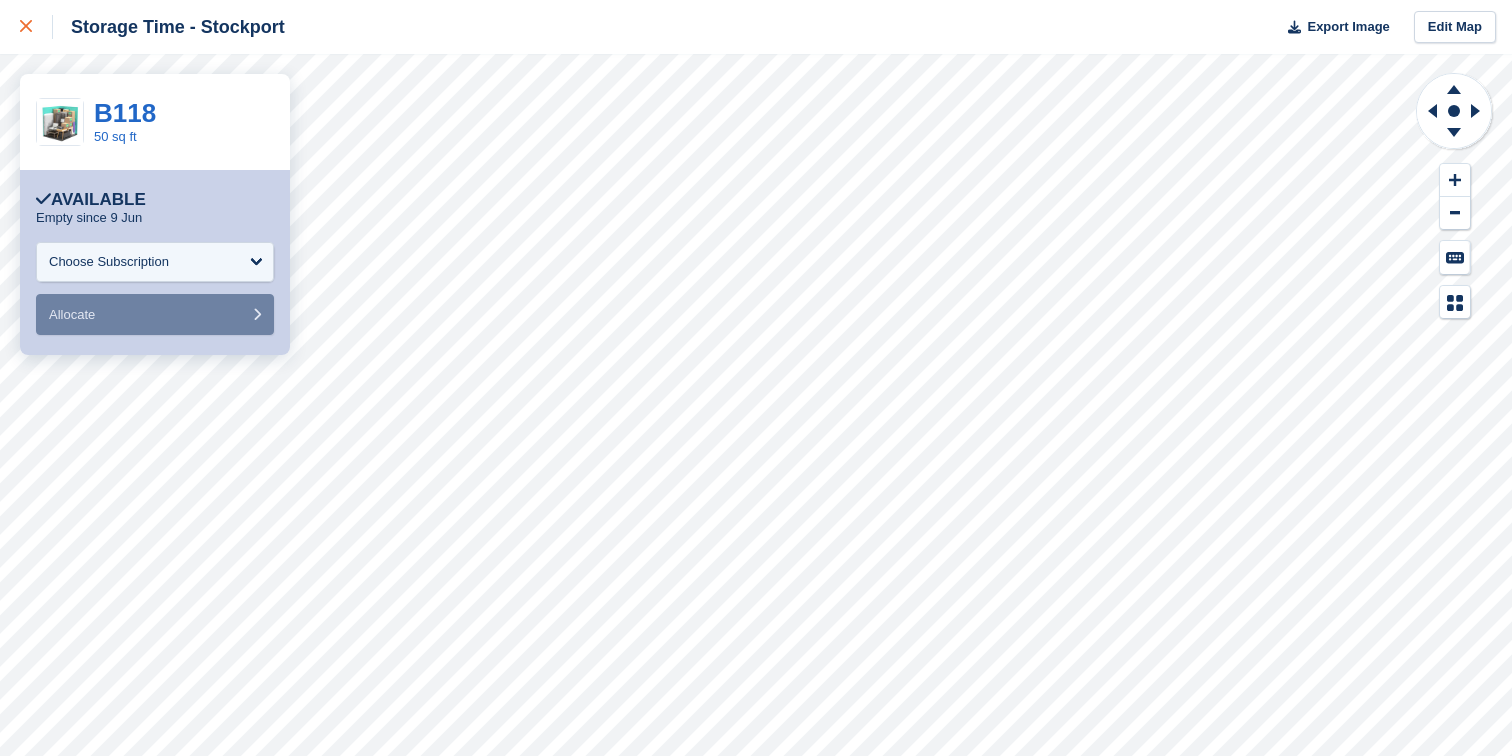 click at bounding box center (26, 27) 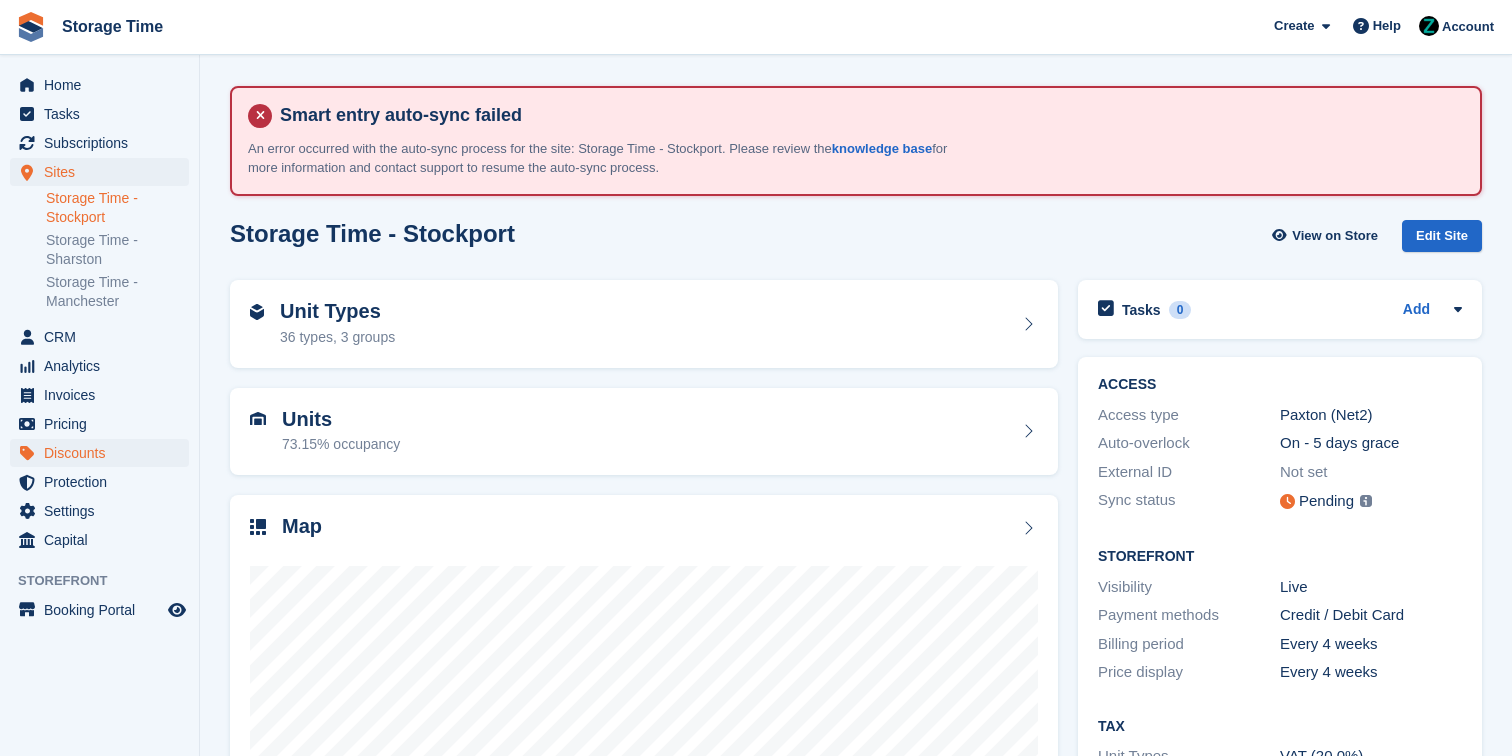 scroll, scrollTop: 0, scrollLeft: 0, axis: both 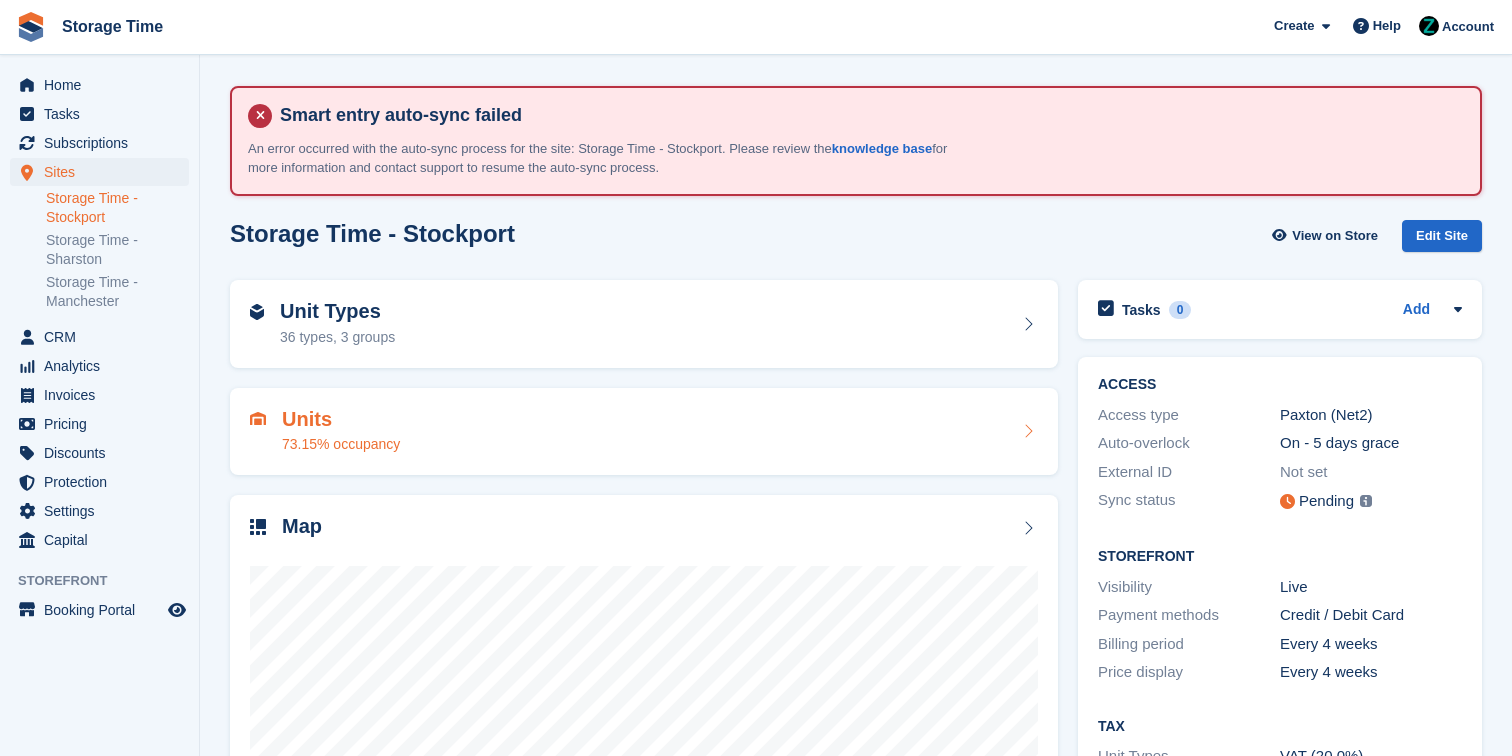 click on "73.15% occupancy" at bounding box center (341, 444) 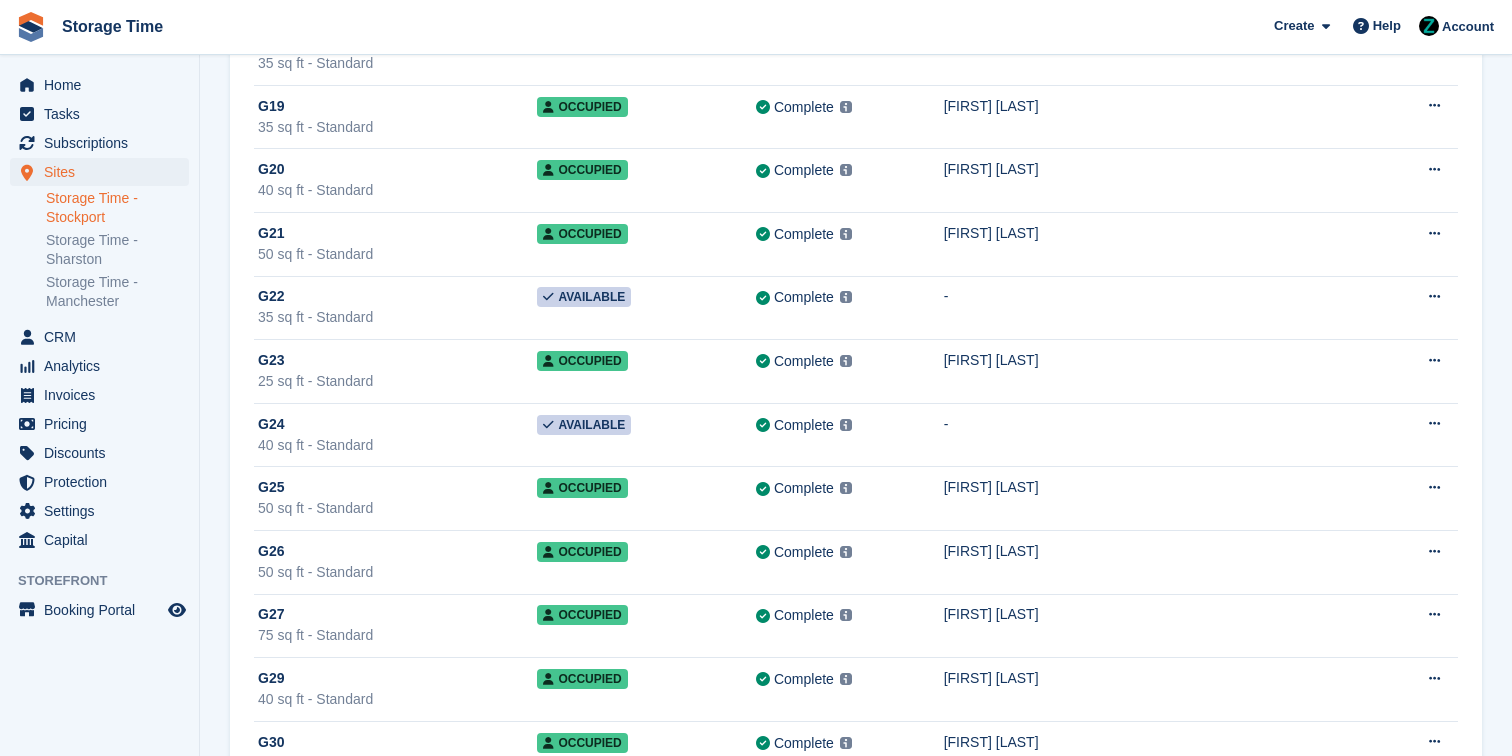 scroll, scrollTop: 22481, scrollLeft: 0, axis: vertical 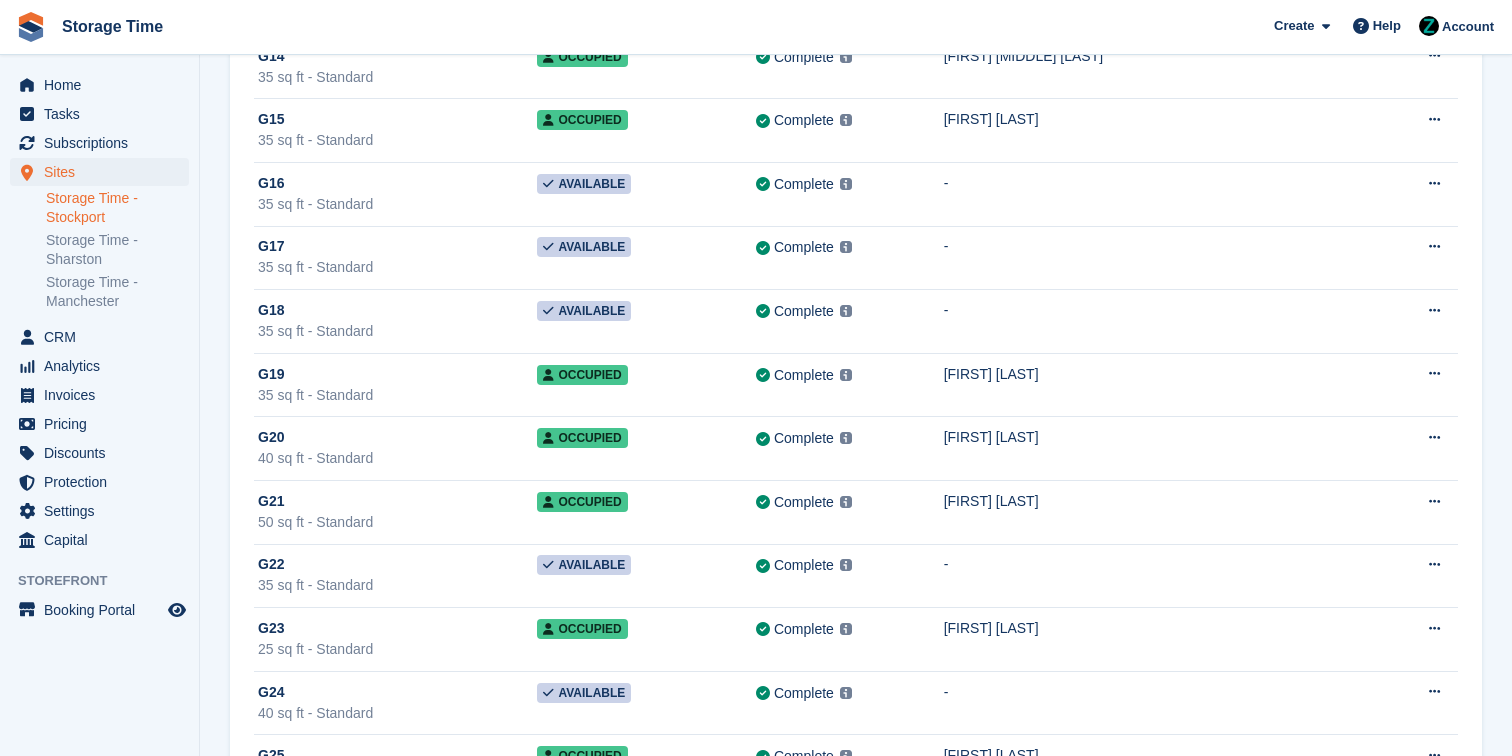 click on "Storage Time - Stockport" at bounding box center [117, 208] 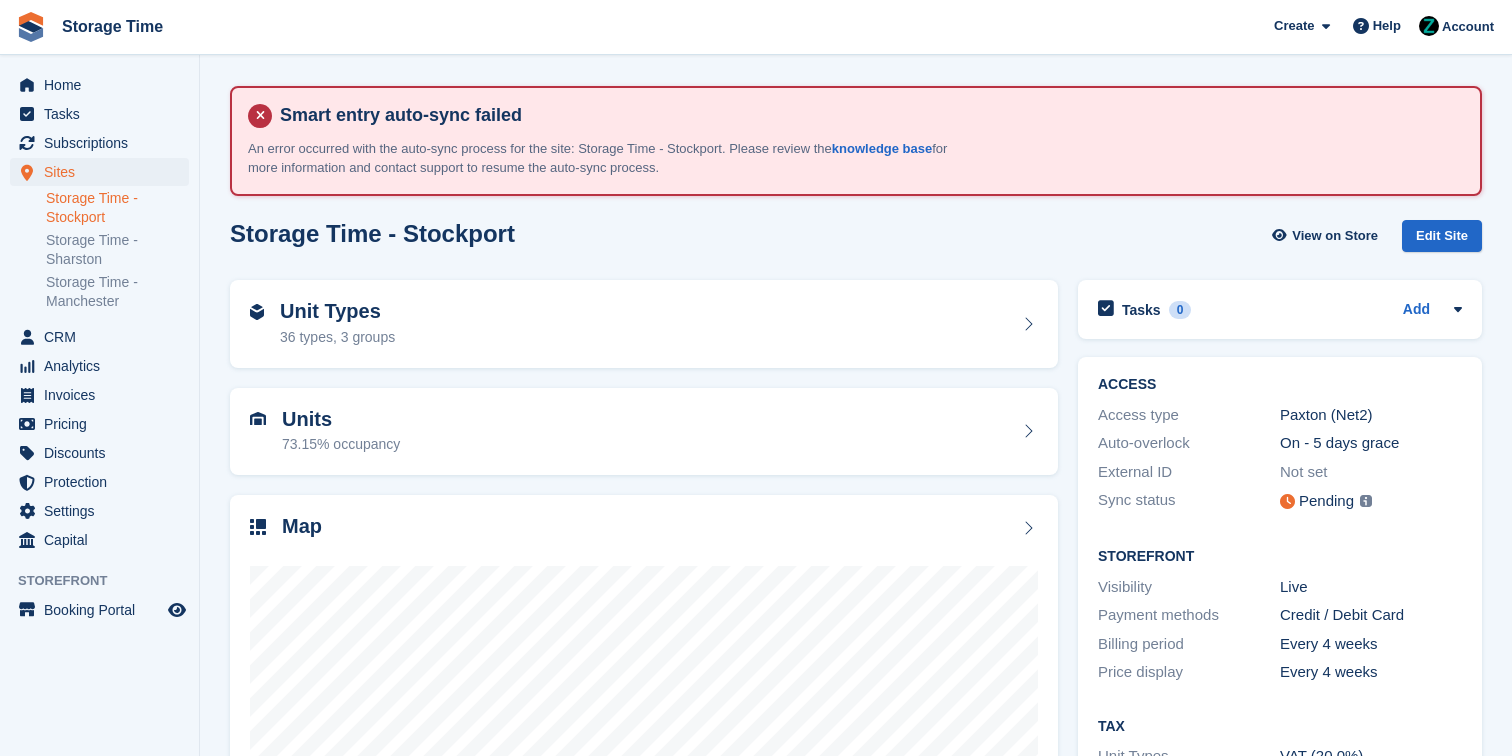scroll, scrollTop: 0, scrollLeft: 0, axis: both 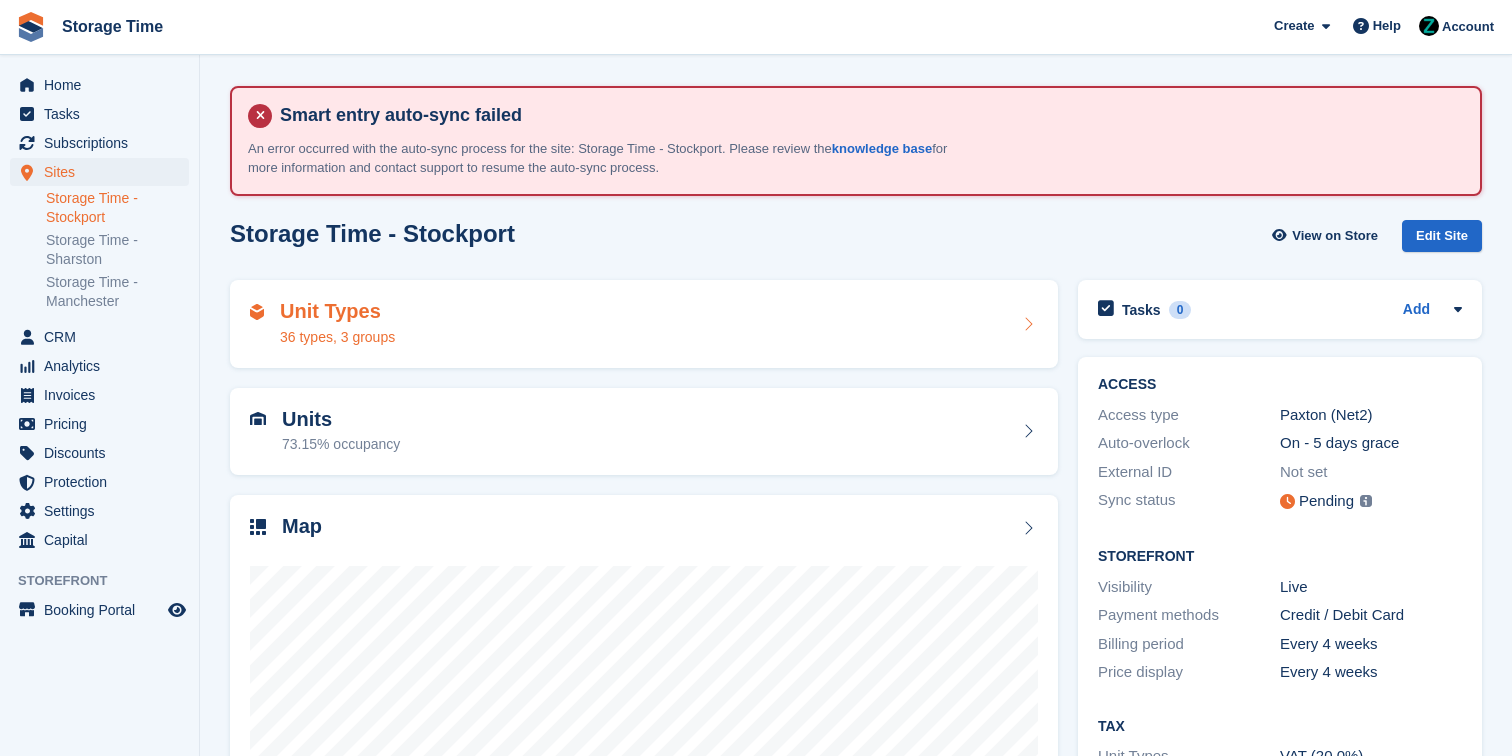 click on "Unit Types
36 types, 3 groups" at bounding box center [644, 324] 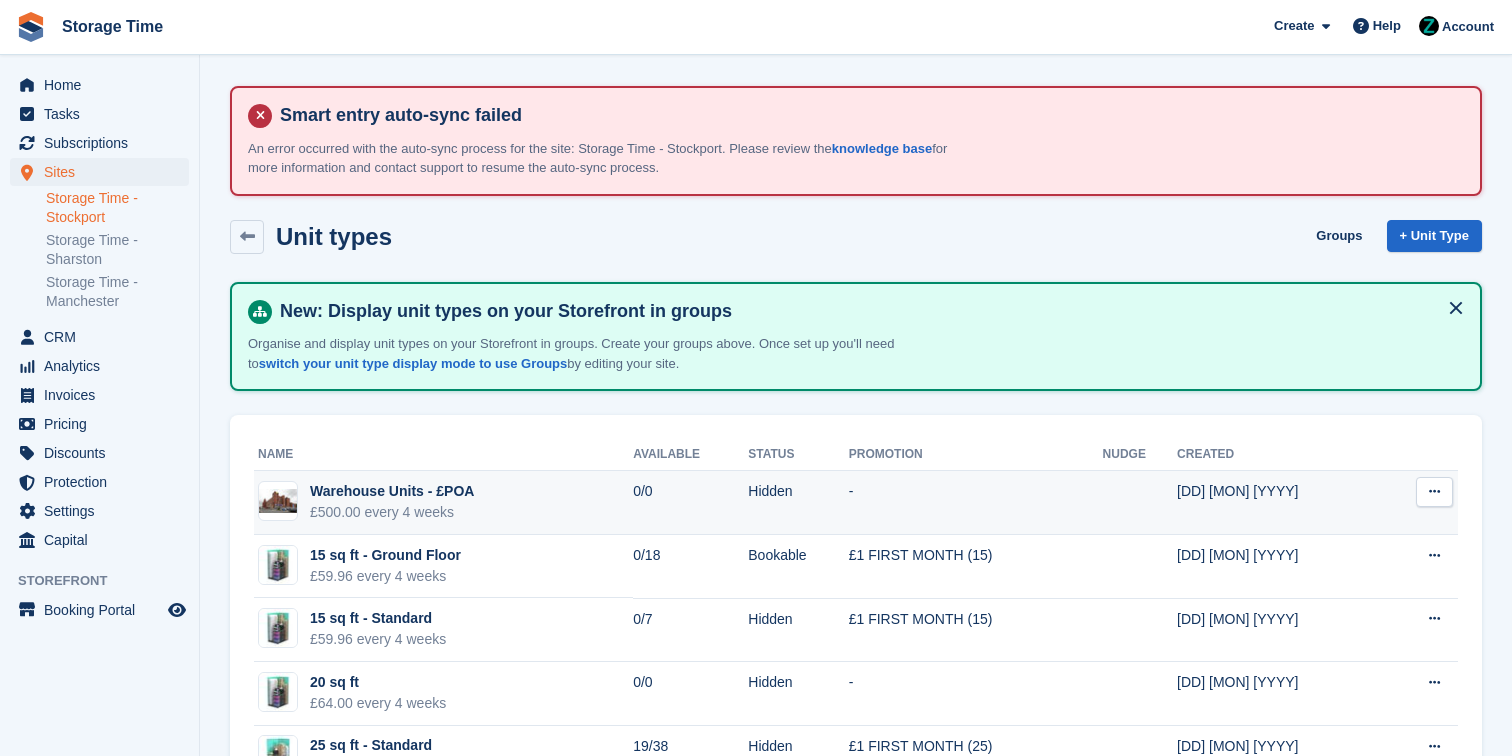 scroll, scrollTop: 71, scrollLeft: 0, axis: vertical 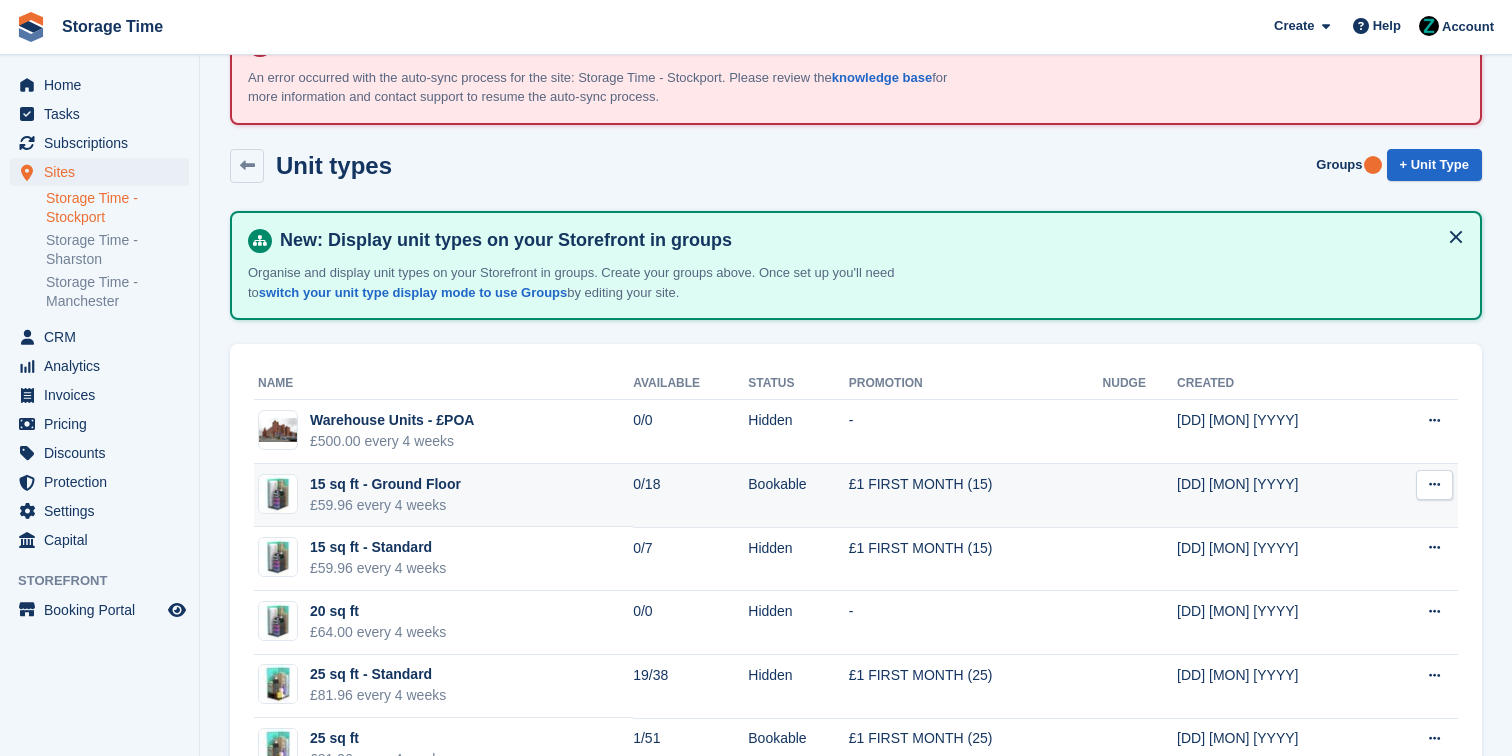 click at bounding box center [1434, 484] 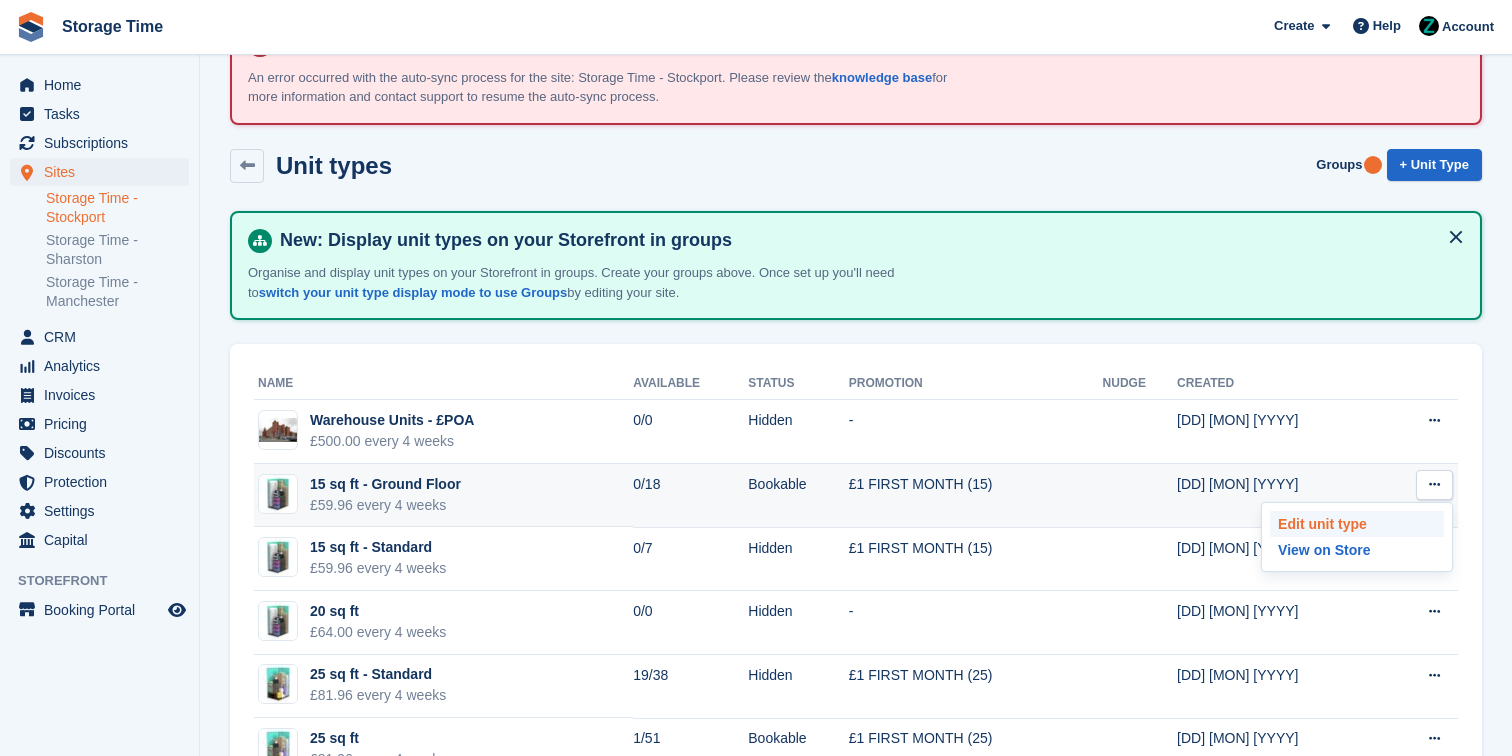 click on "Edit unit type" at bounding box center [1357, 524] 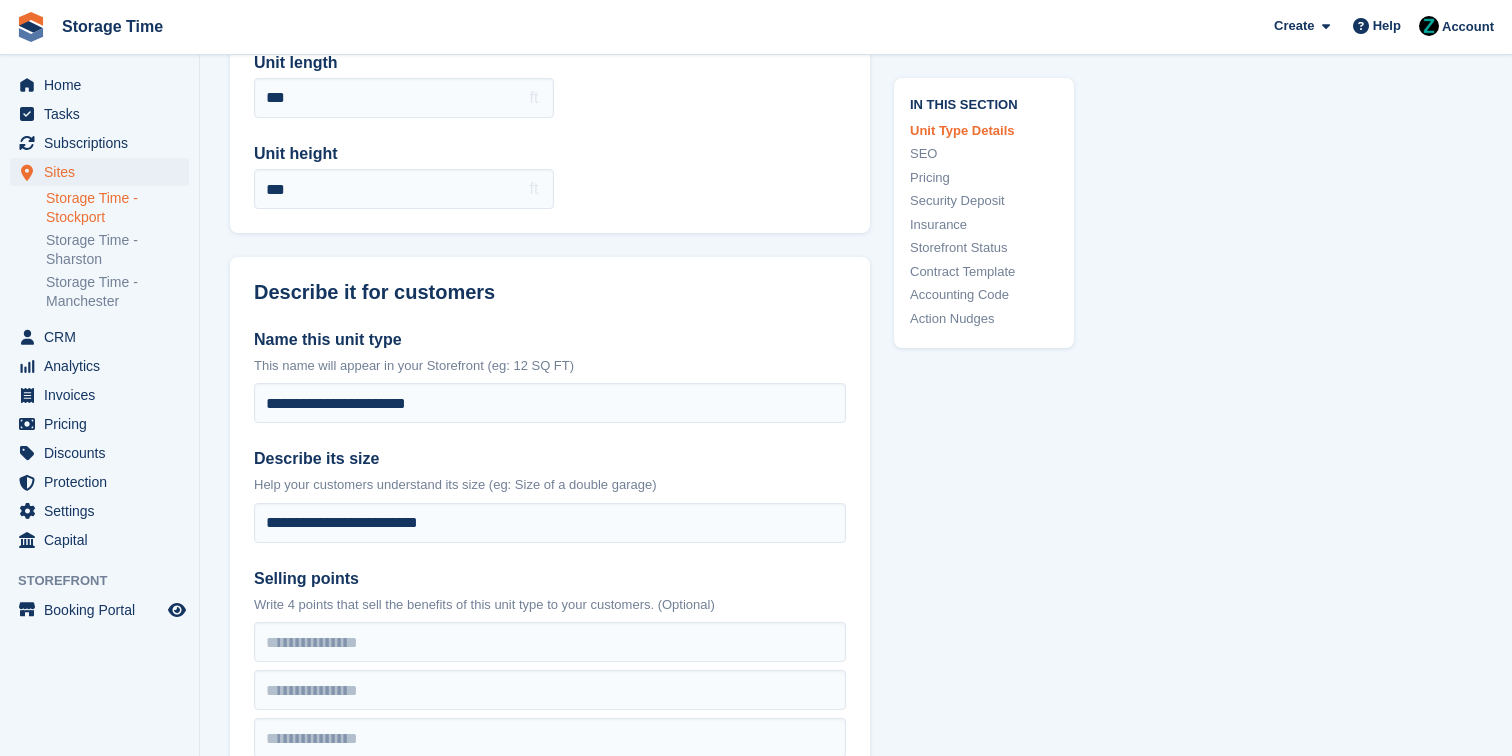 scroll, scrollTop: 429, scrollLeft: 0, axis: vertical 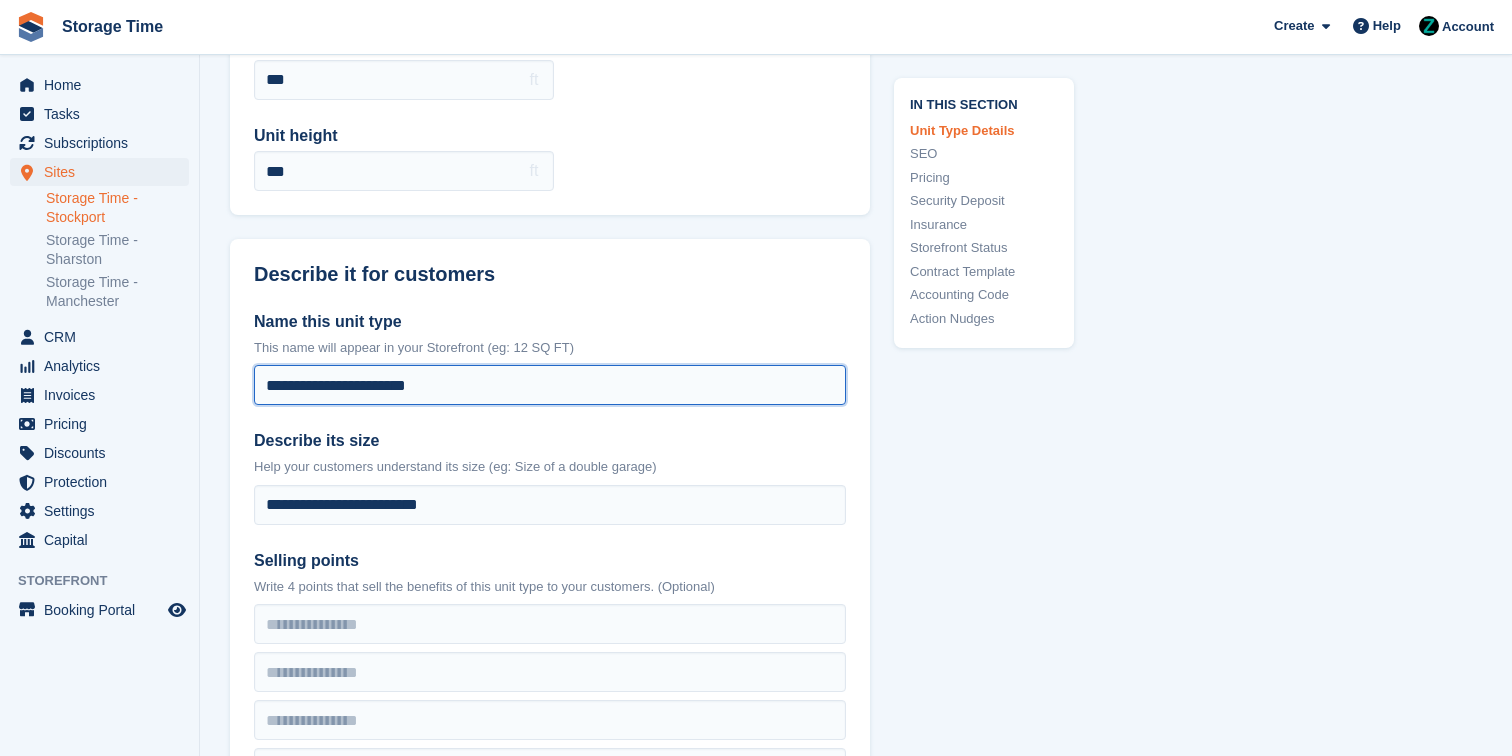 drag, startPoint x: 478, startPoint y: 391, endPoint x: 322, endPoint y: 388, distance: 156.02884 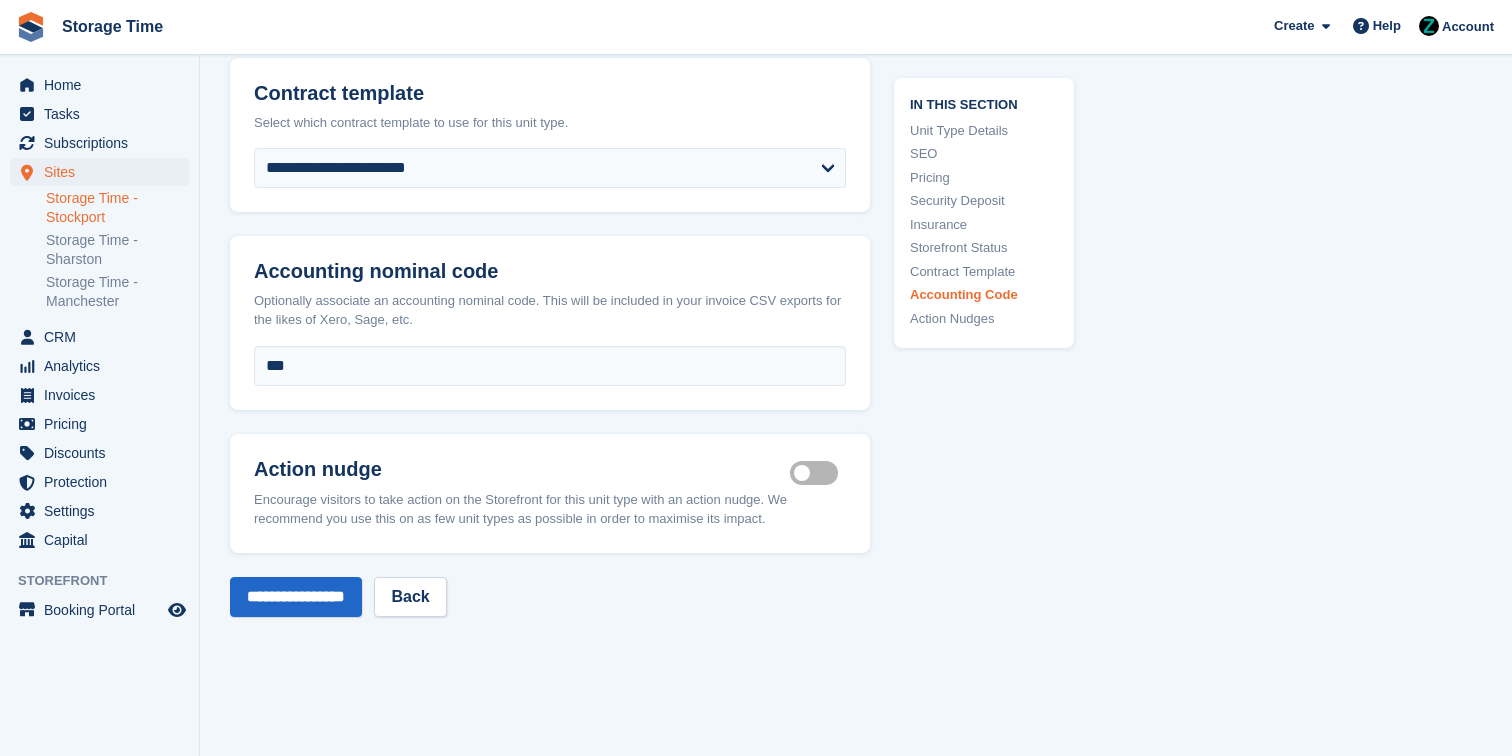 scroll, scrollTop: 4103, scrollLeft: 0, axis: vertical 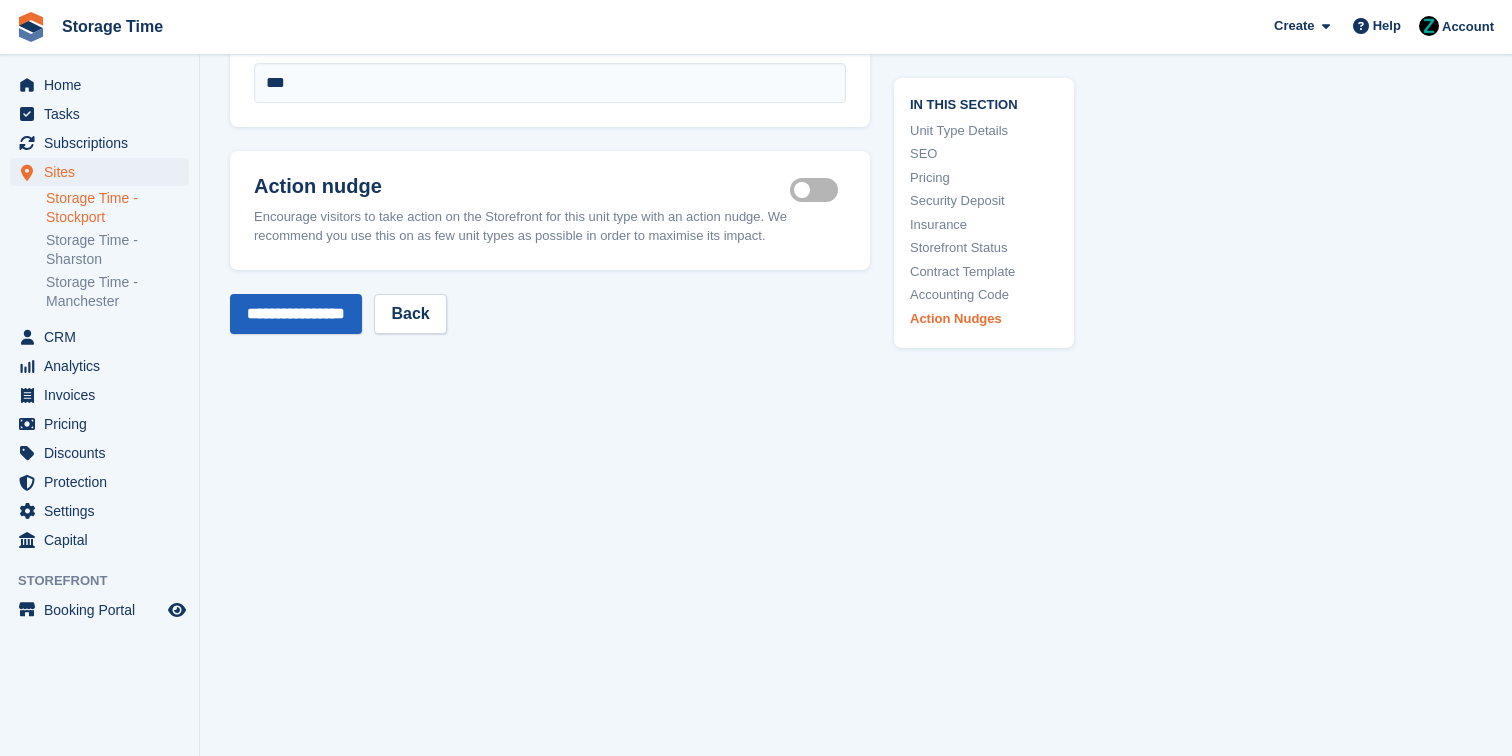 type on "********" 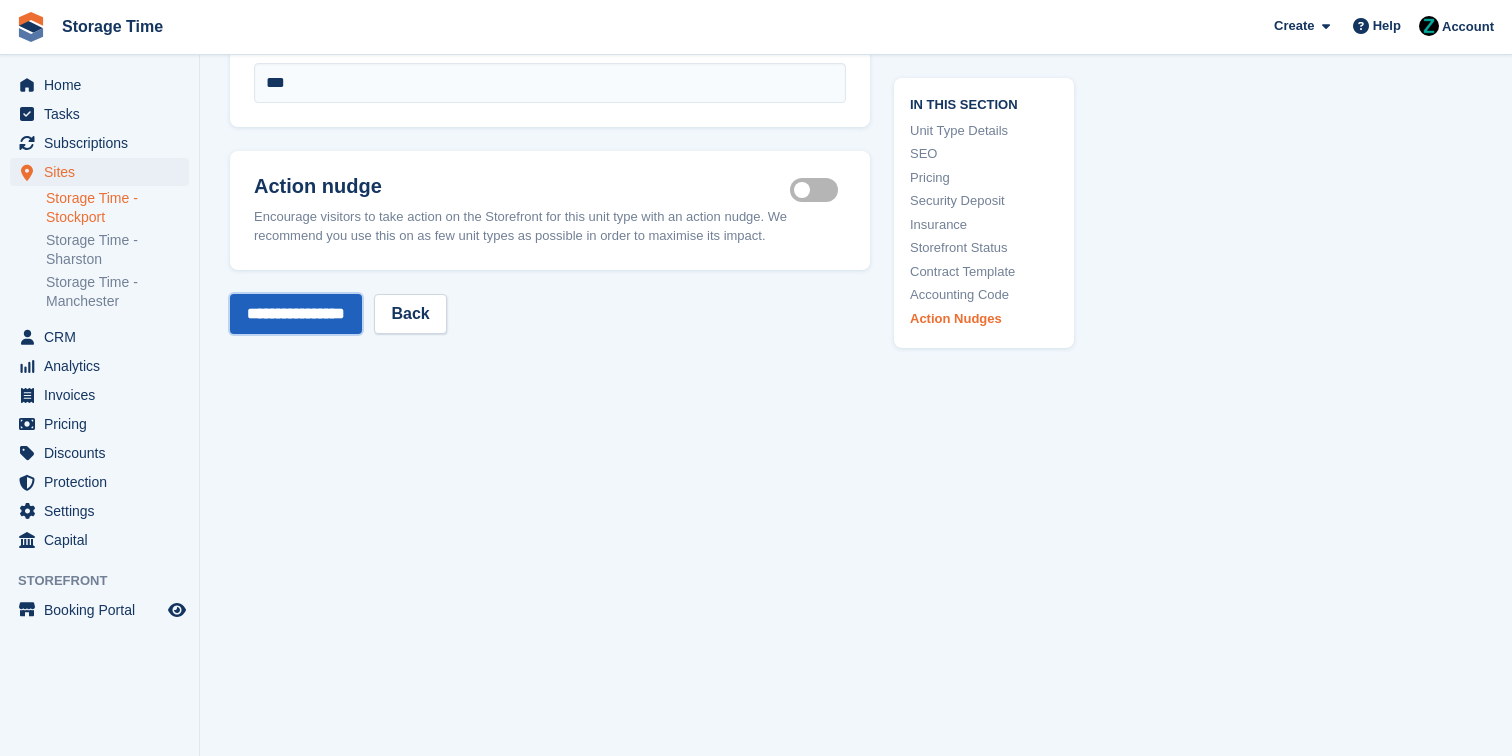 click on "**********" at bounding box center [296, 314] 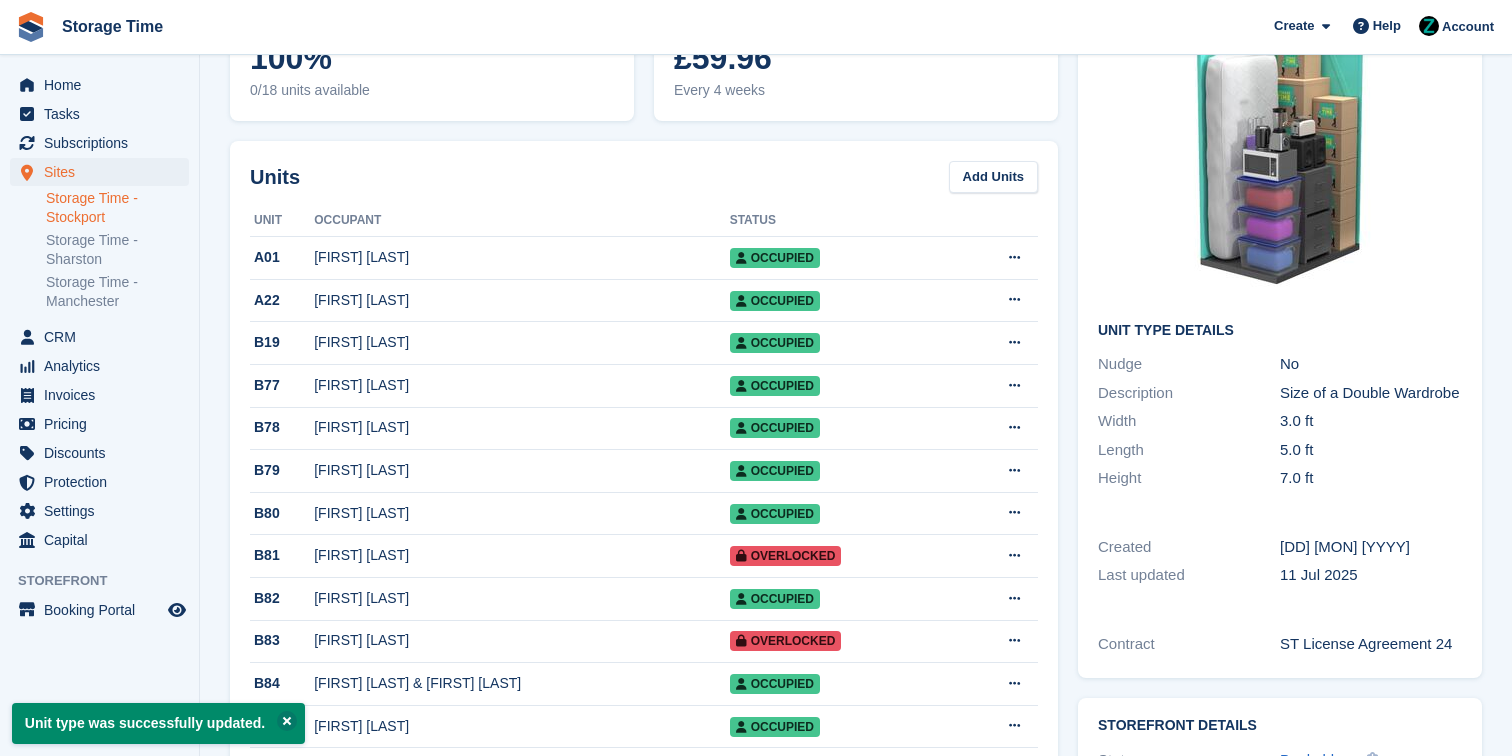 scroll, scrollTop: 23, scrollLeft: 0, axis: vertical 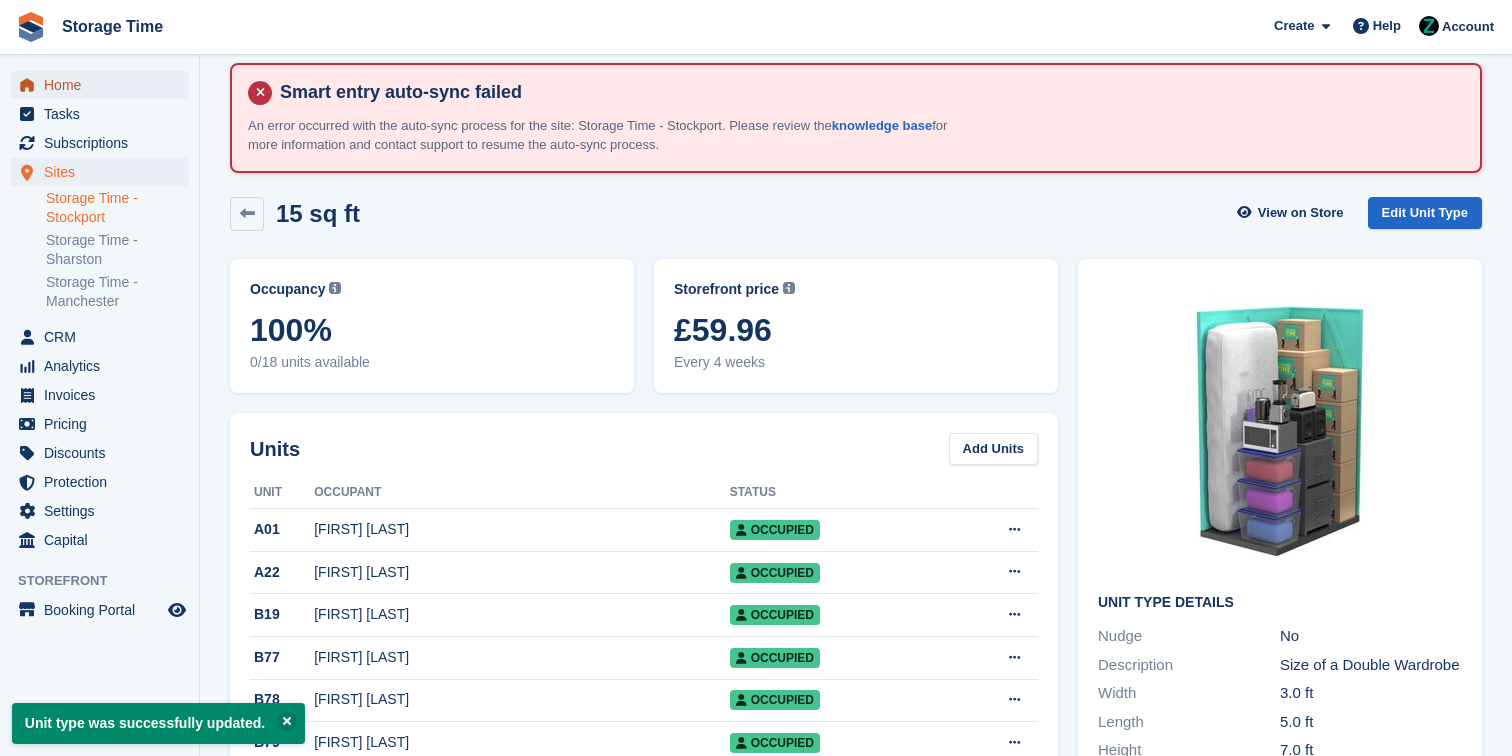 click on "Home" at bounding box center [104, 85] 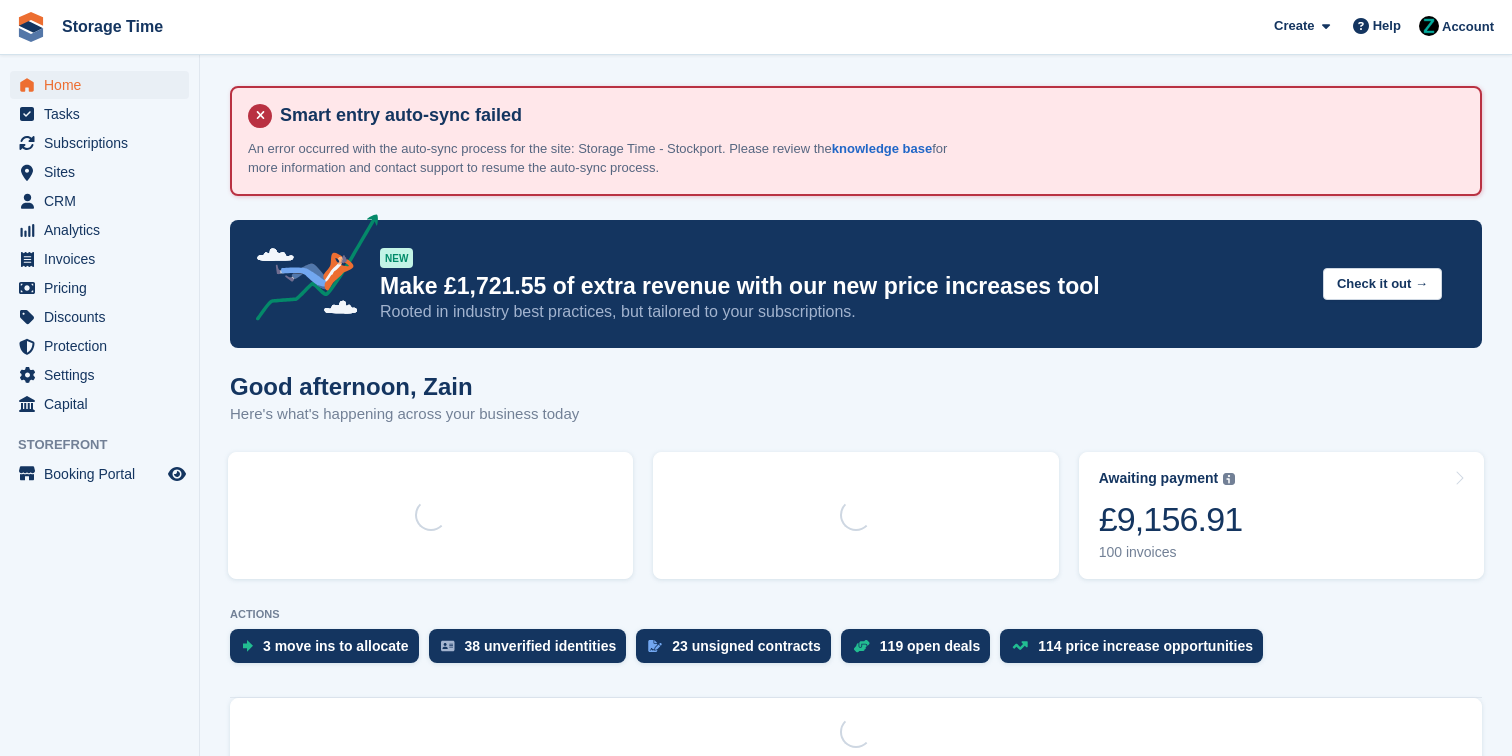scroll, scrollTop: 0, scrollLeft: 0, axis: both 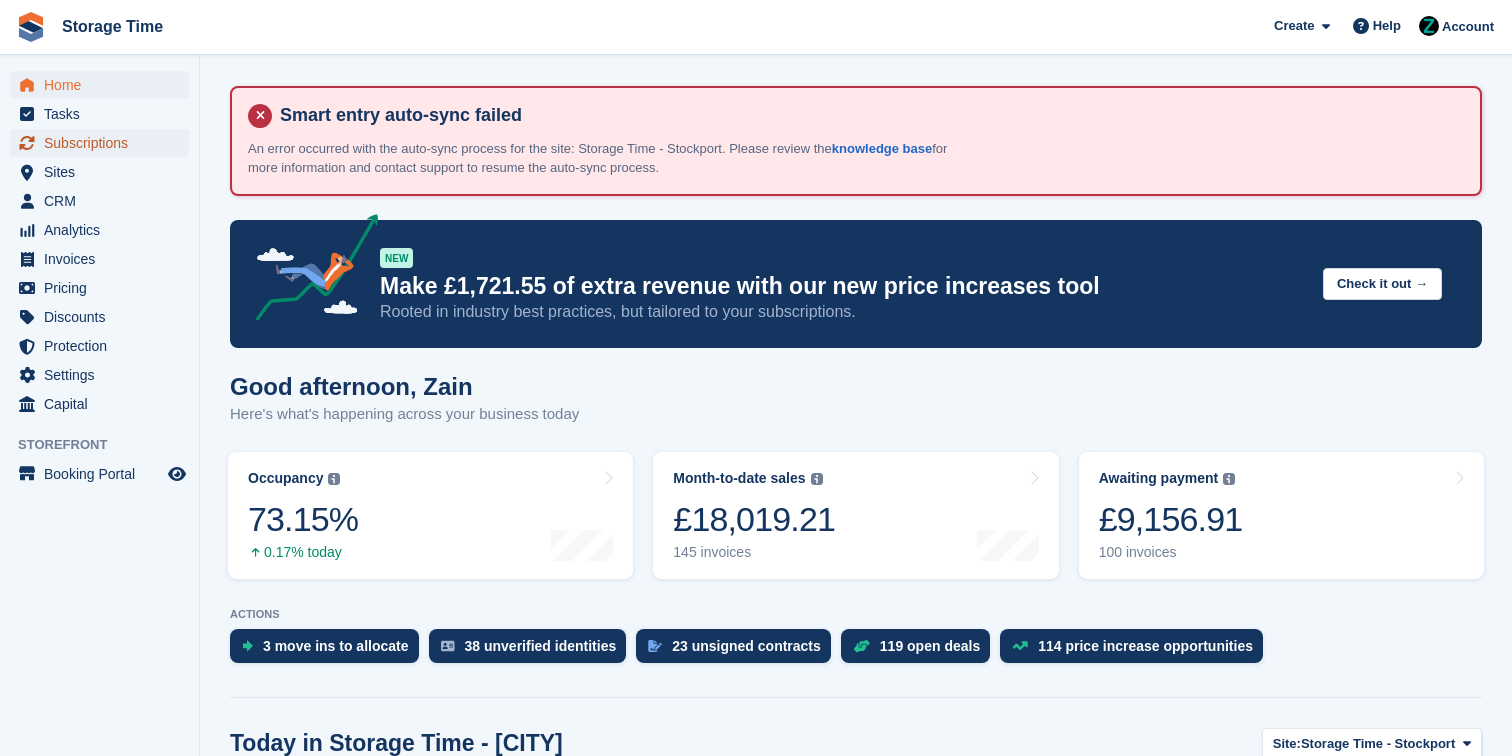 click on "Subscriptions" at bounding box center (104, 143) 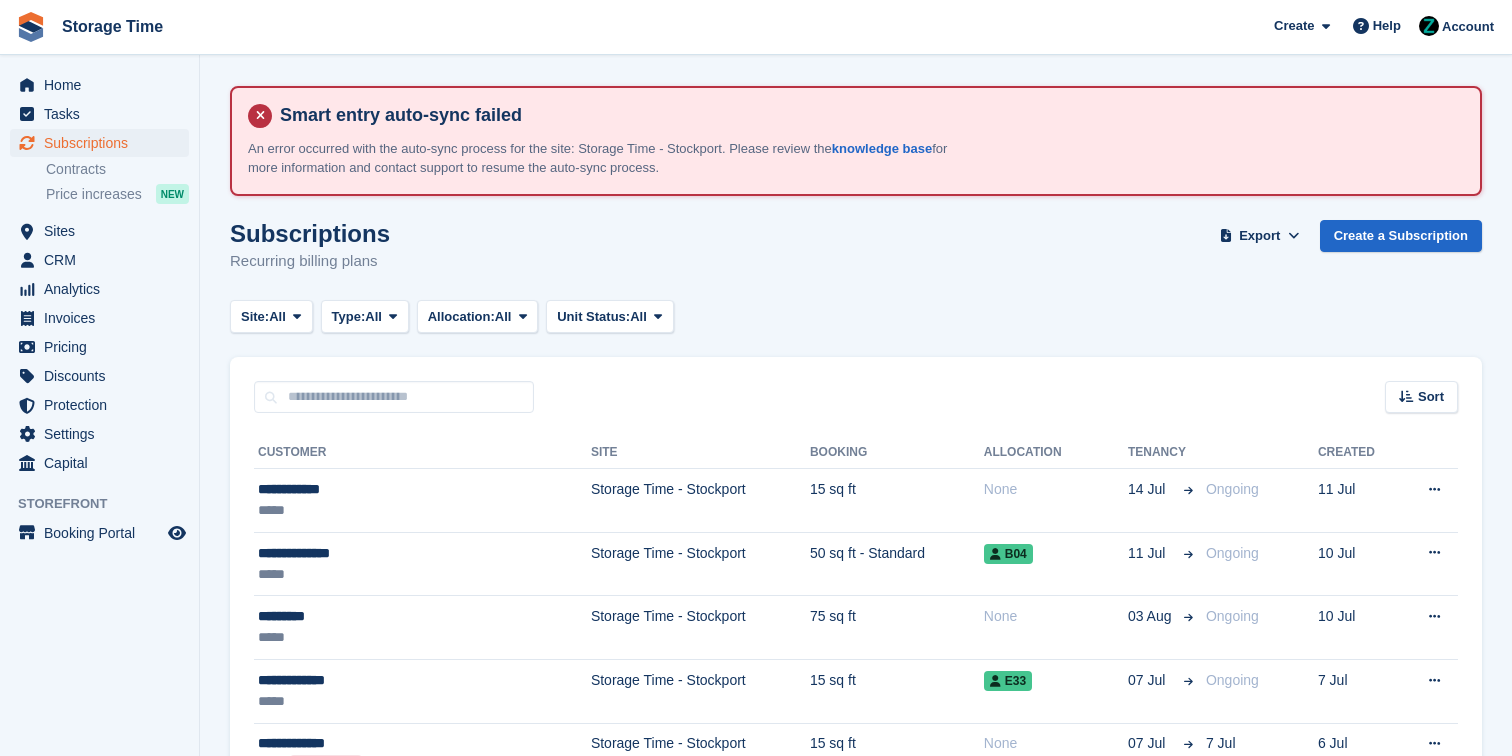 scroll, scrollTop: 0, scrollLeft: 0, axis: both 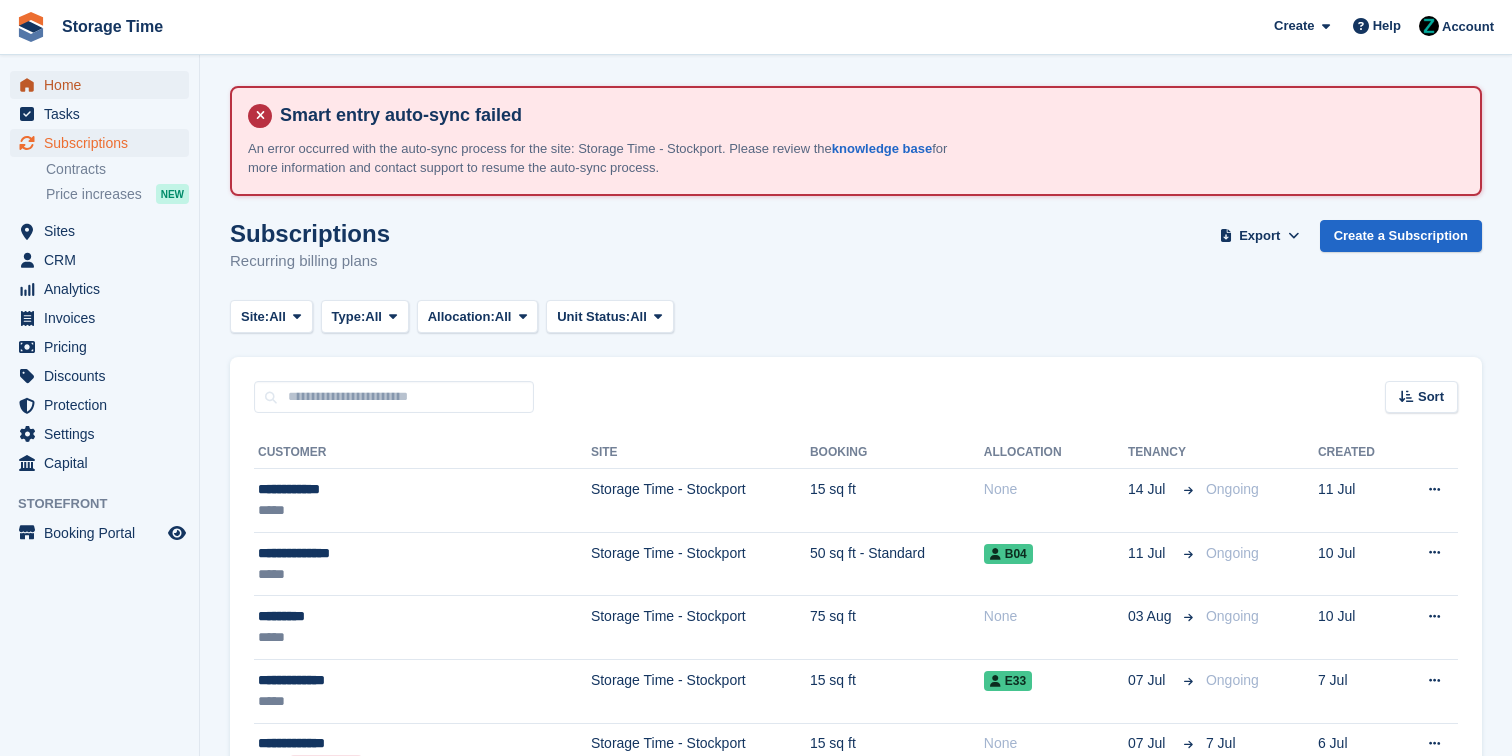 click on "Home" at bounding box center [104, 85] 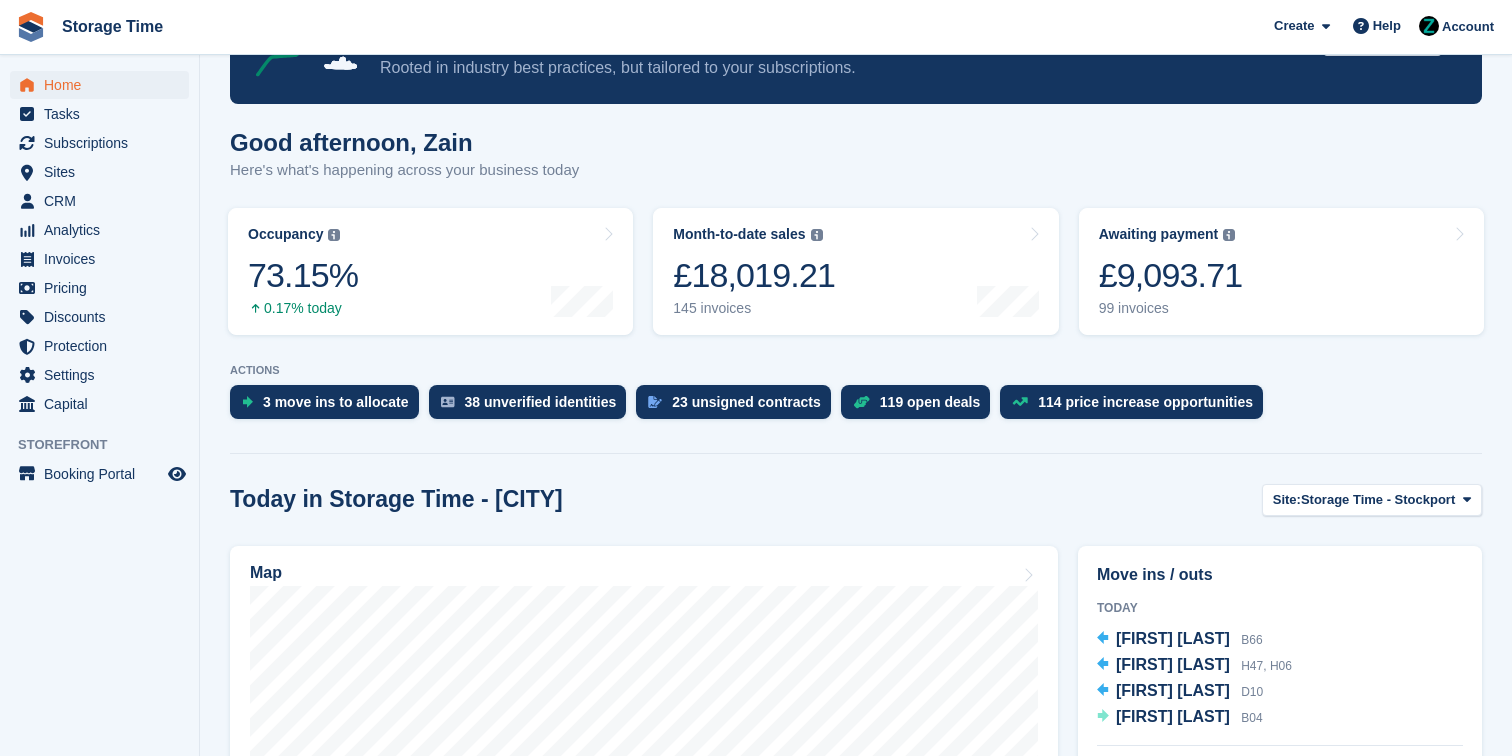 click on "Today in Storage Time - [CITY]
Site:
Storage Time - [CITY]
Storage Time - [CITY]
Storage Time - [CITY]
Storage Time - [CITY]" at bounding box center [856, 500] 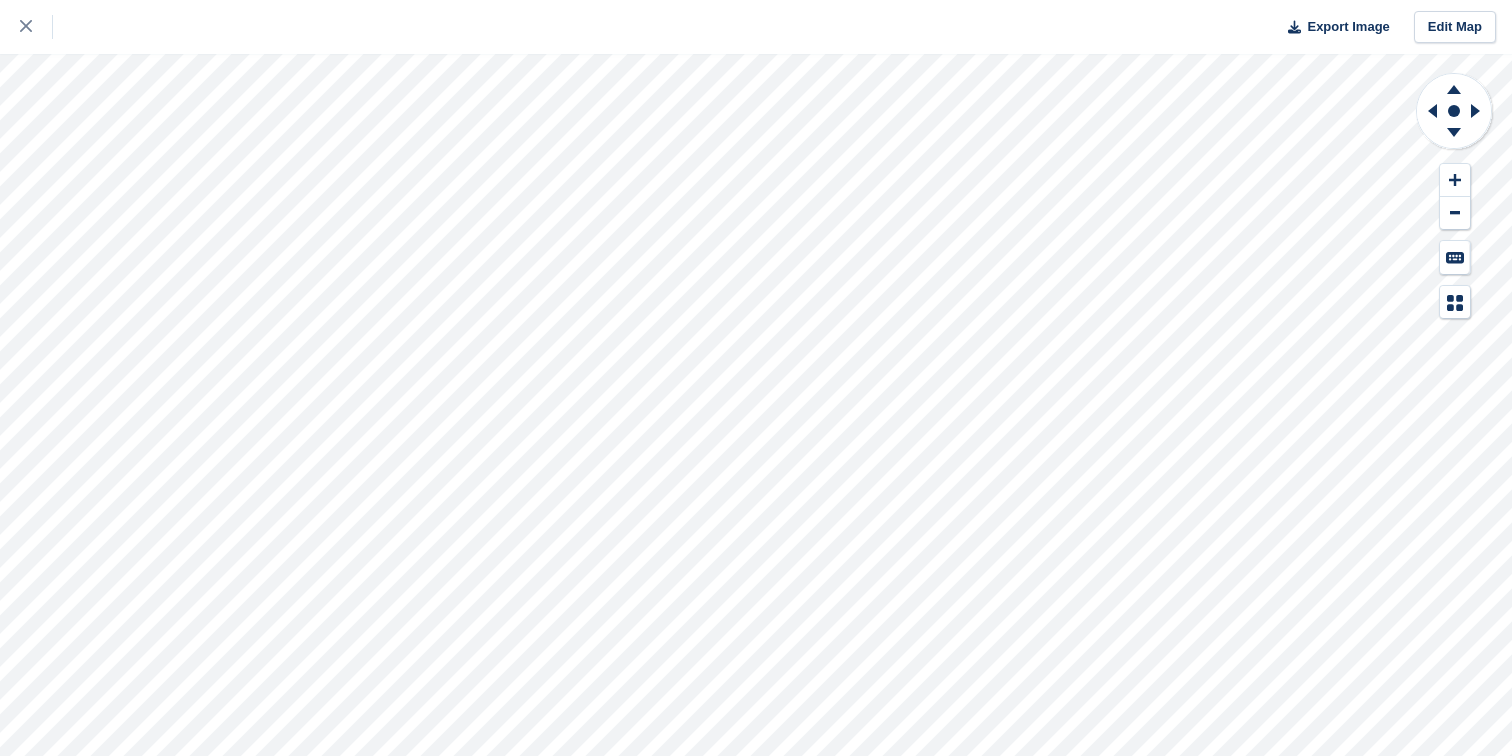 scroll, scrollTop: 0, scrollLeft: 0, axis: both 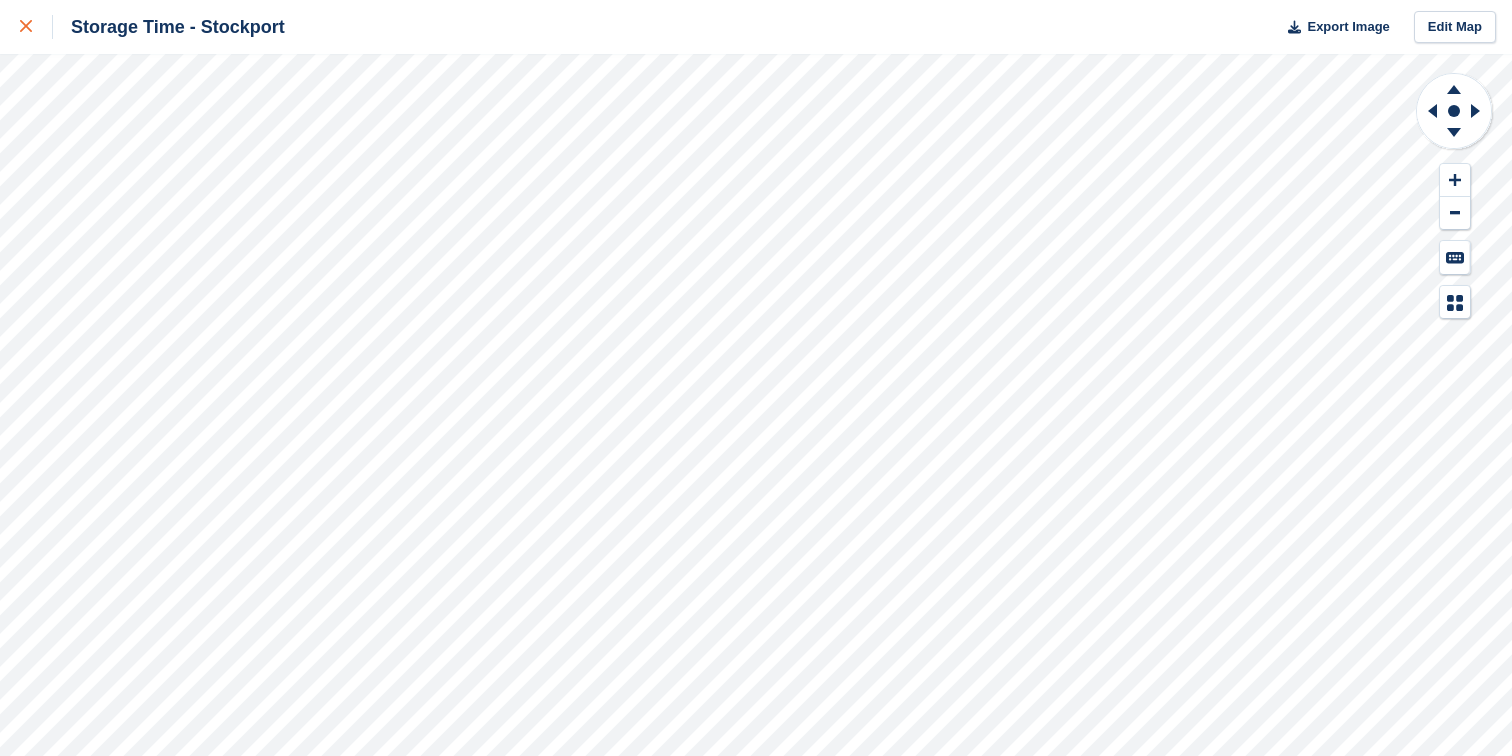 click 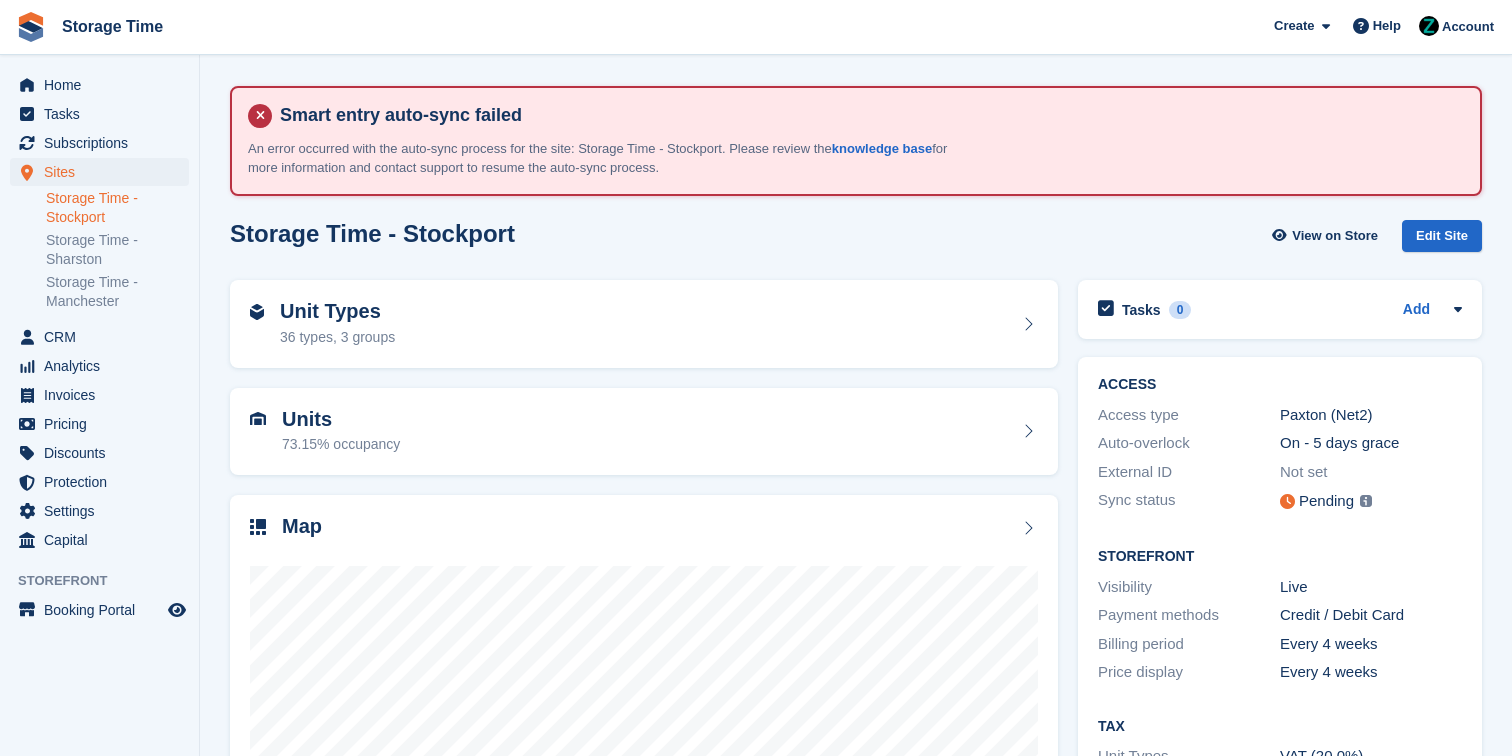 scroll, scrollTop: 0, scrollLeft: 0, axis: both 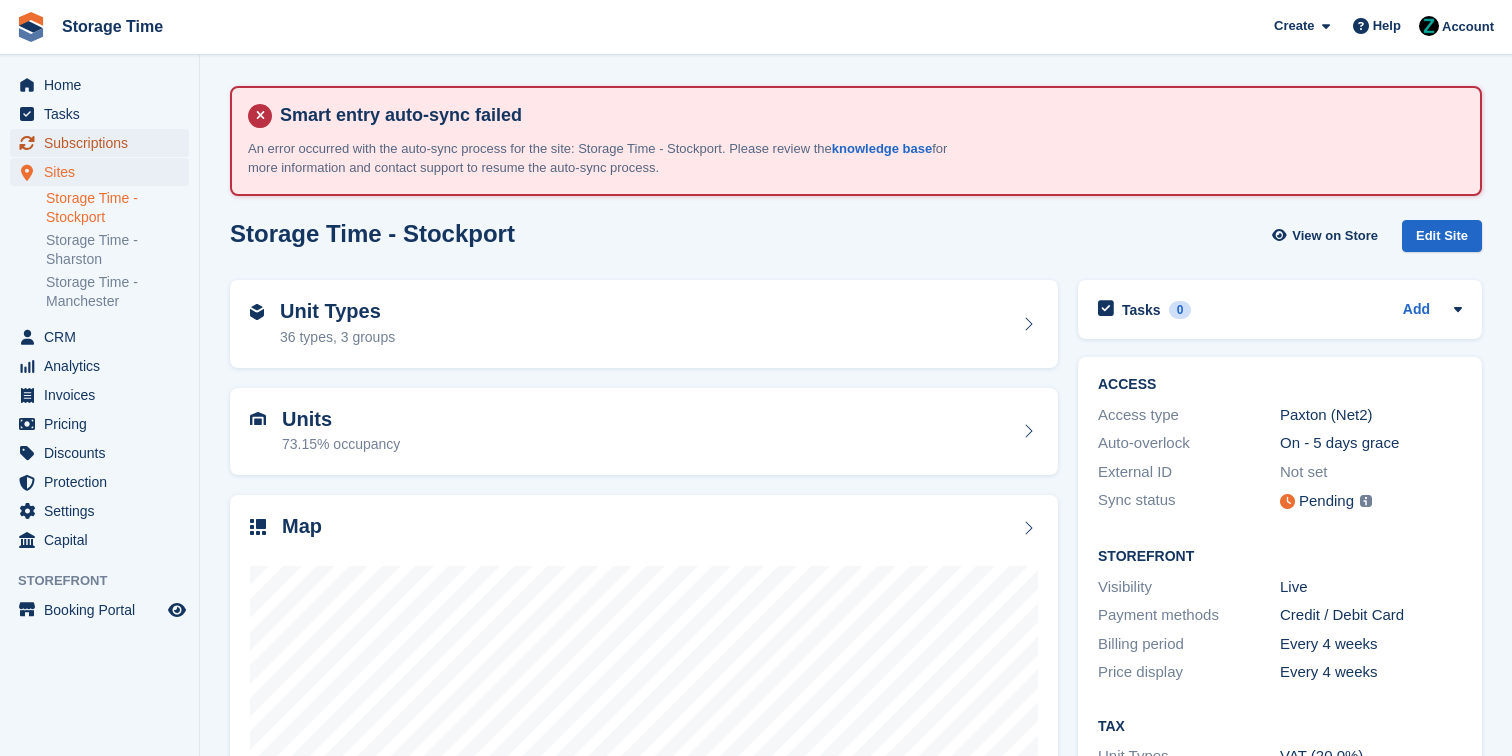 click on "Subscriptions" at bounding box center [104, 143] 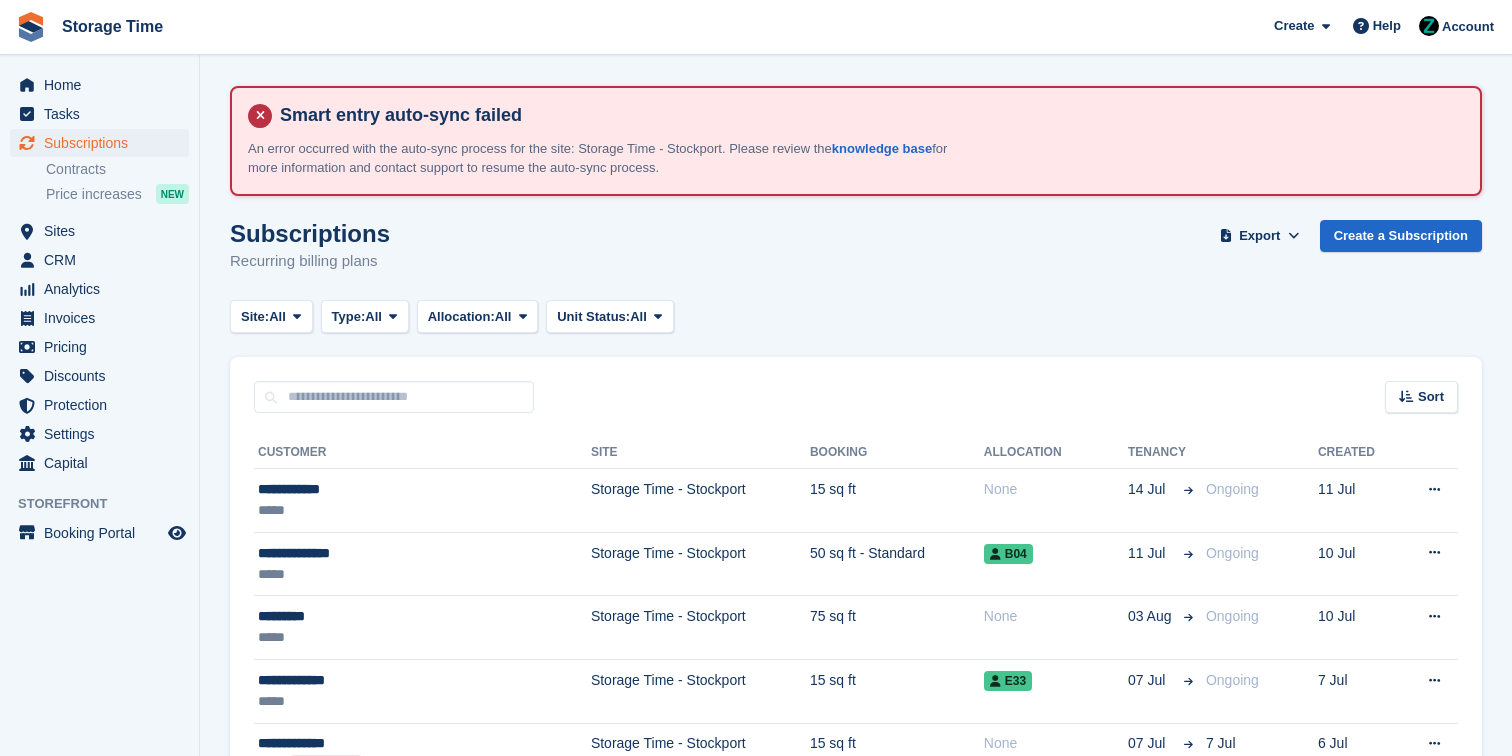 scroll, scrollTop: 0, scrollLeft: 0, axis: both 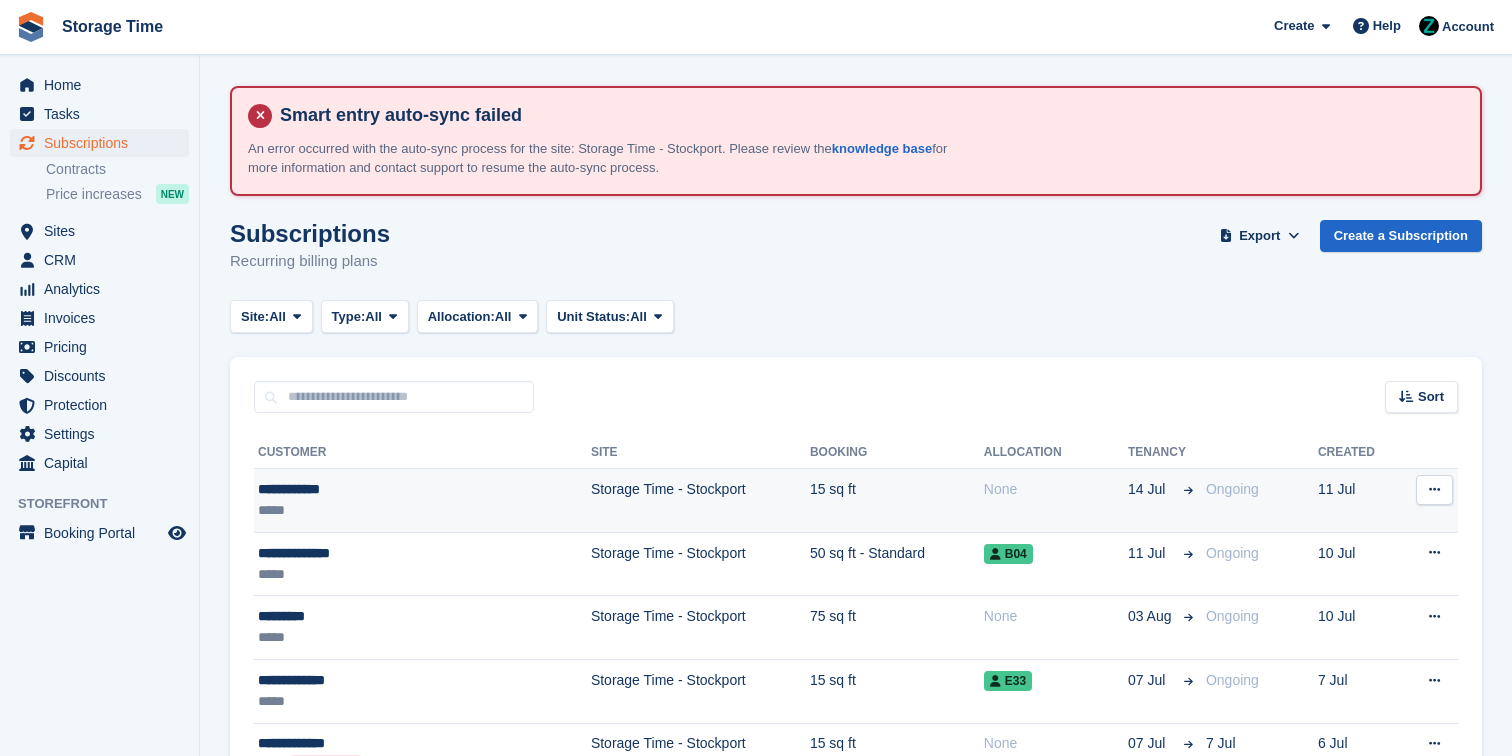 click on "Storage Time - Stockport" at bounding box center [700, 501] 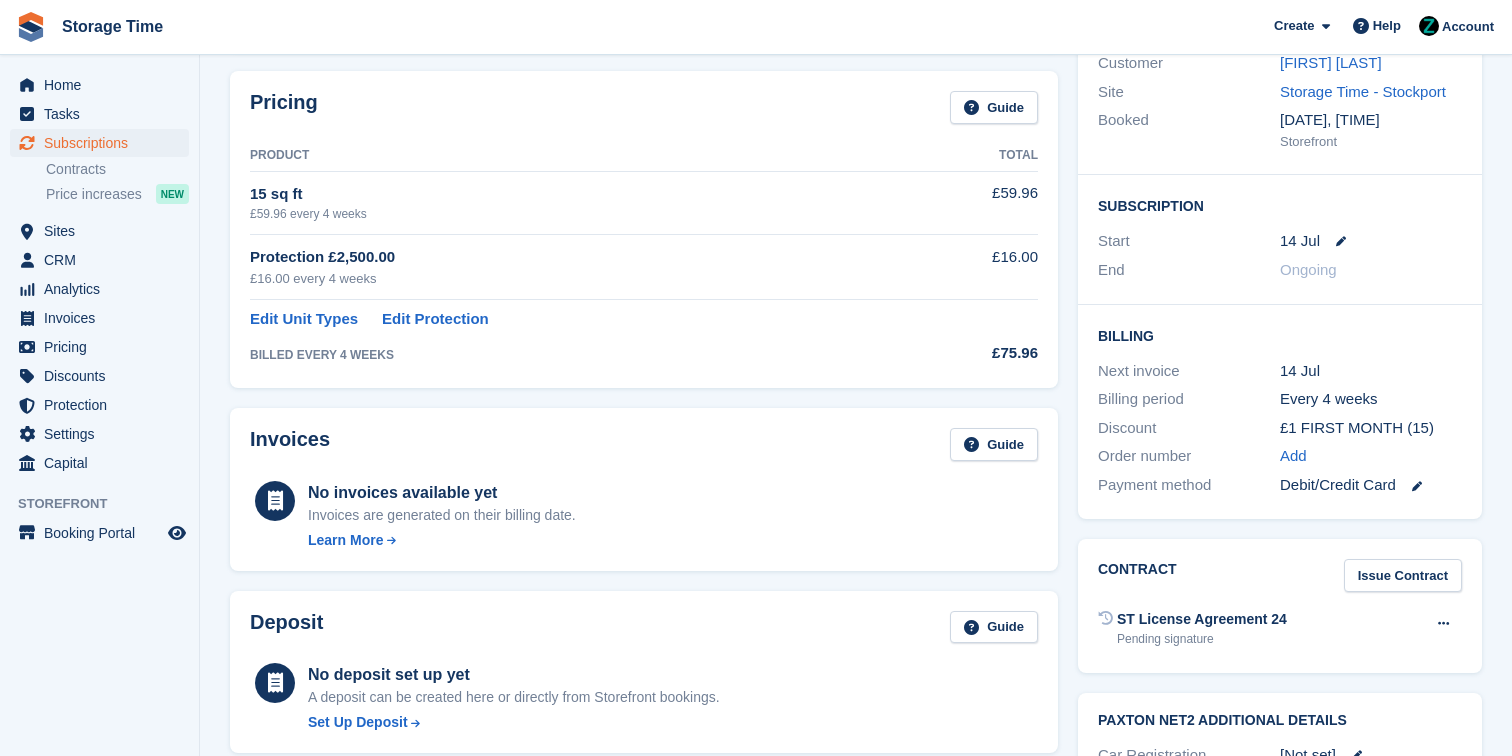 scroll, scrollTop: 0, scrollLeft: 0, axis: both 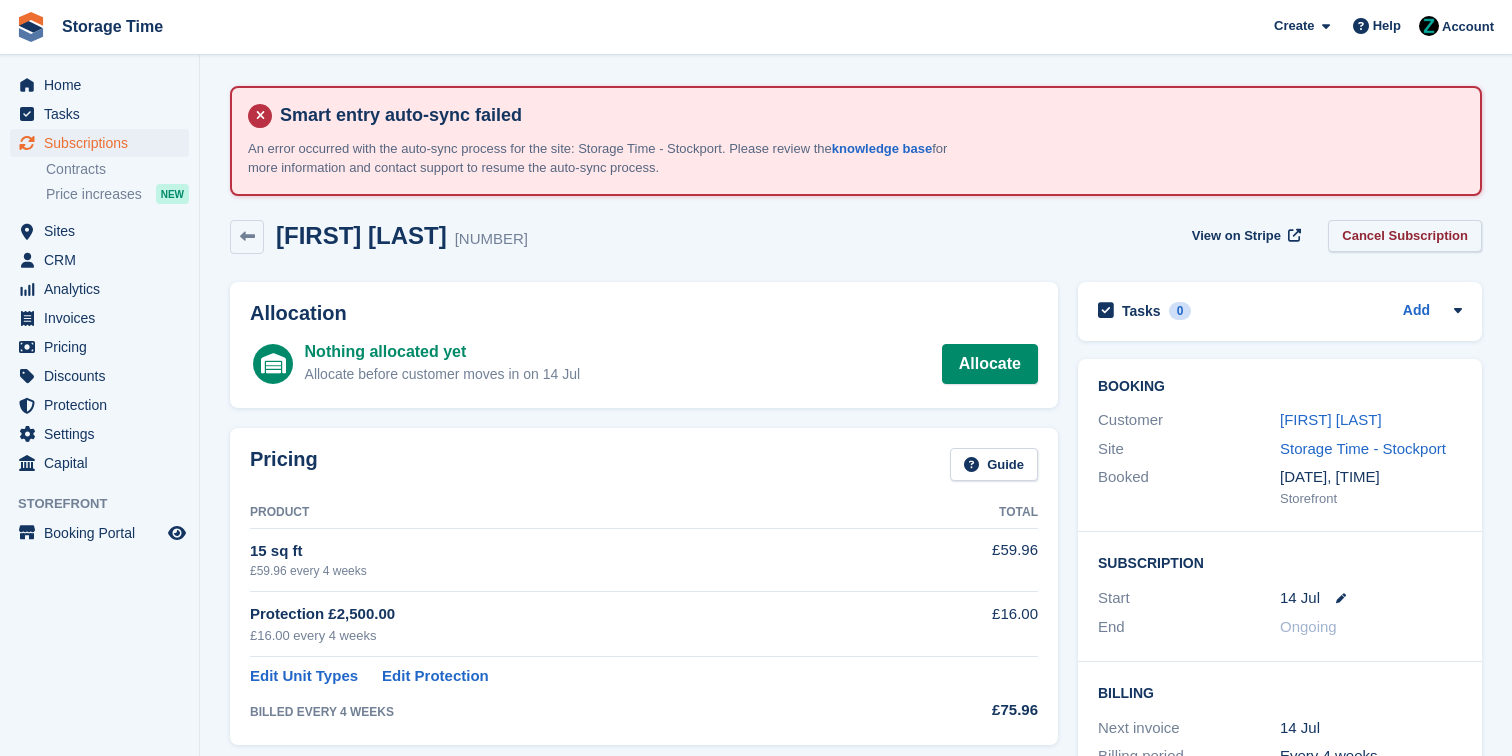 click on "Cancel Subscription" at bounding box center (1405, 236) 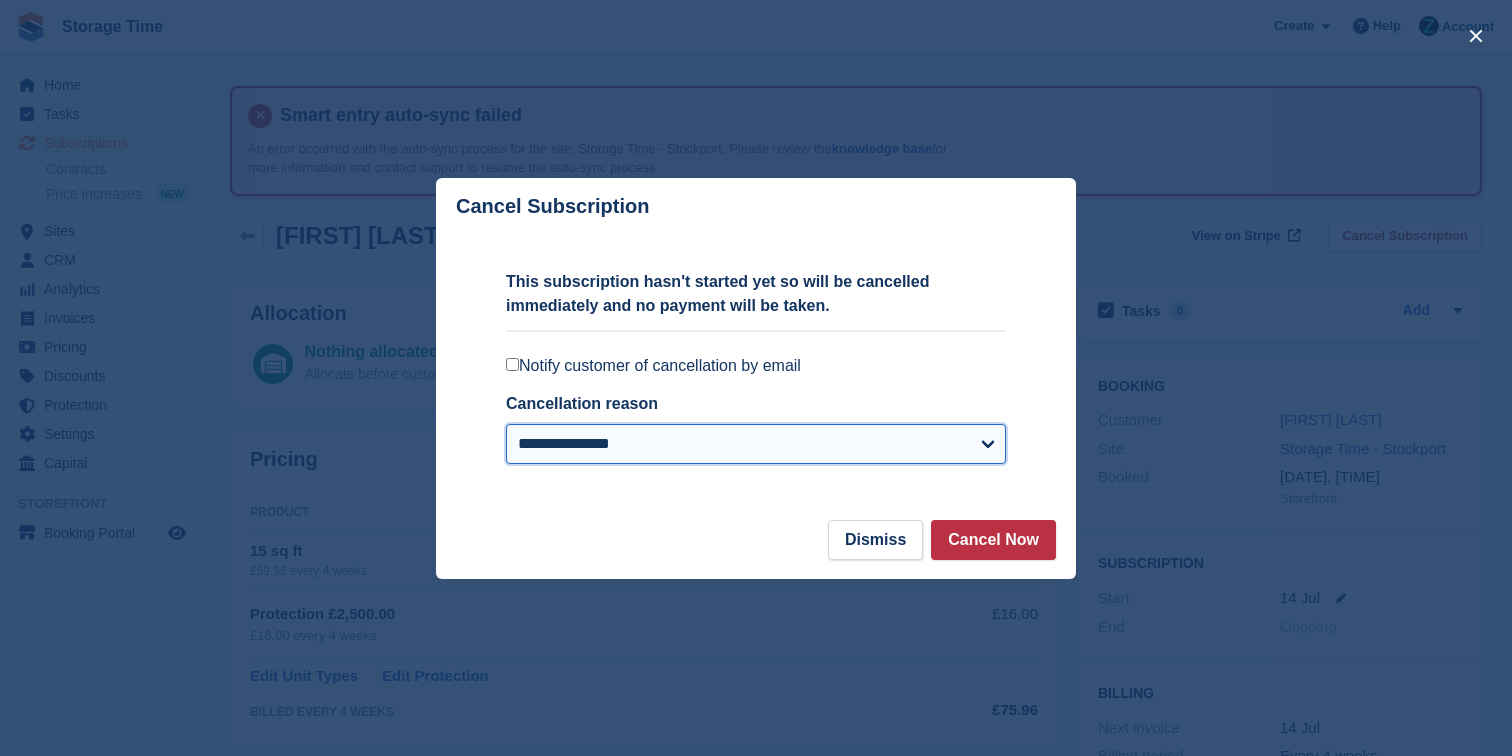 click on "**********" at bounding box center [756, 444] 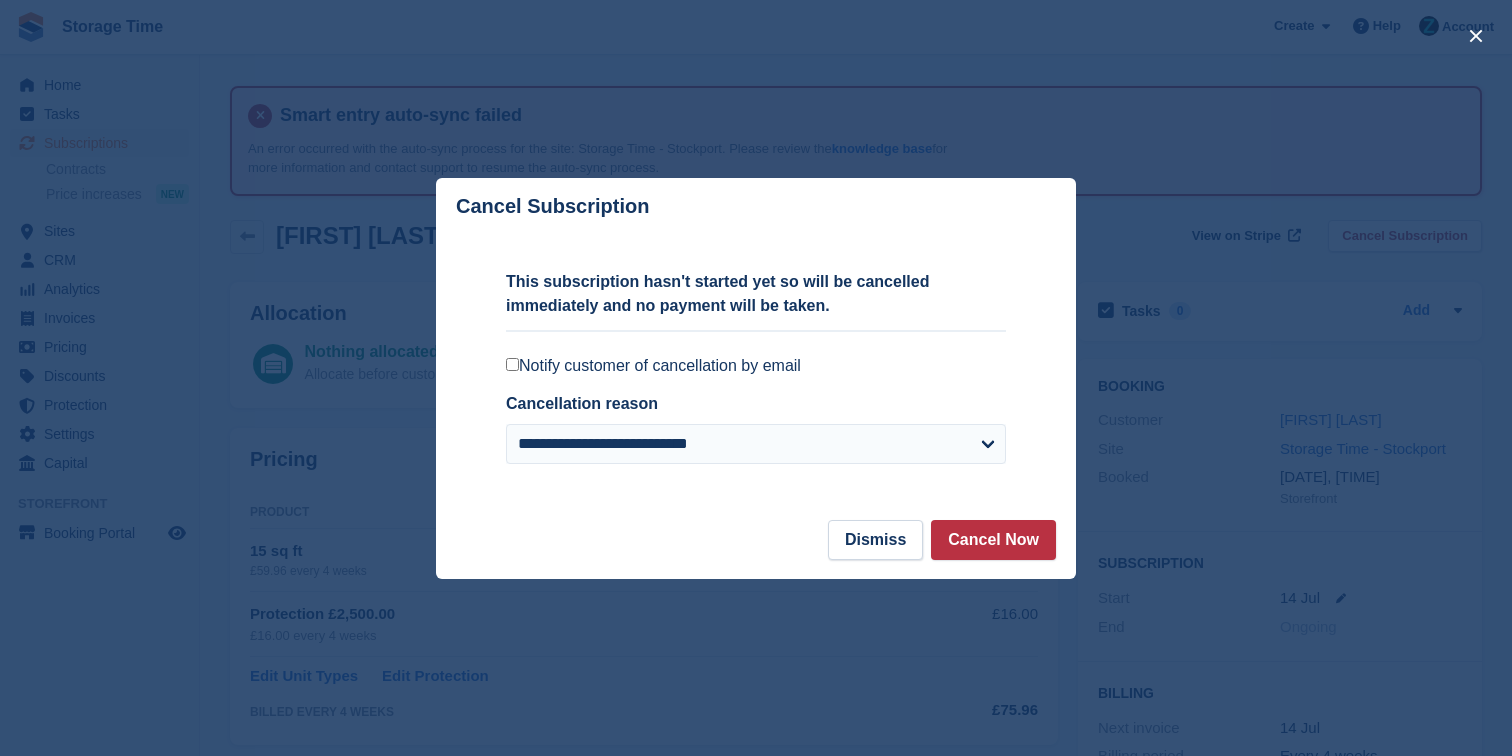 click on "**********" at bounding box center (756, 377) 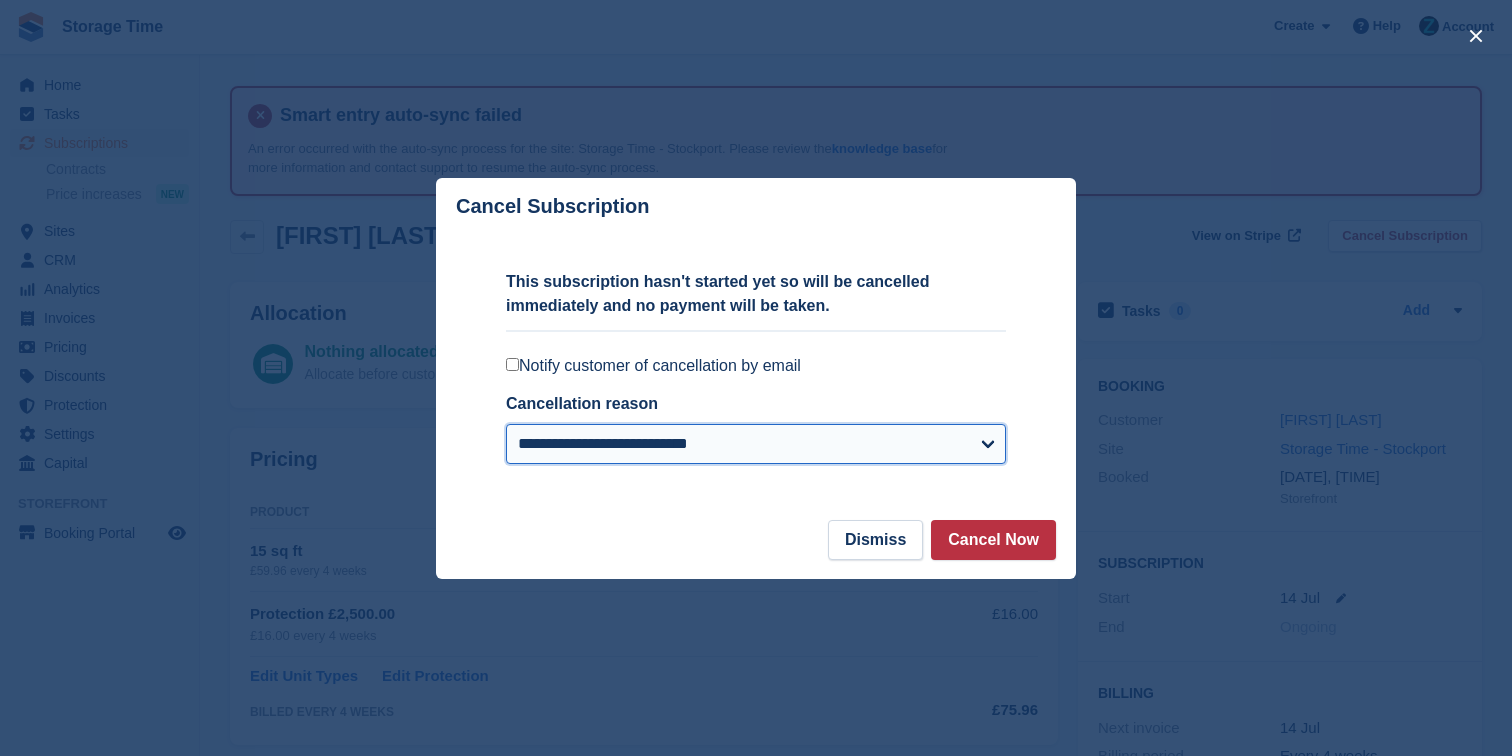 click on "**********" at bounding box center [756, 444] 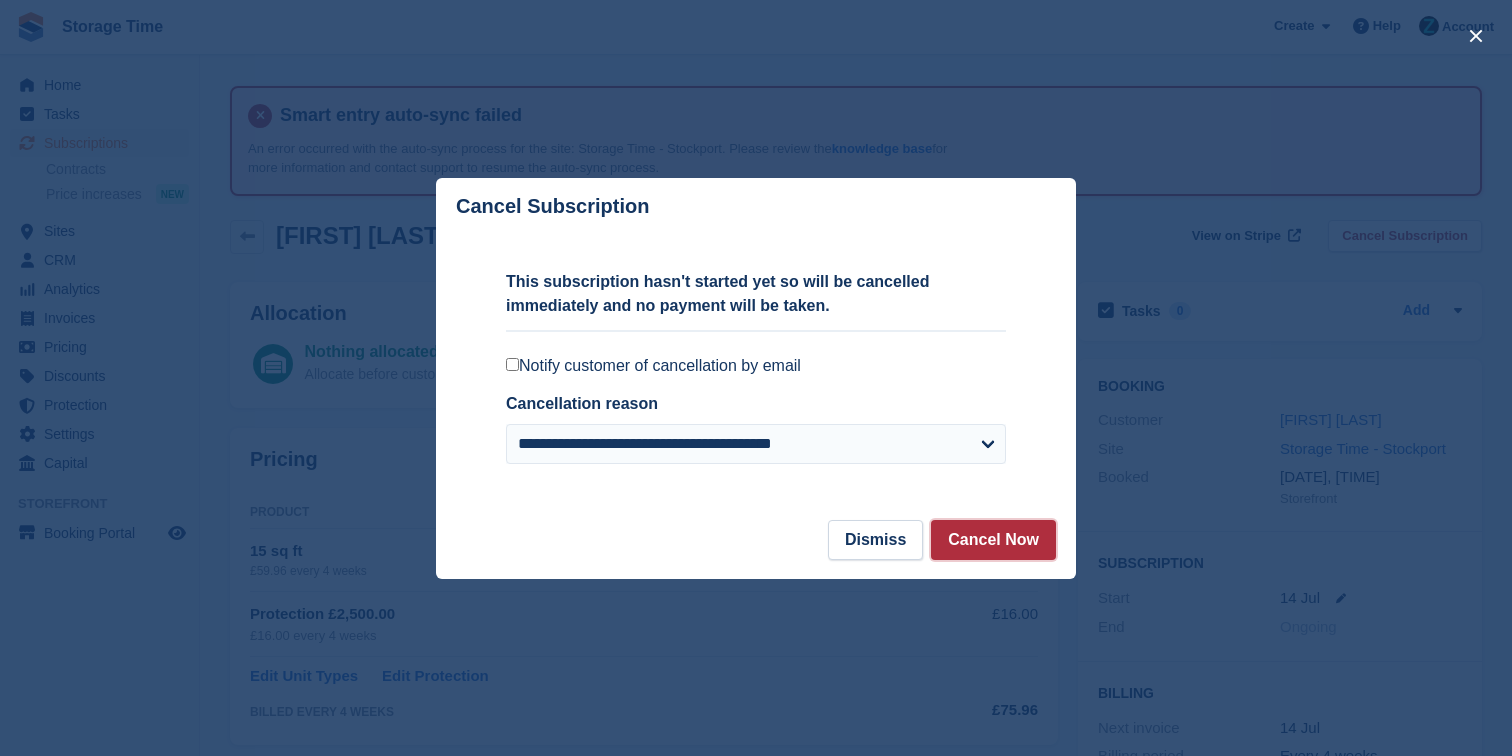 click on "Cancel Now" at bounding box center (993, 540) 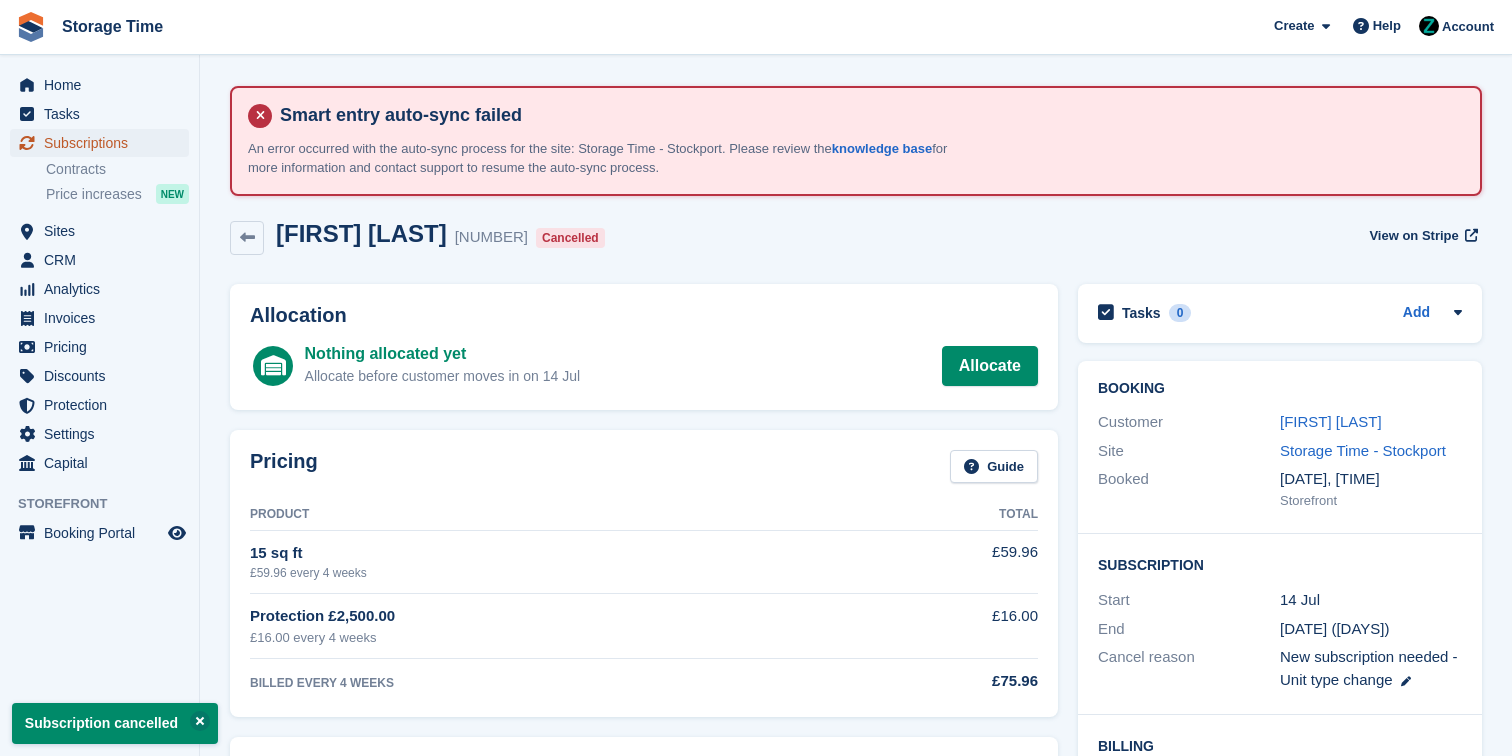 click on "Subscriptions" at bounding box center (104, 143) 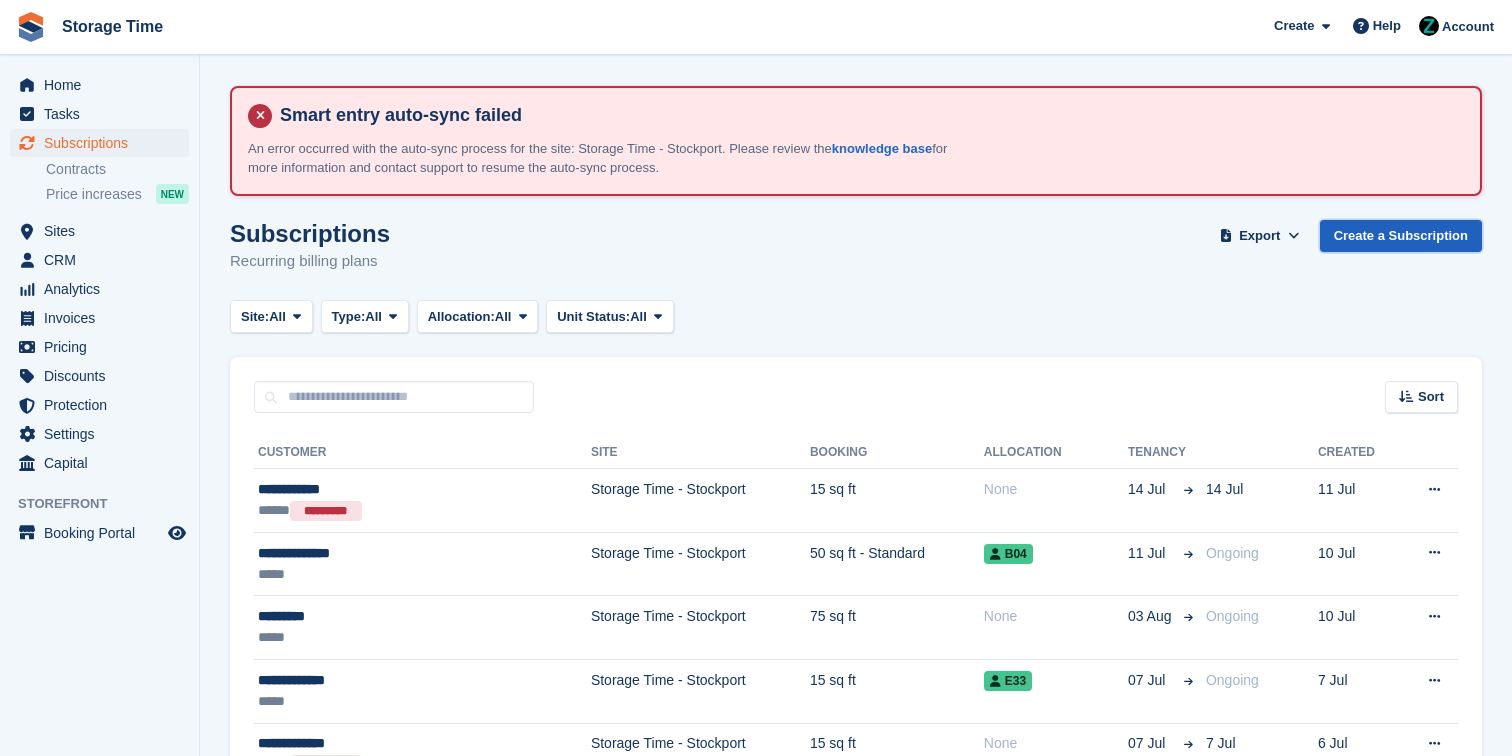 click on "Create a Subscription" at bounding box center (1401, 236) 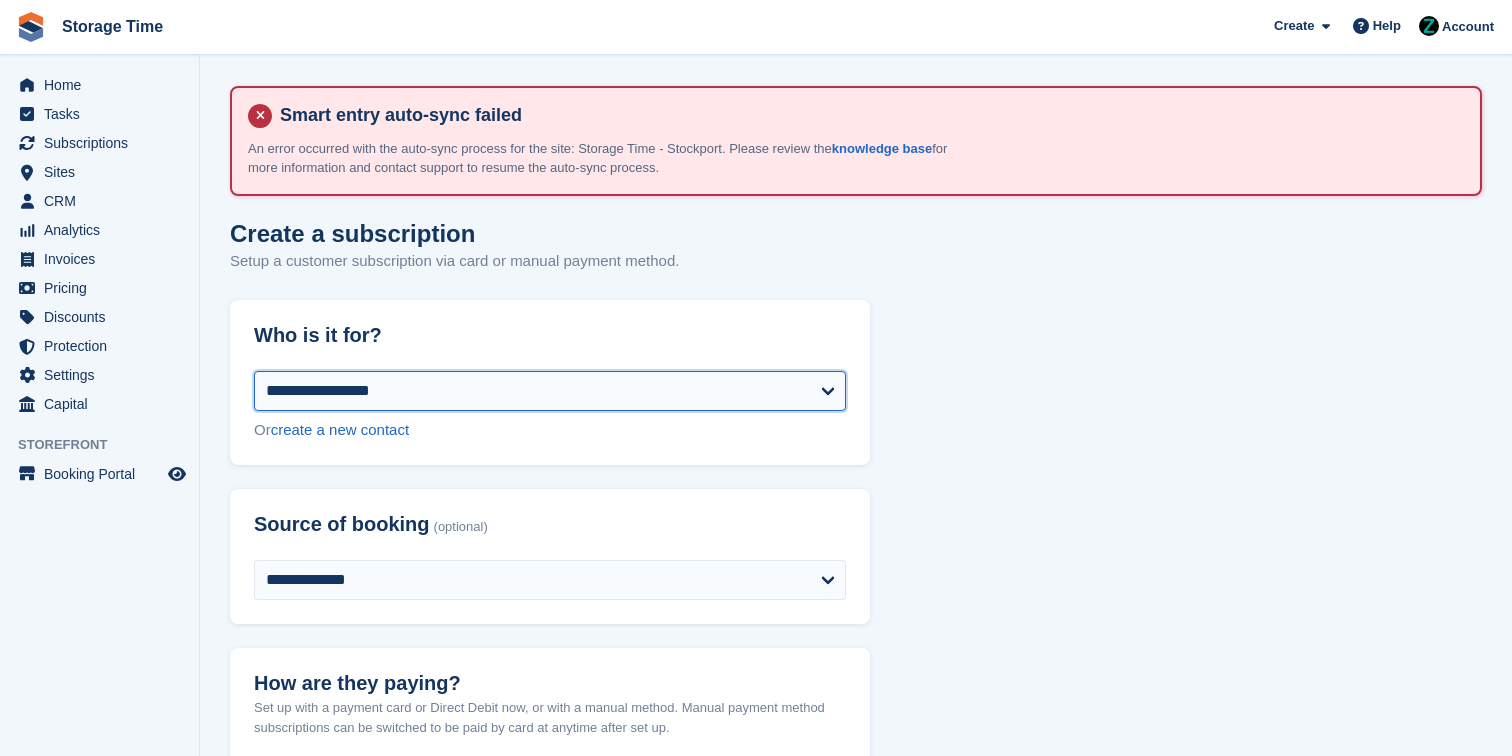 click on "**********" at bounding box center (550, 391) 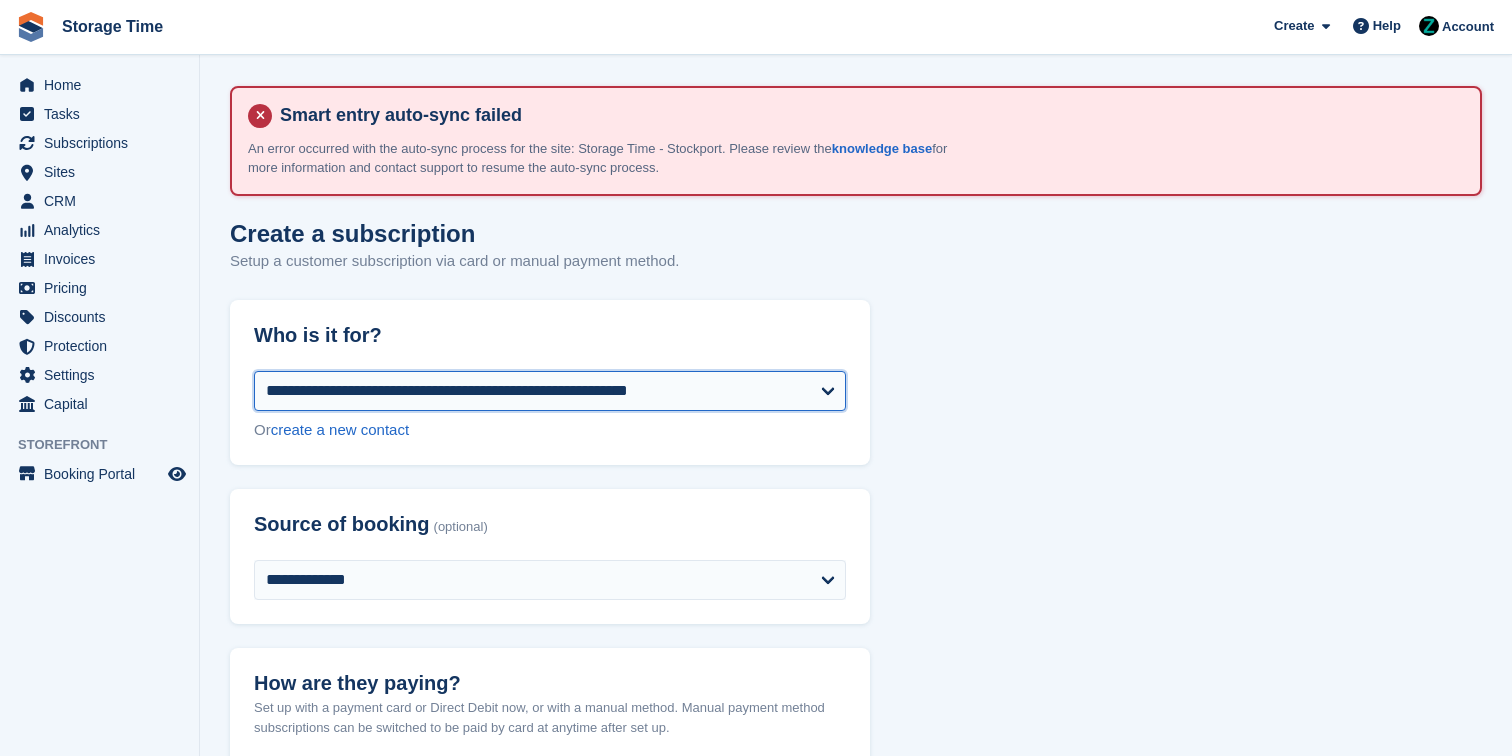 select on "**********" 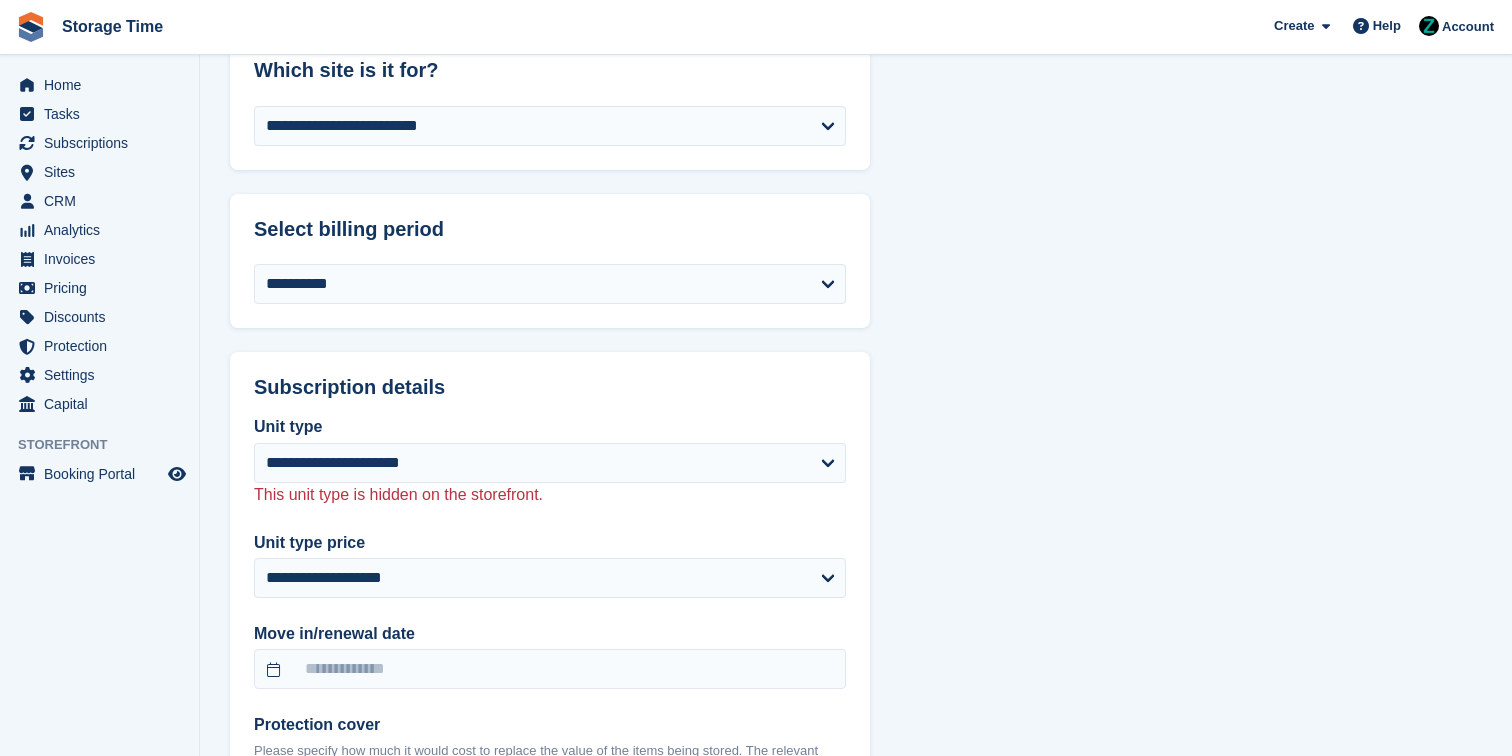 scroll, scrollTop: 934, scrollLeft: 0, axis: vertical 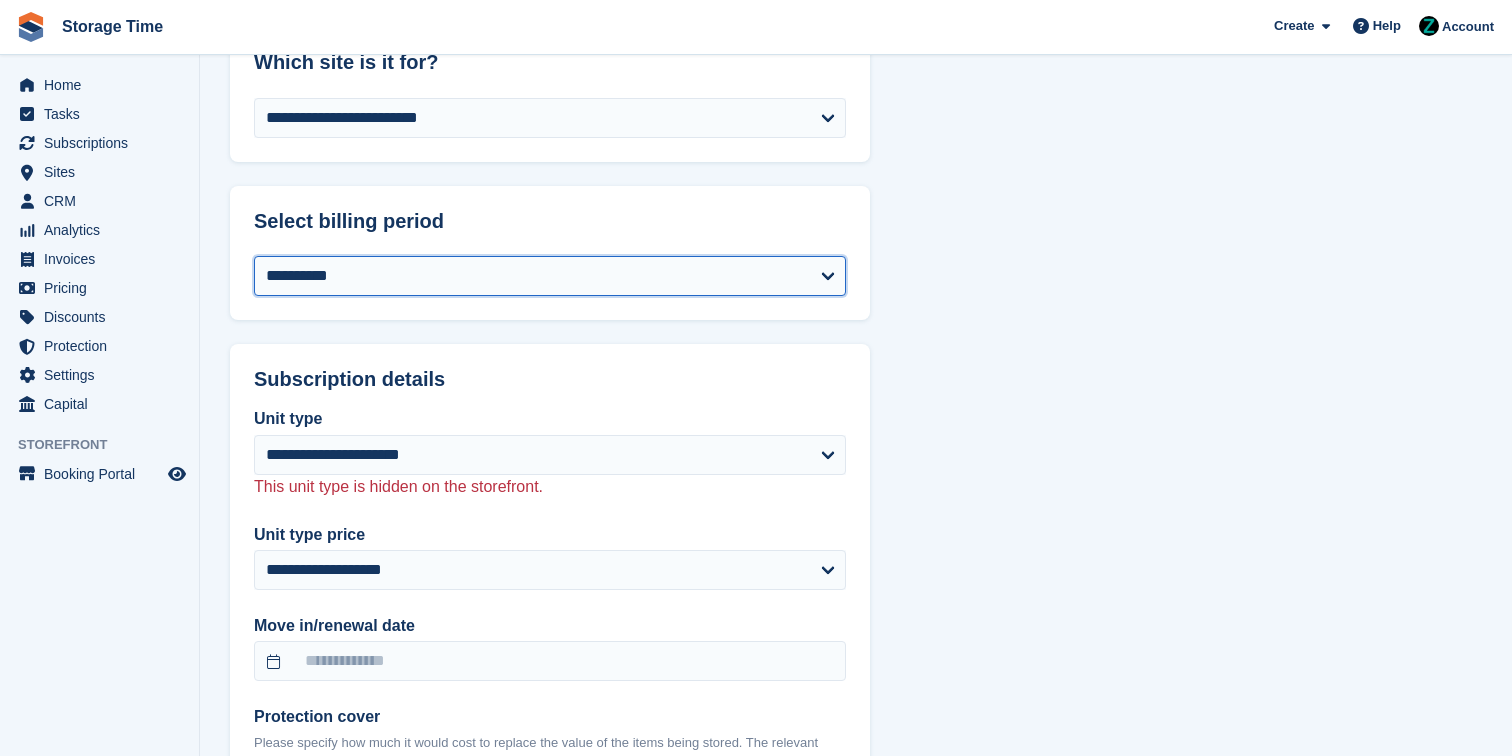 click on "**********" at bounding box center (550, 276) 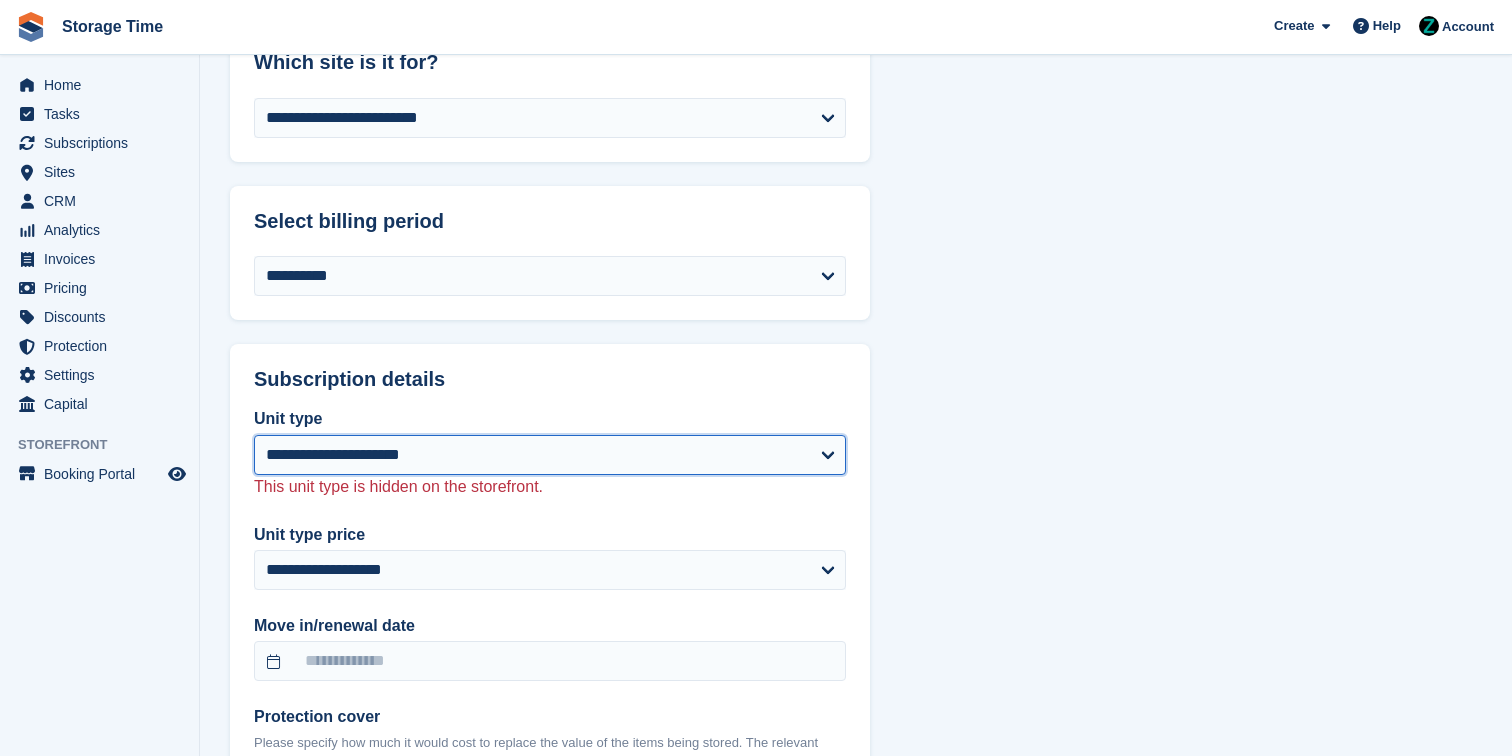 click on "**********" at bounding box center (550, 455) 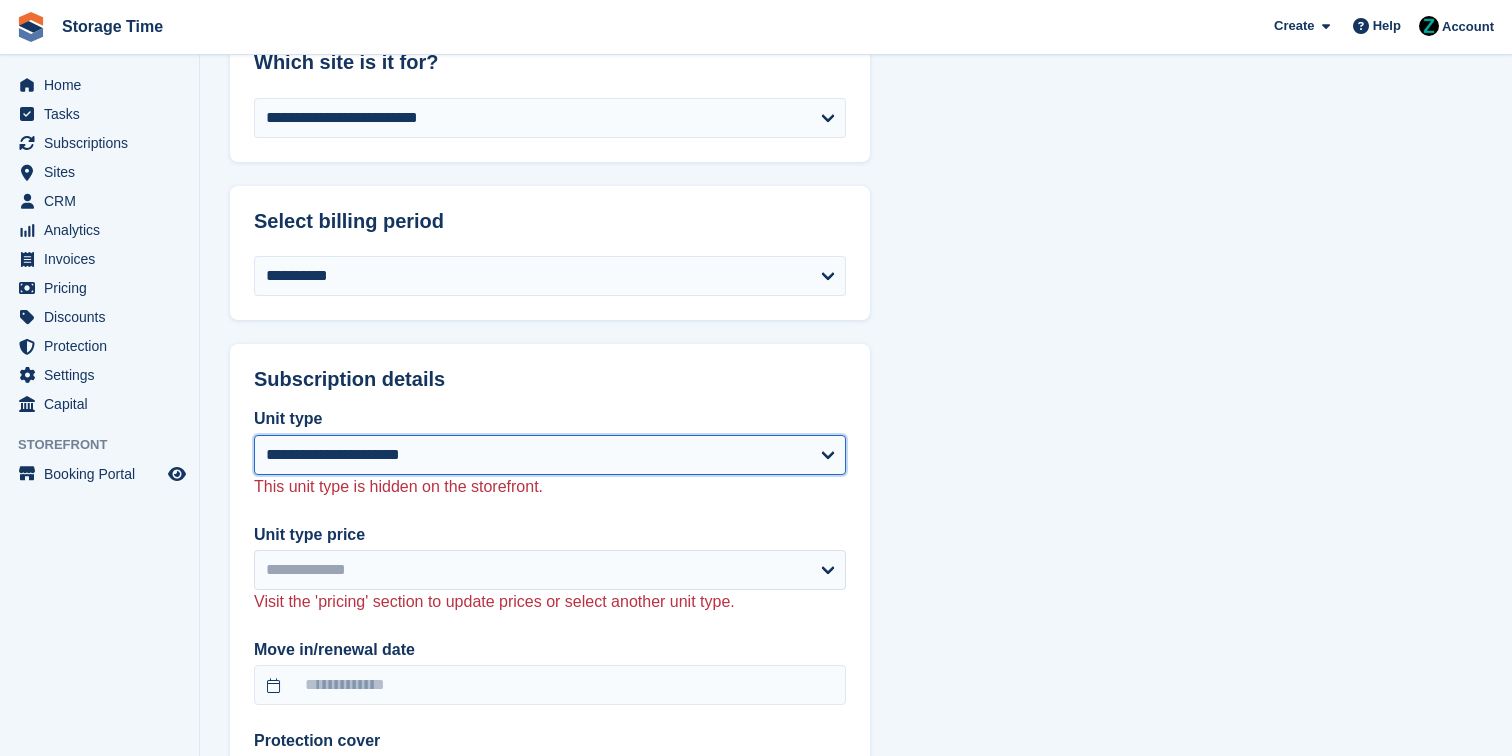 select on "****" 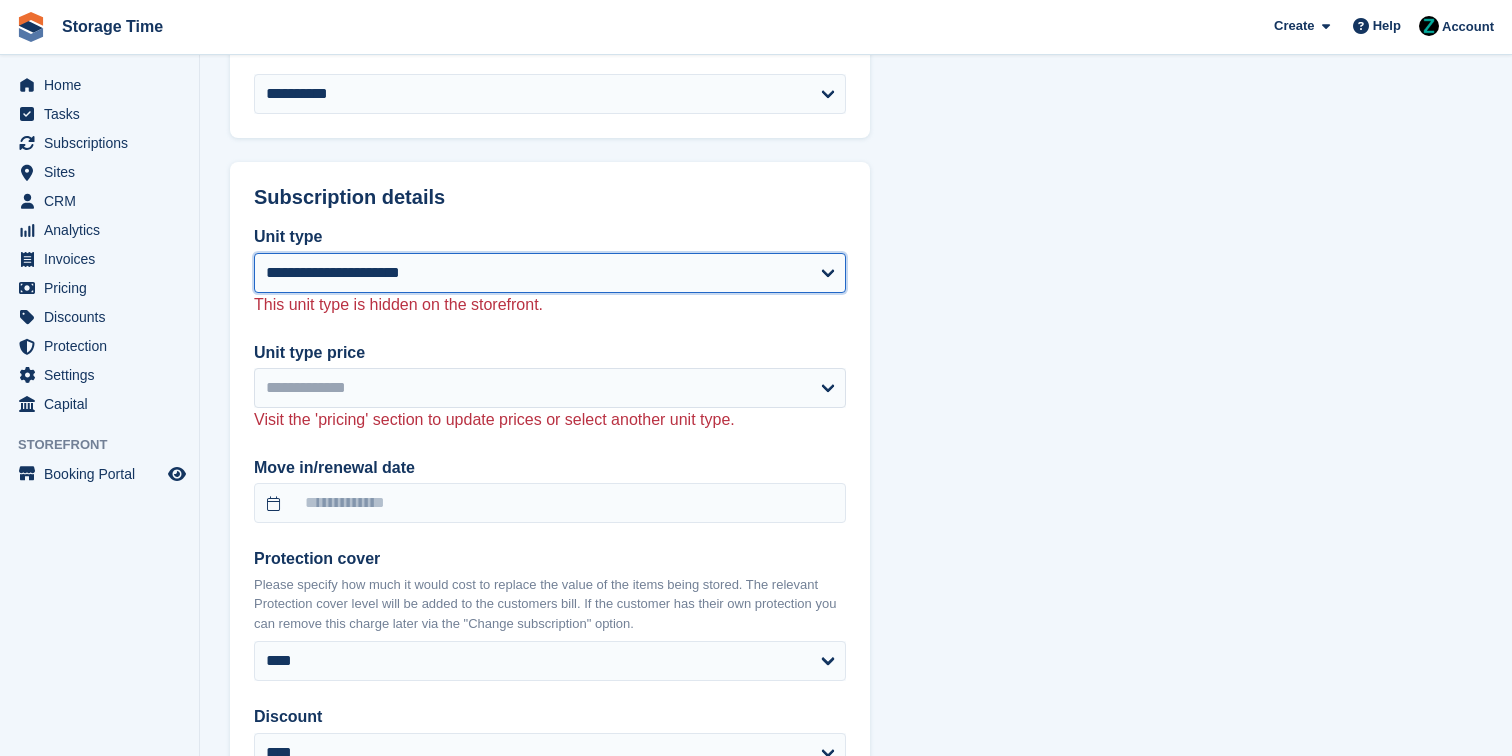 select on "******" 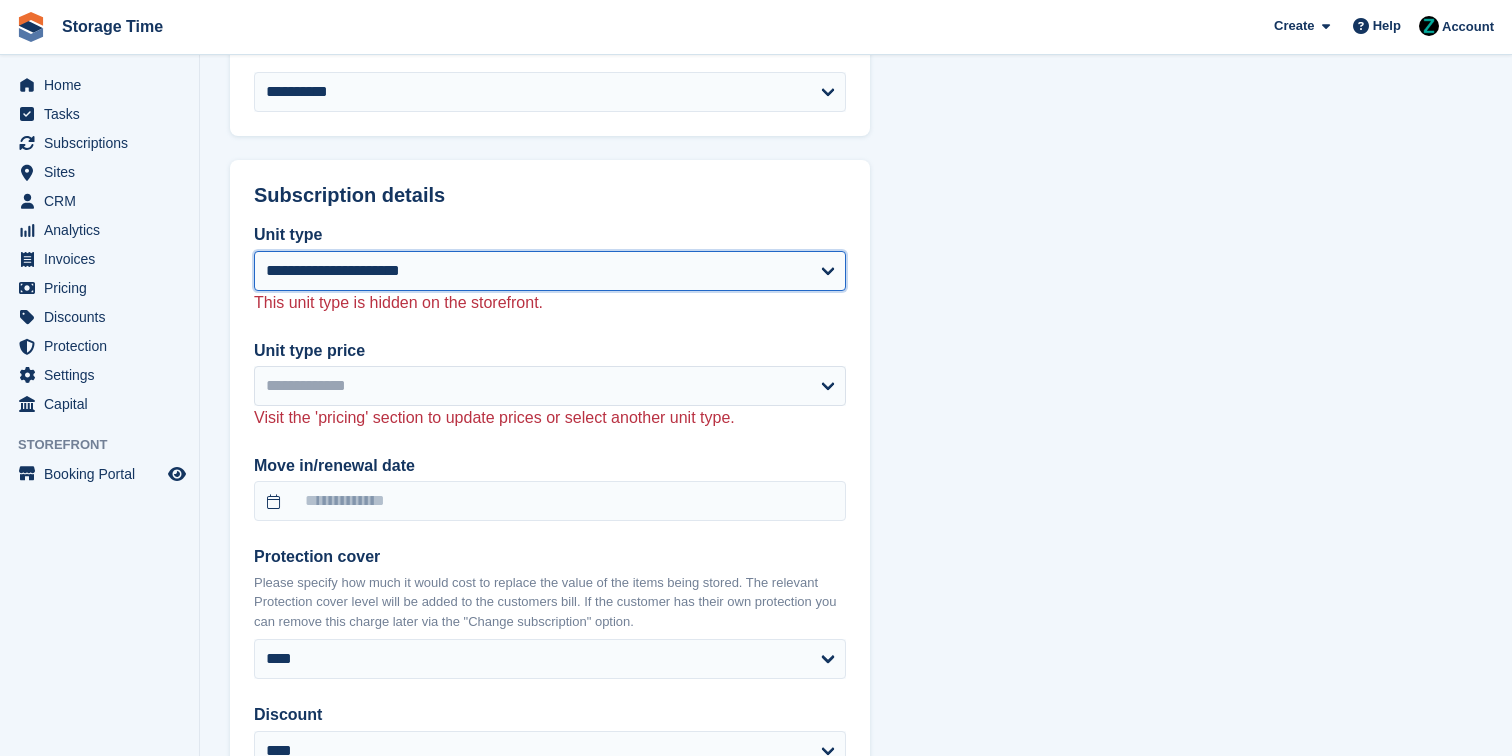 select on "*****" 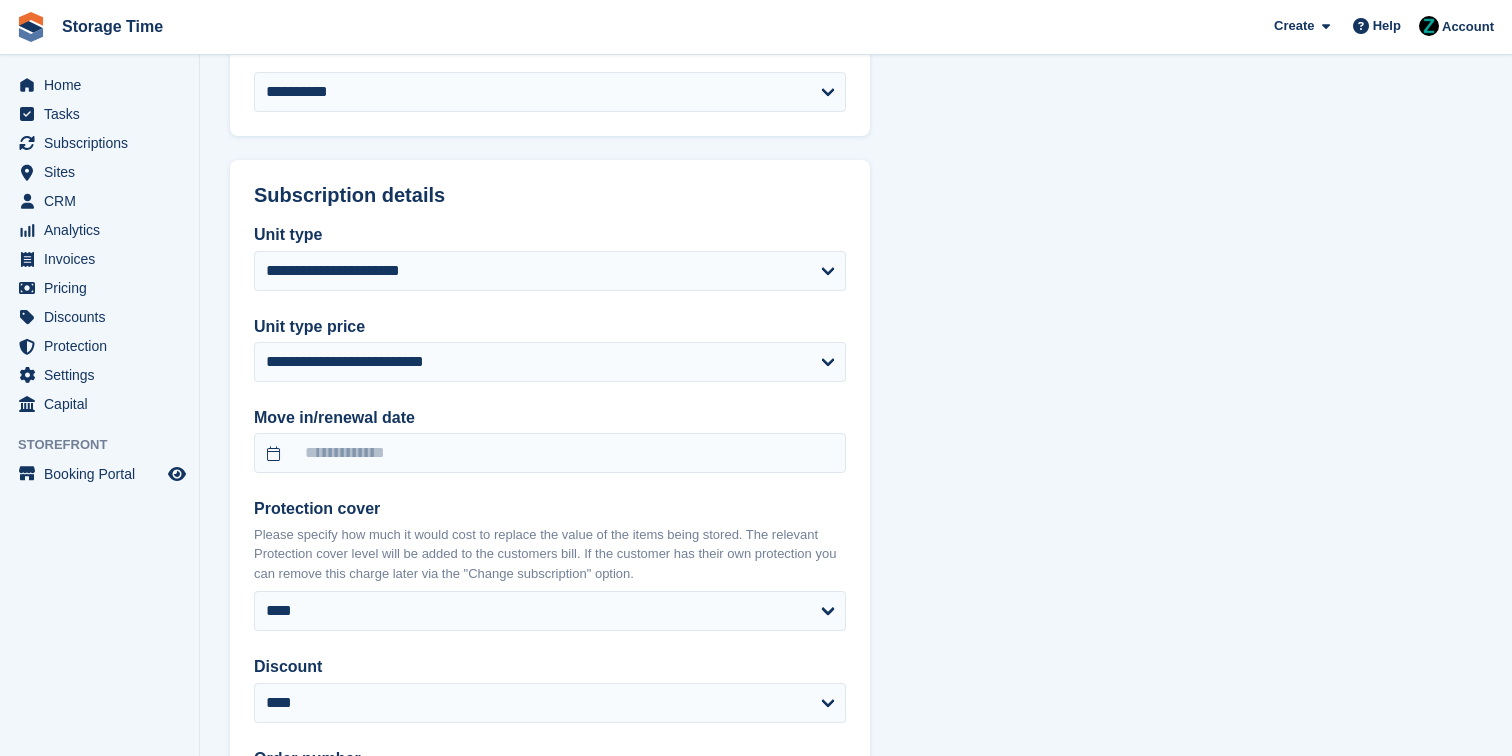 click on "**********" at bounding box center (550, 574) 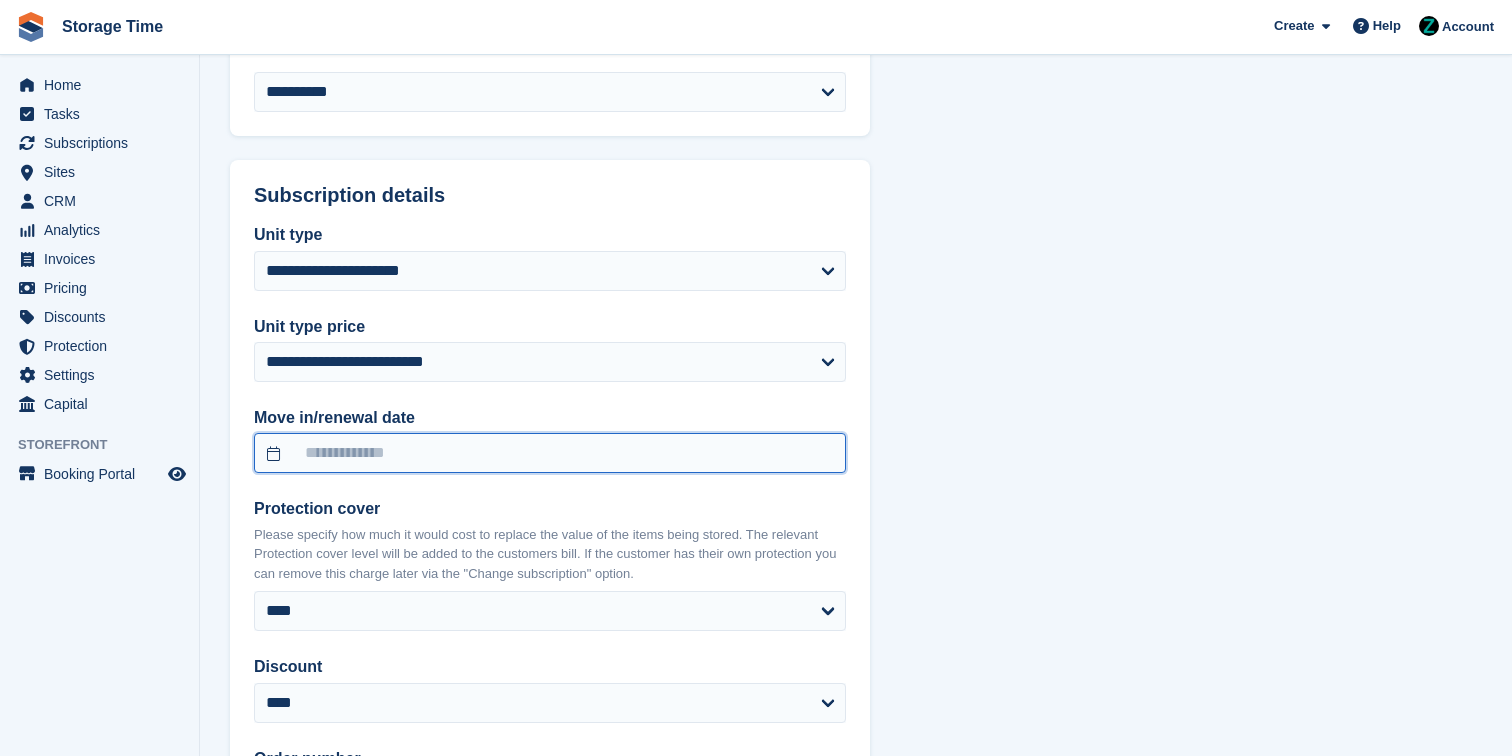 click at bounding box center [550, 453] 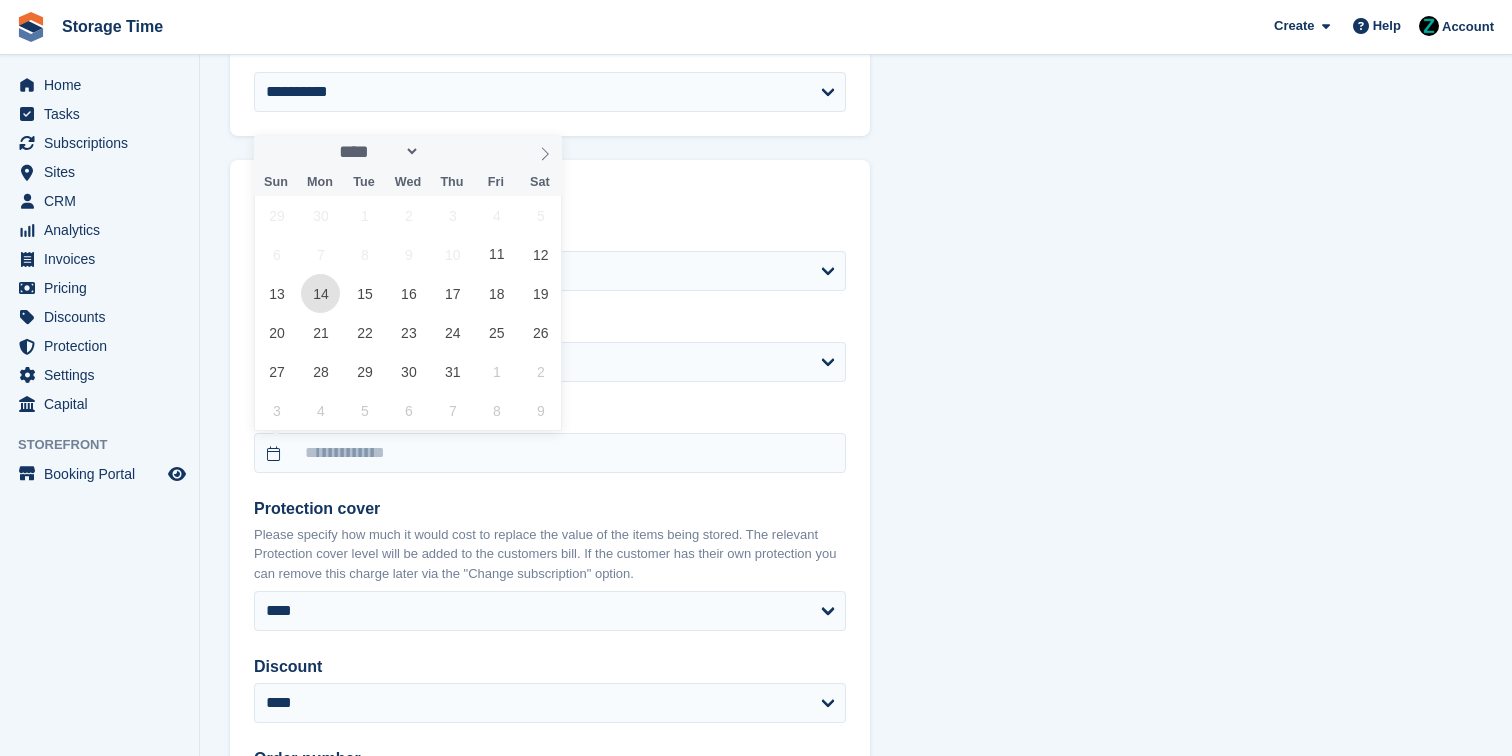 click on "14" at bounding box center (320, 293) 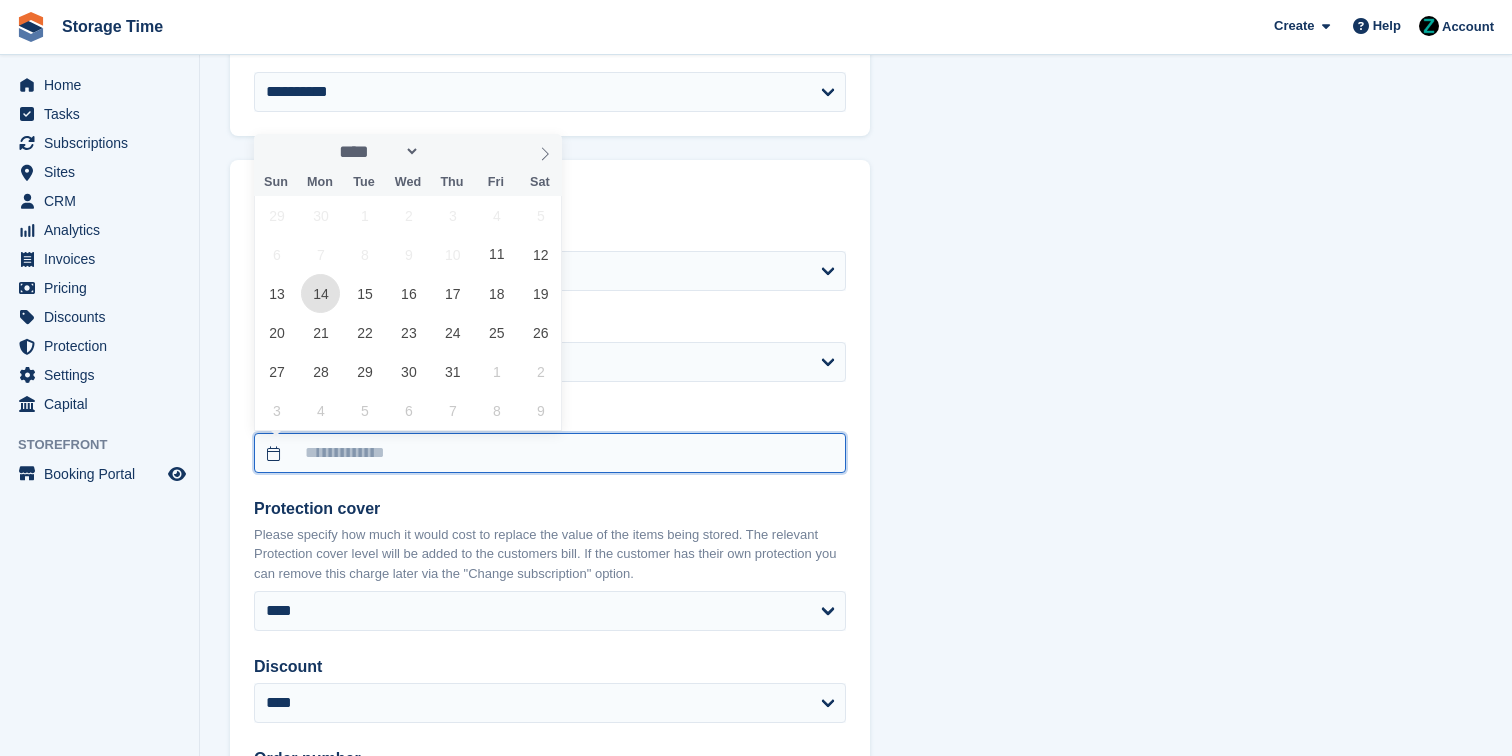 type on "**********" 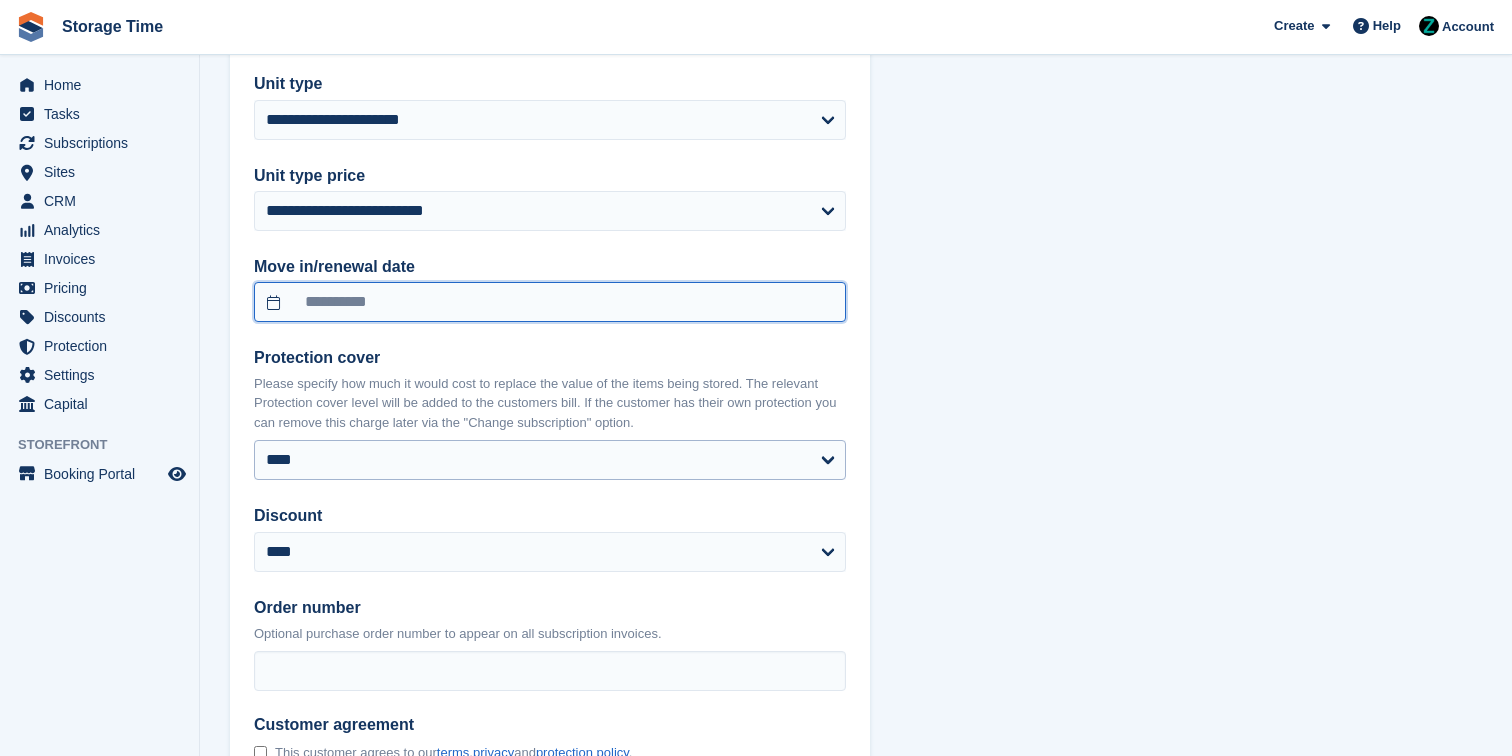 scroll, scrollTop: 1279, scrollLeft: 0, axis: vertical 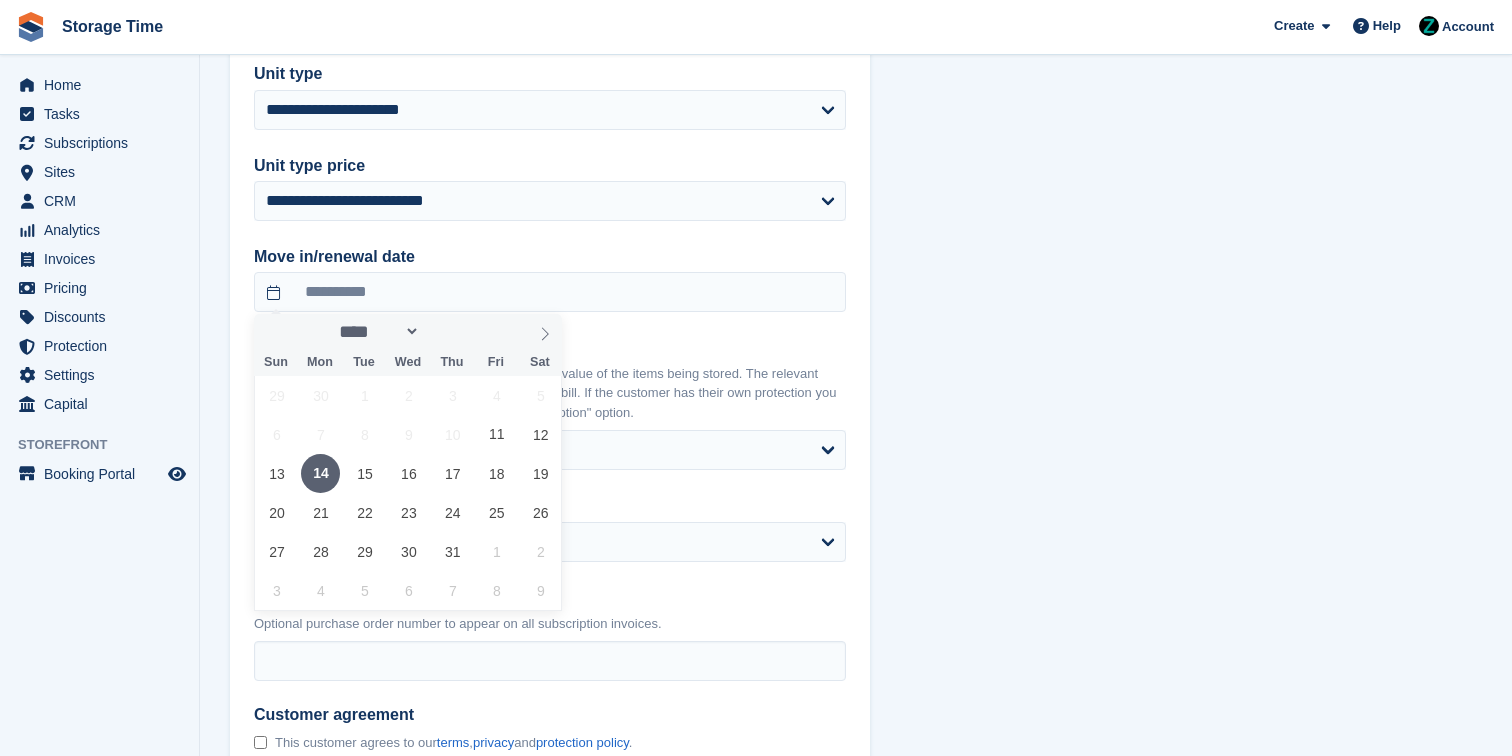 click on "14" at bounding box center (320, 473) 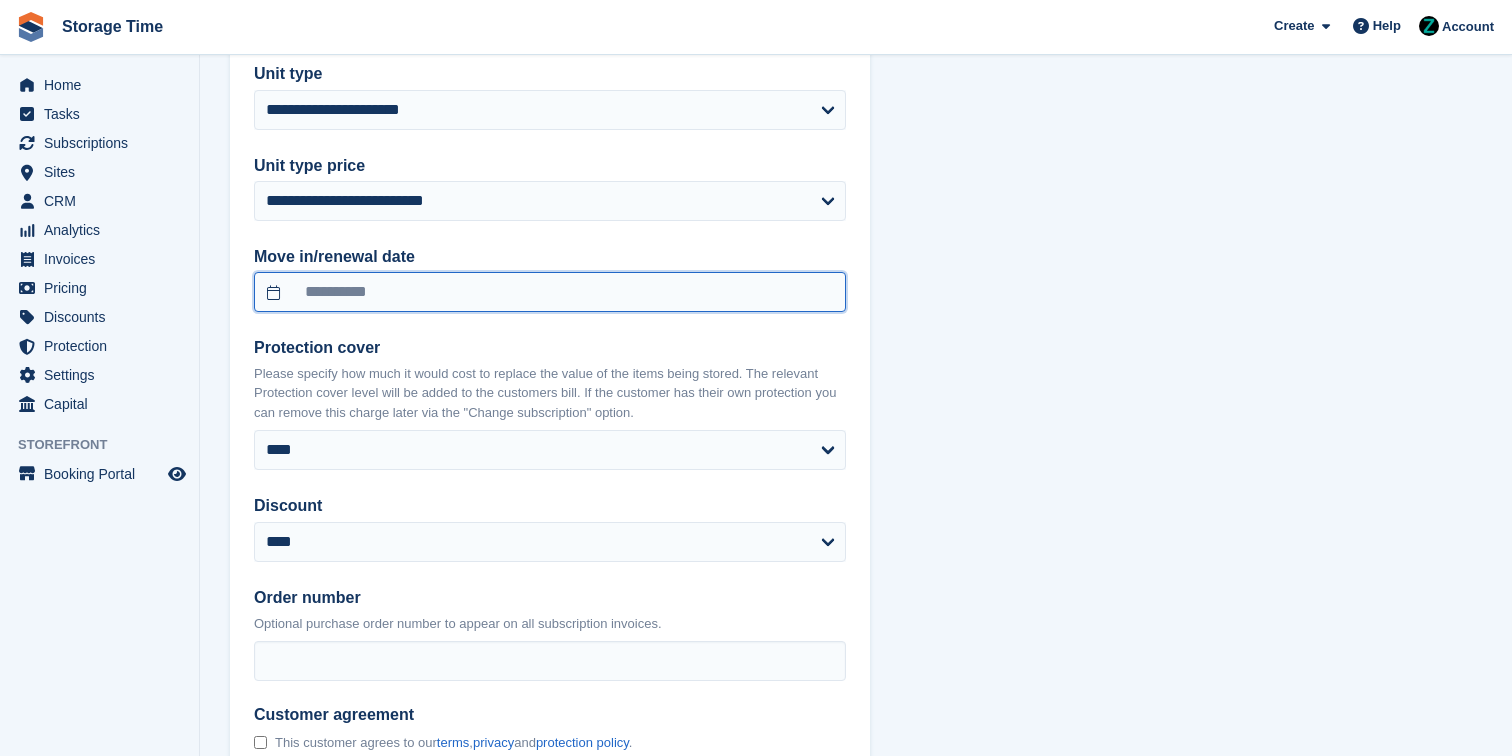 click on "**********" at bounding box center [550, 292] 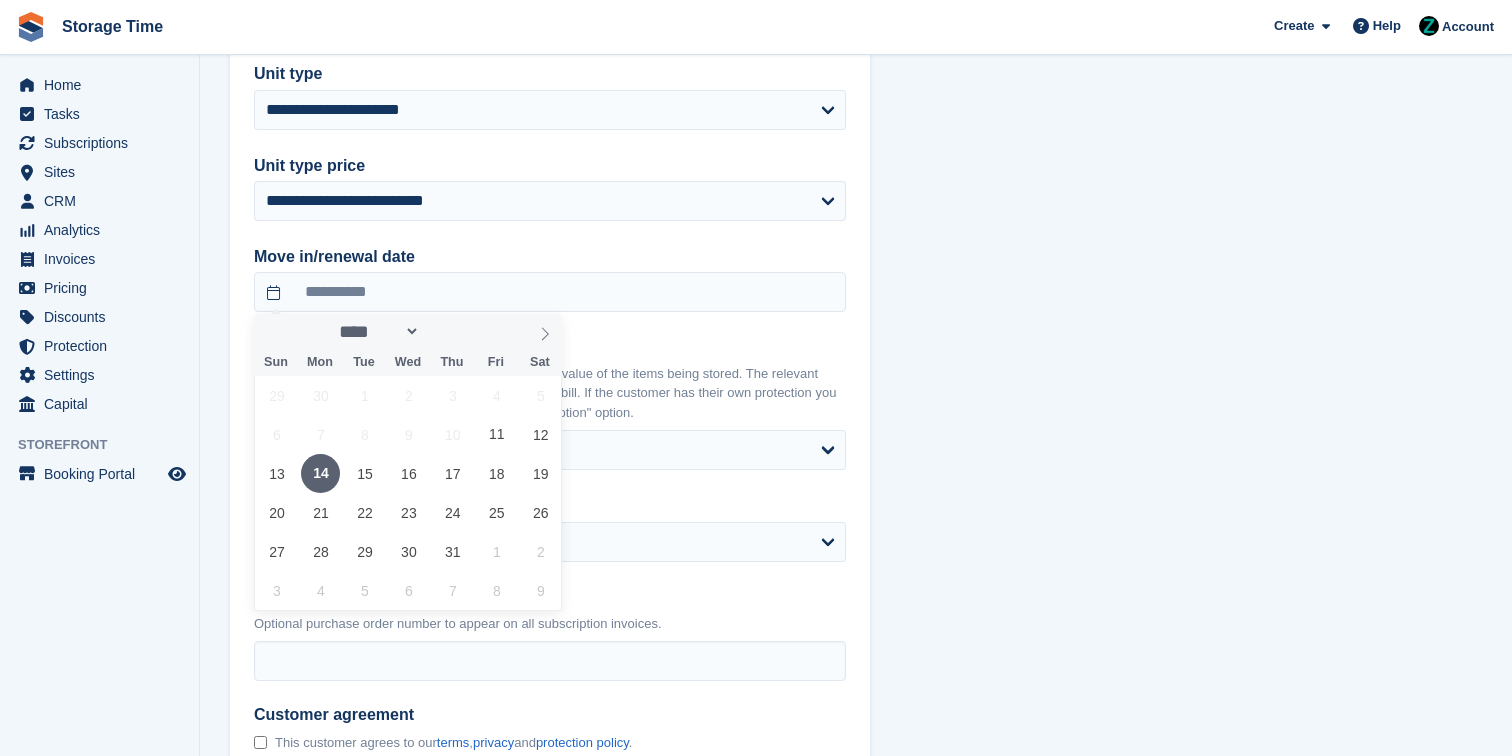 click on "14" at bounding box center (320, 473) 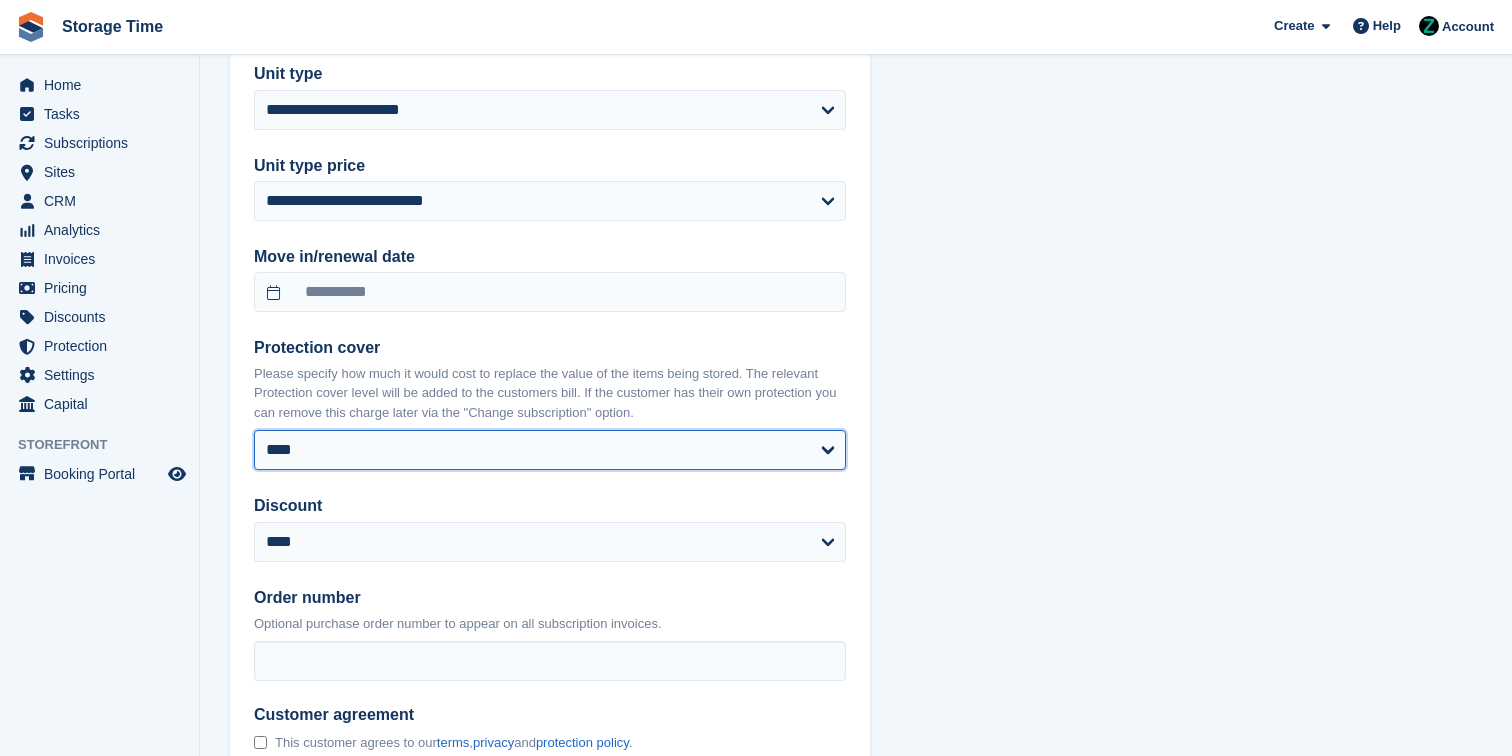 click on "****
****
******
******
******
******
*******
*******
*******
*******" at bounding box center [550, 450] 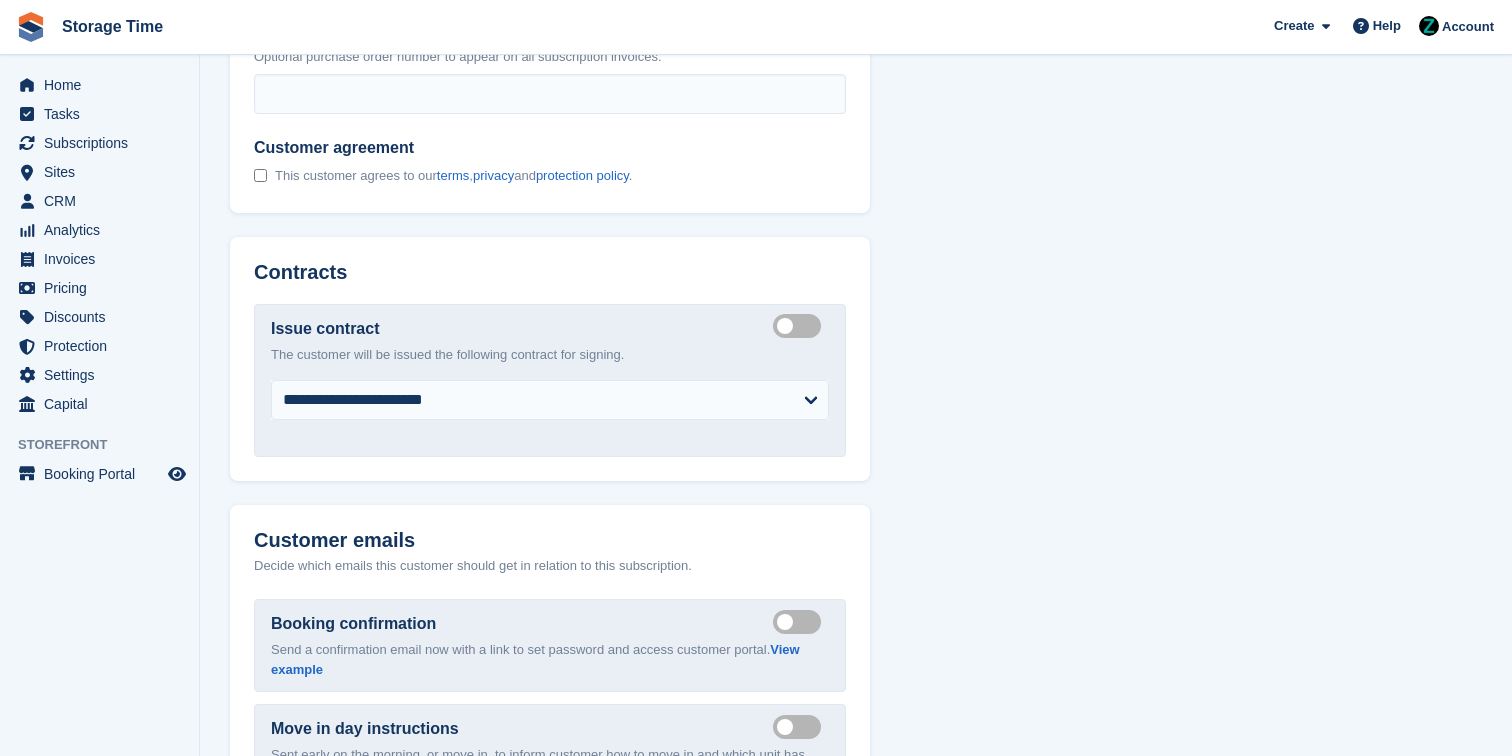 scroll, scrollTop: 1828, scrollLeft: 0, axis: vertical 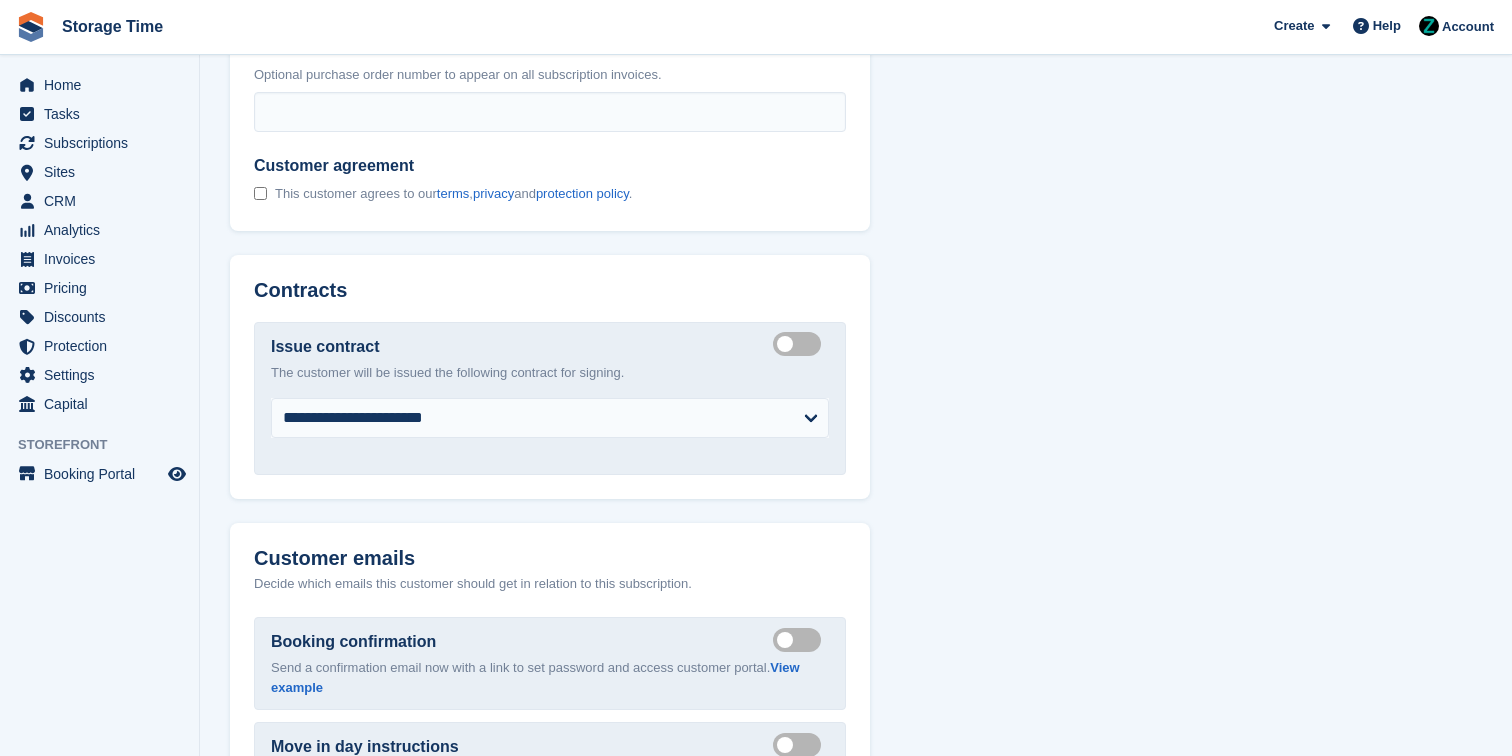 click on "Create integrated contract" at bounding box center (801, 344) 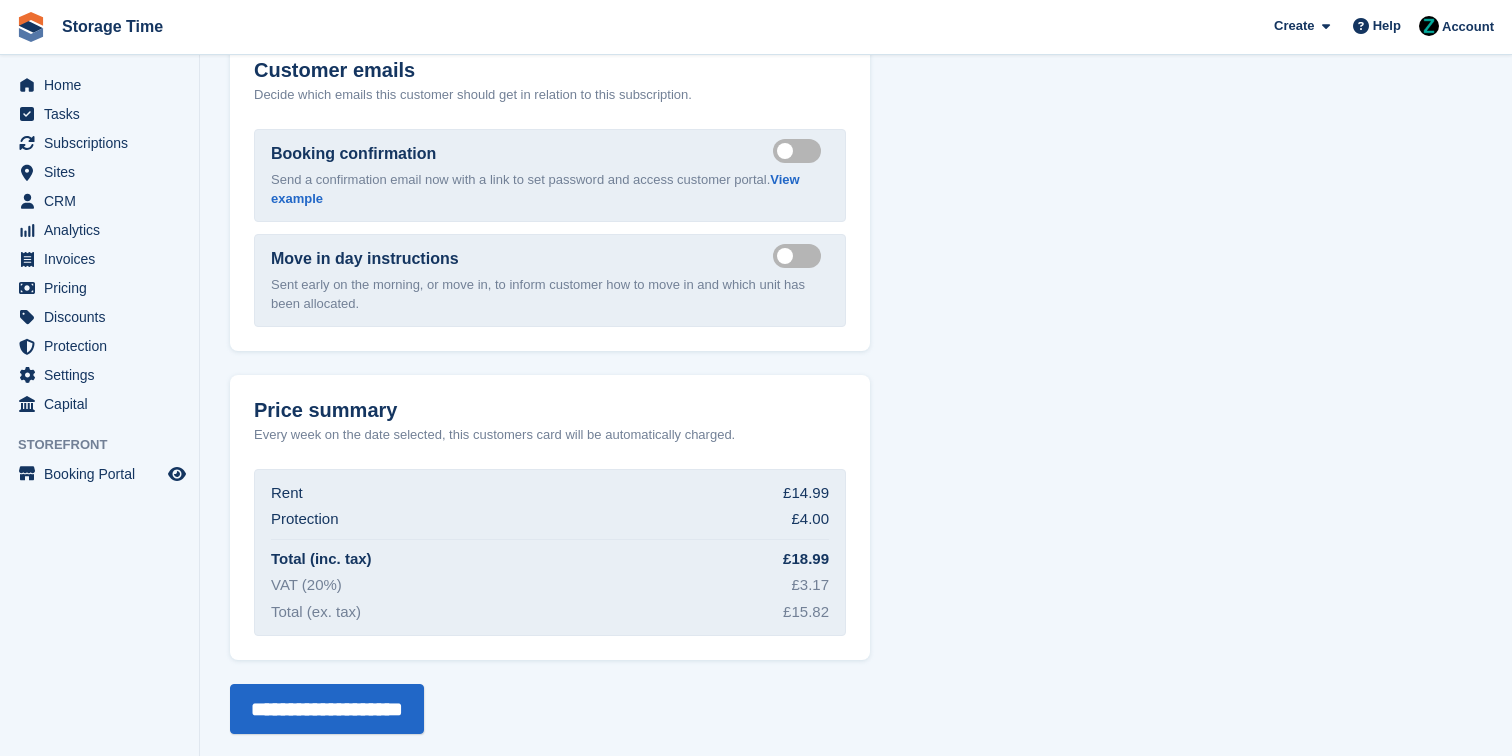 scroll, scrollTop: 2221, scrollLeft: 0, axis: vertical 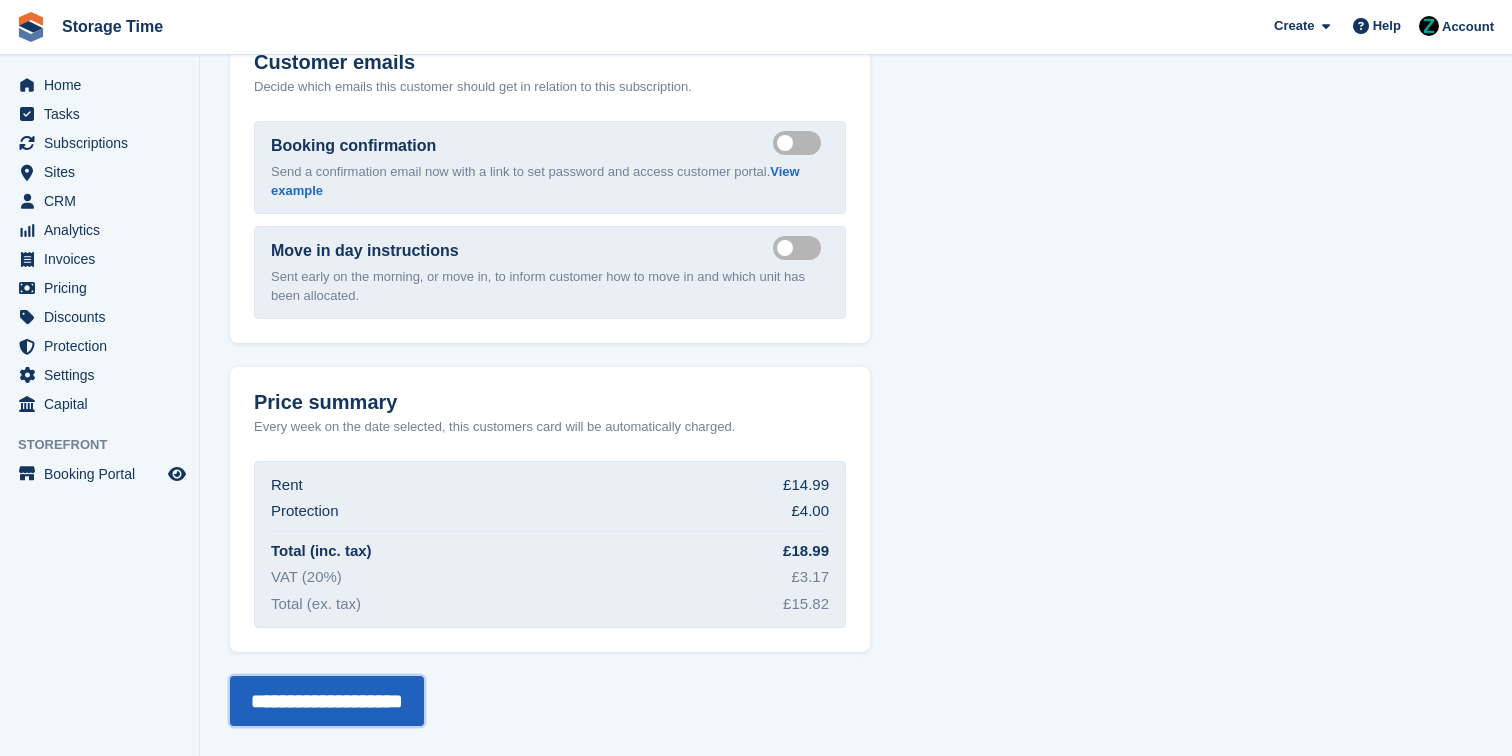click on "**********" at bounding box center (327, 701) 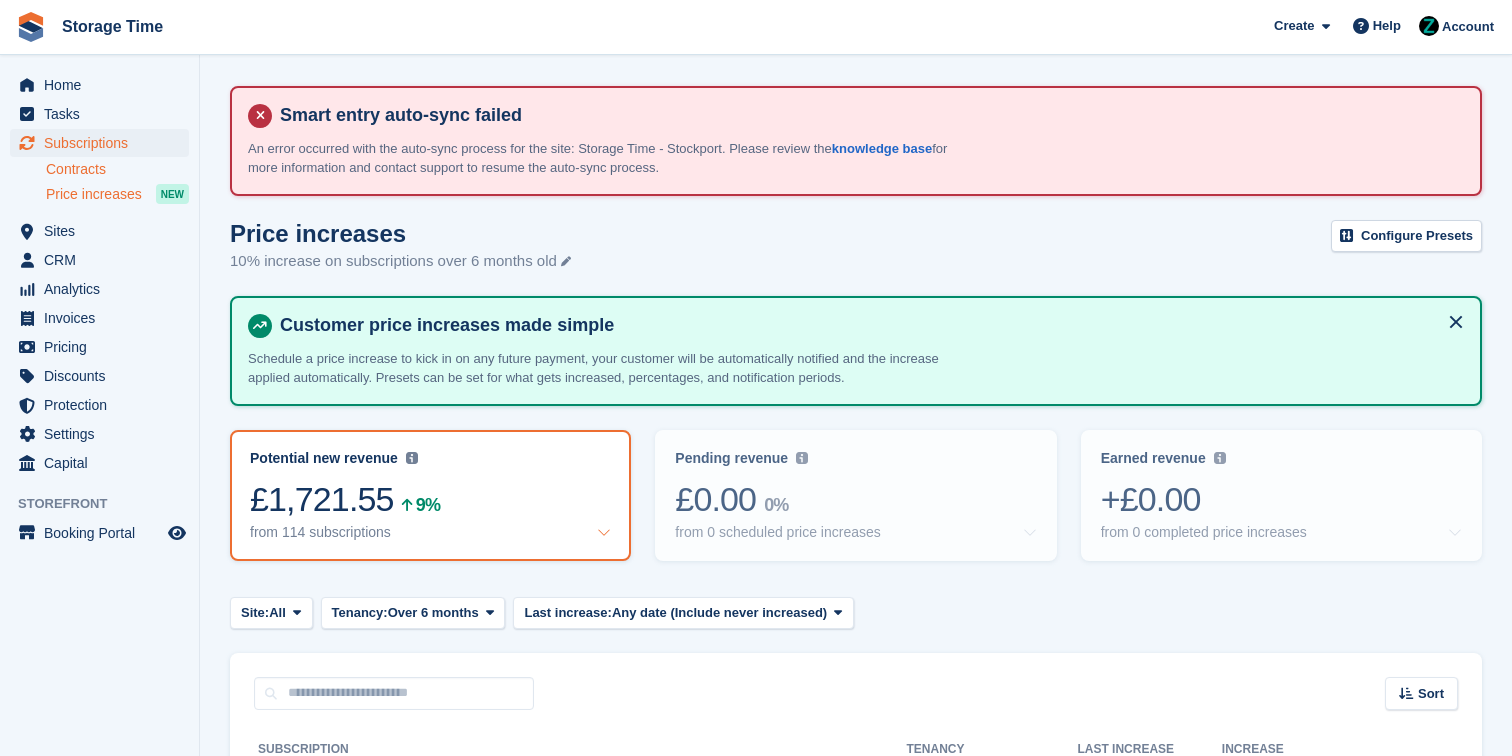 scroll, scrollTop: 647, scrollLeft: 0, axis: vertical 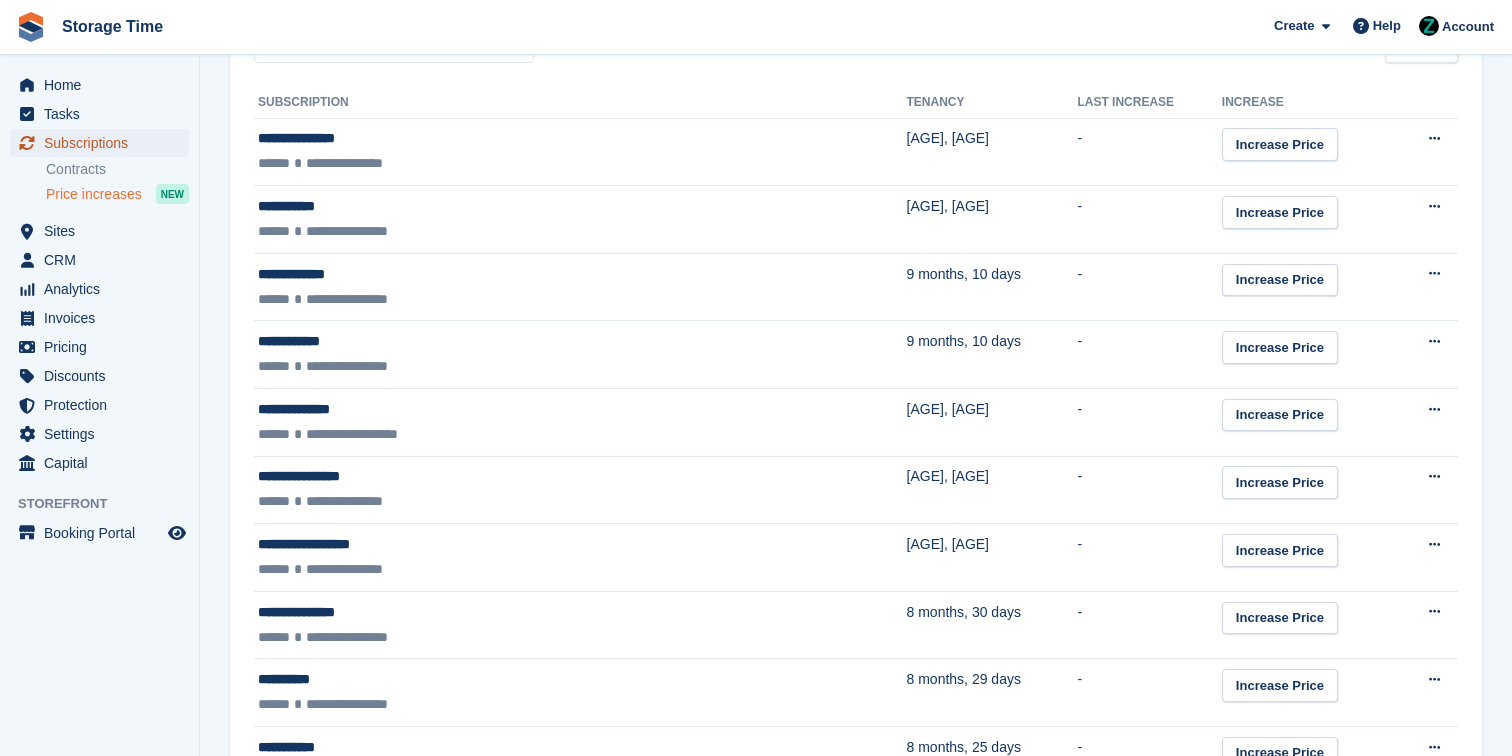 click on "Subscriptions" at bounding box center [104, 143] 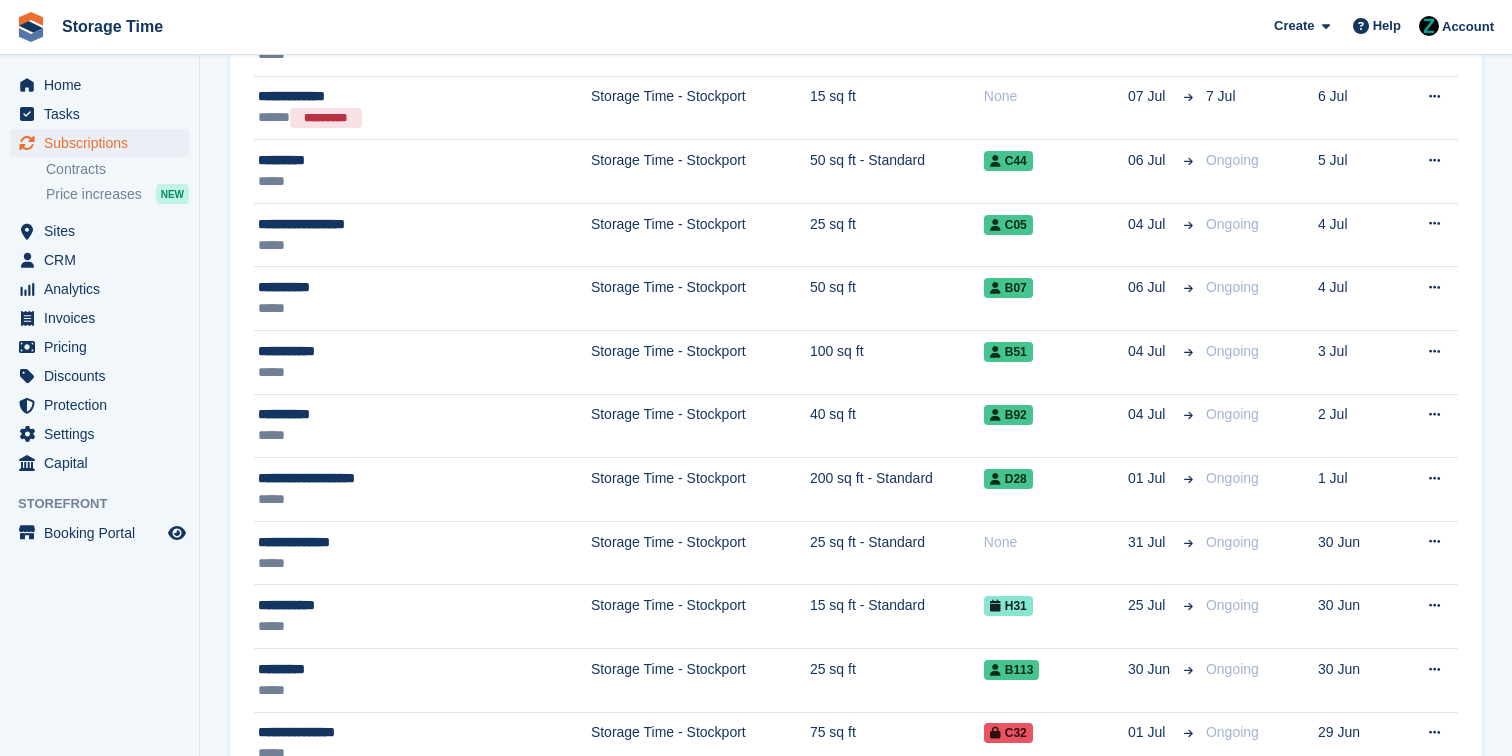 scroll, scrollTop: 0, scrollLeft: 0, axis: both 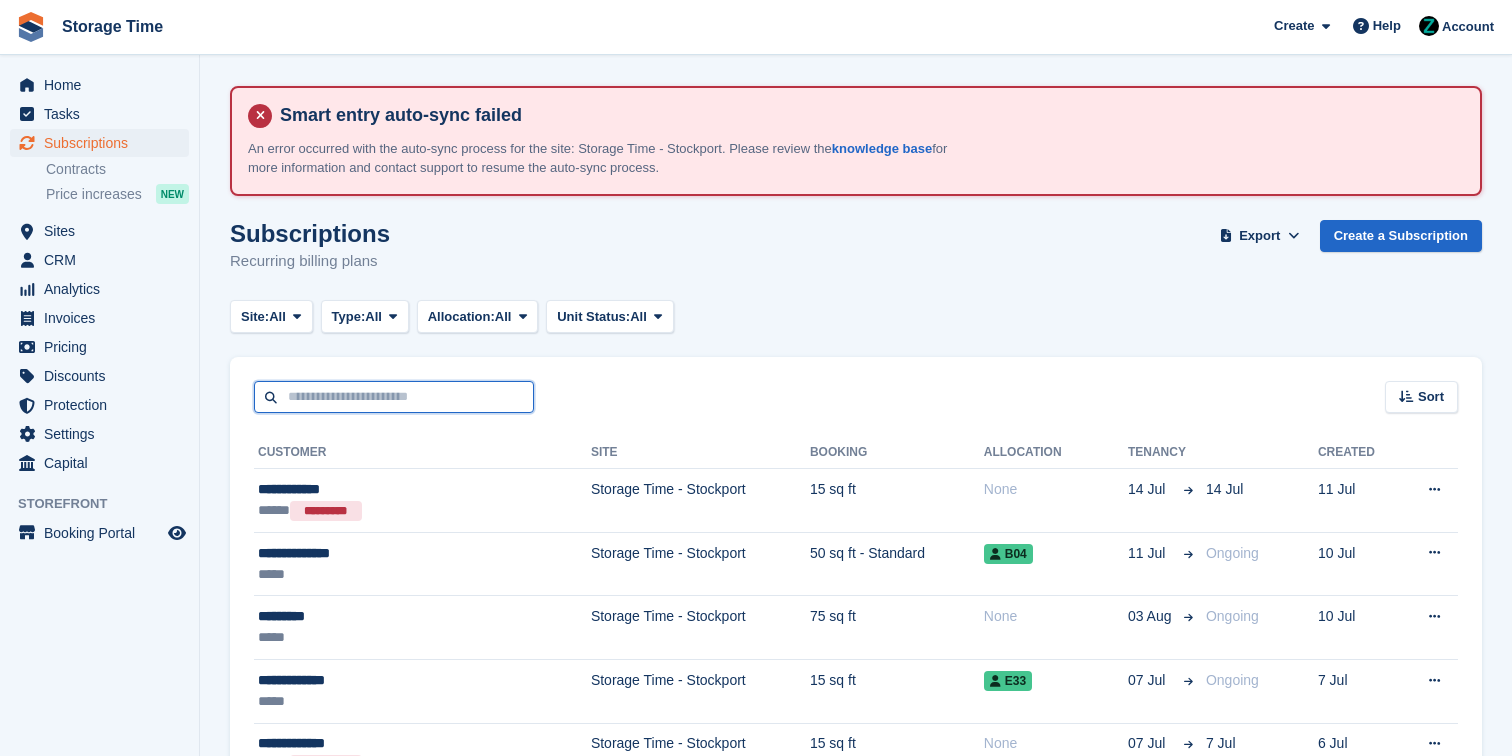 click at bounding box center (394, 397) 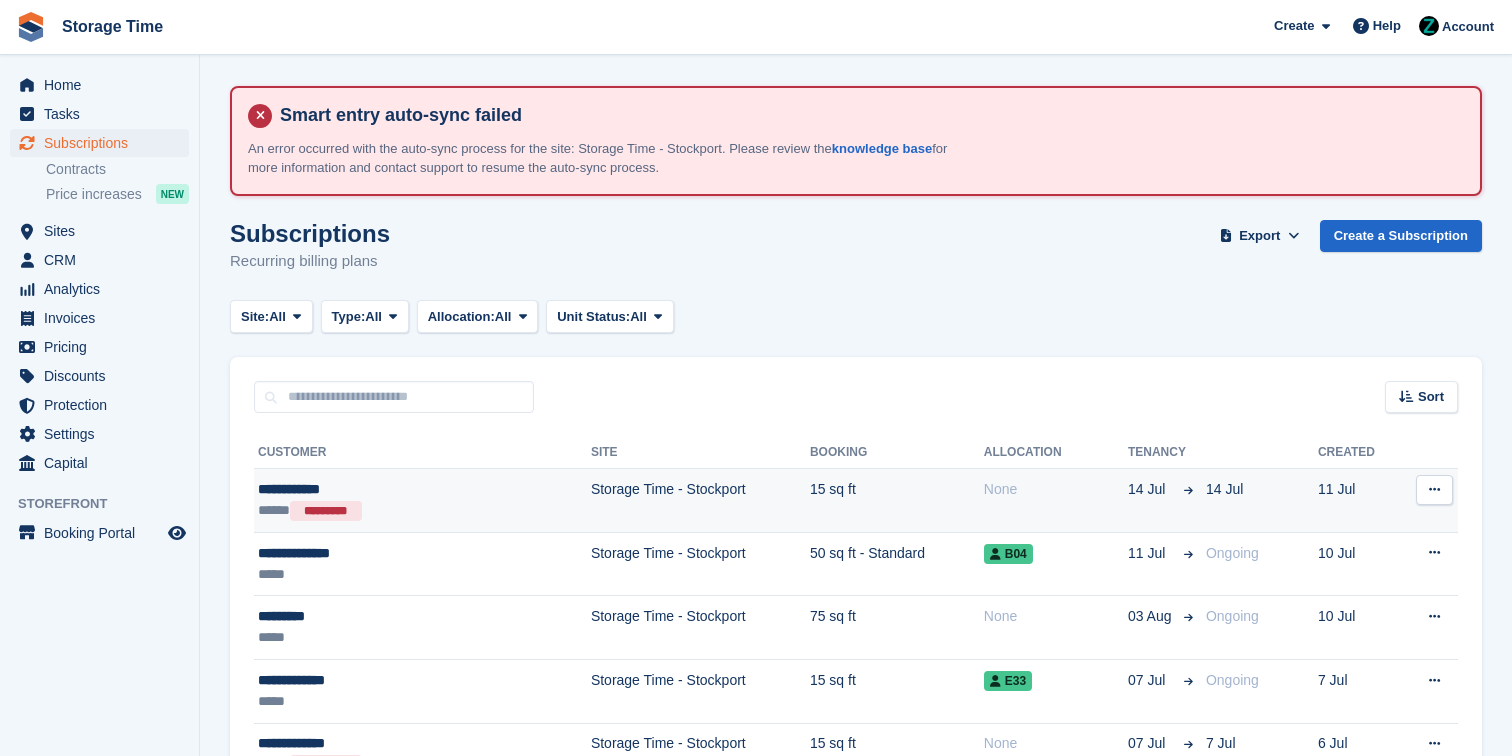 click on "15 sq ft" at bounding box center (897, 501) 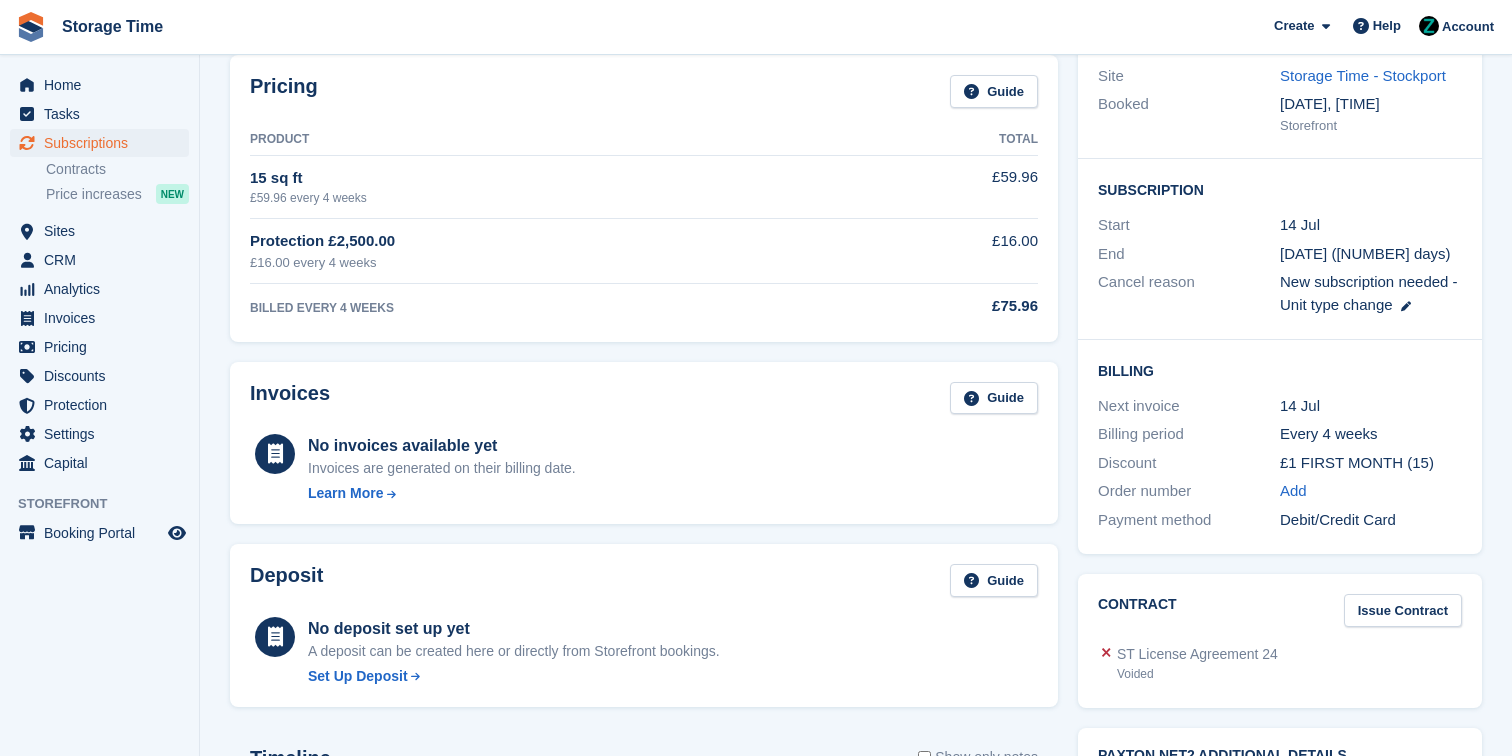 scroll, scrollTop: 434, scrollLeft: 0, axis: vertical 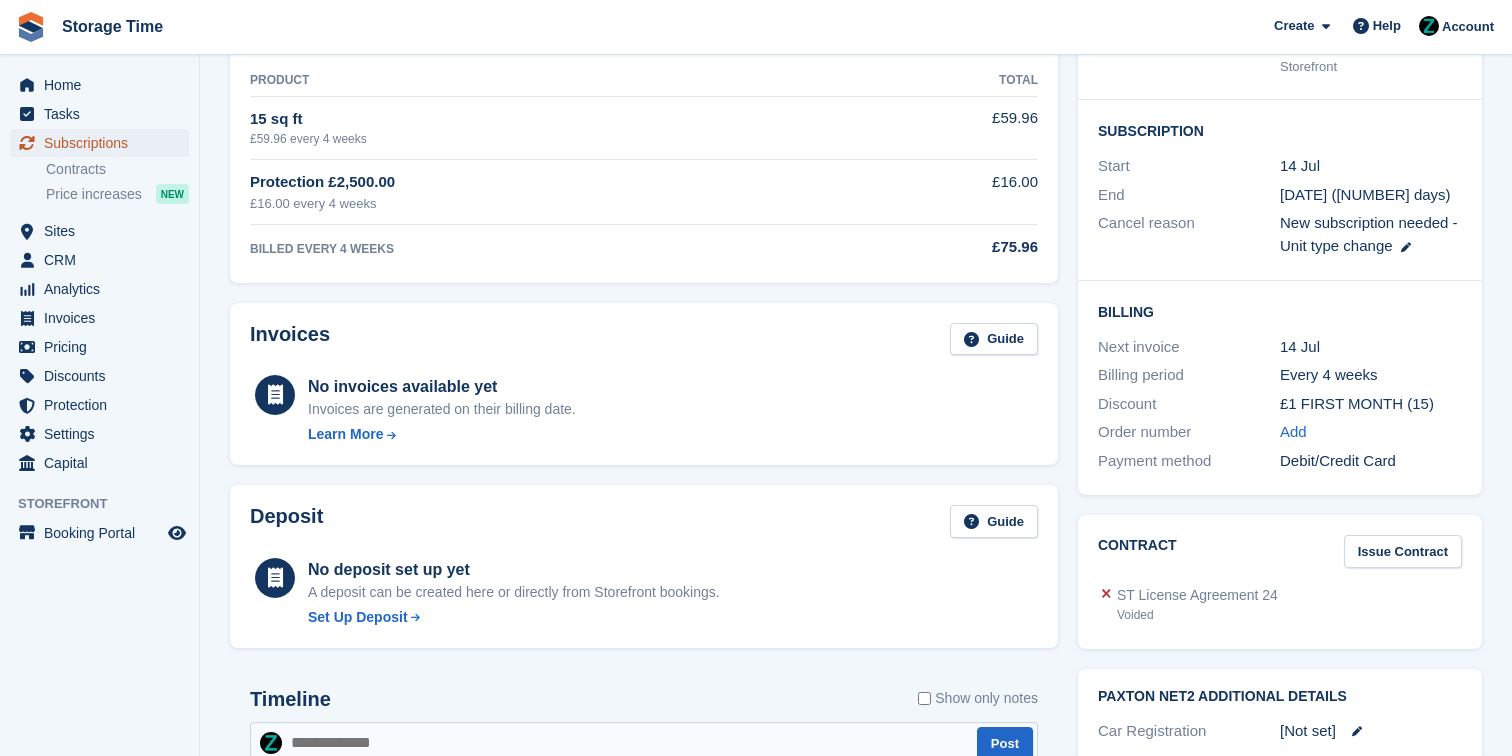 click on "Subscriptions" at bounding box center [104, 143] 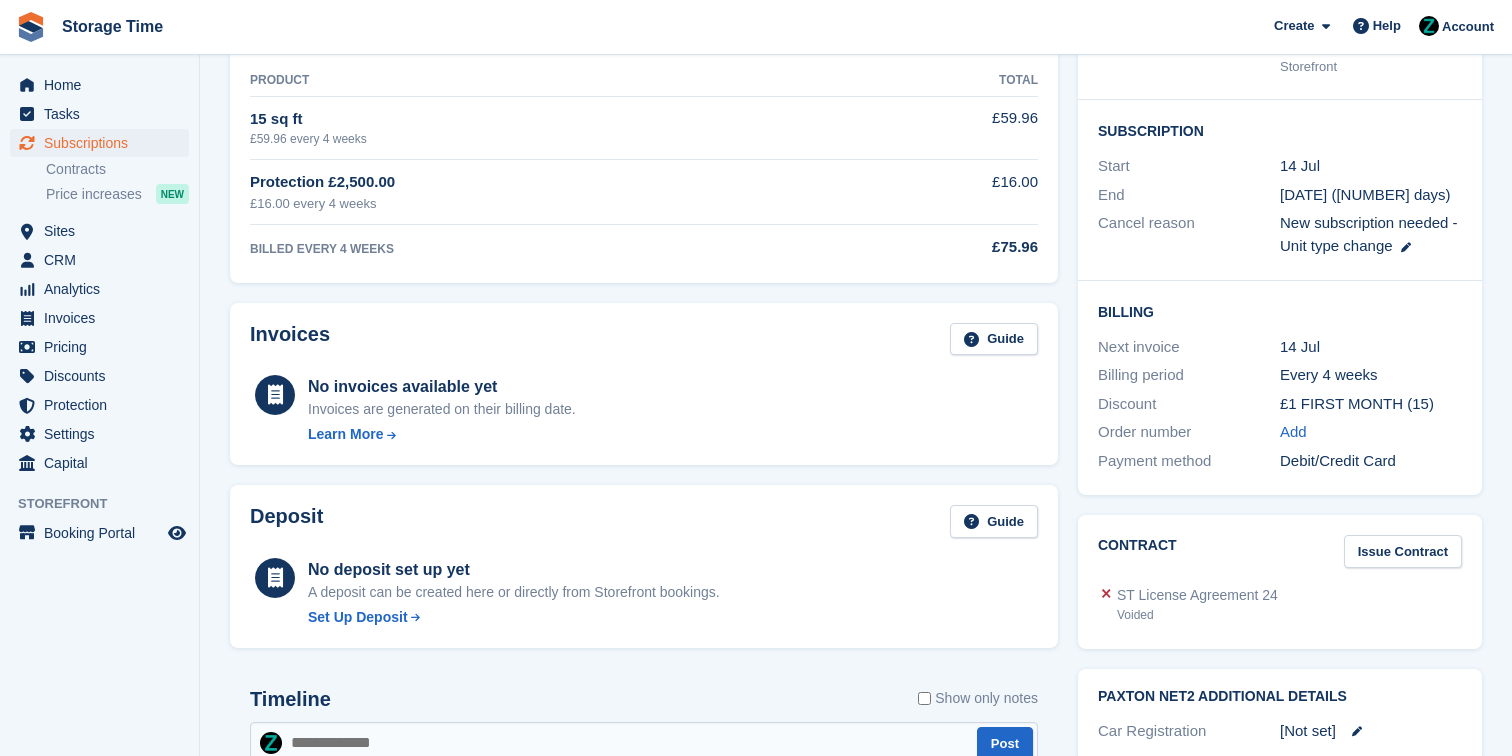 scroll, scrollTop: 0, scrollLeft: 0, axis: both 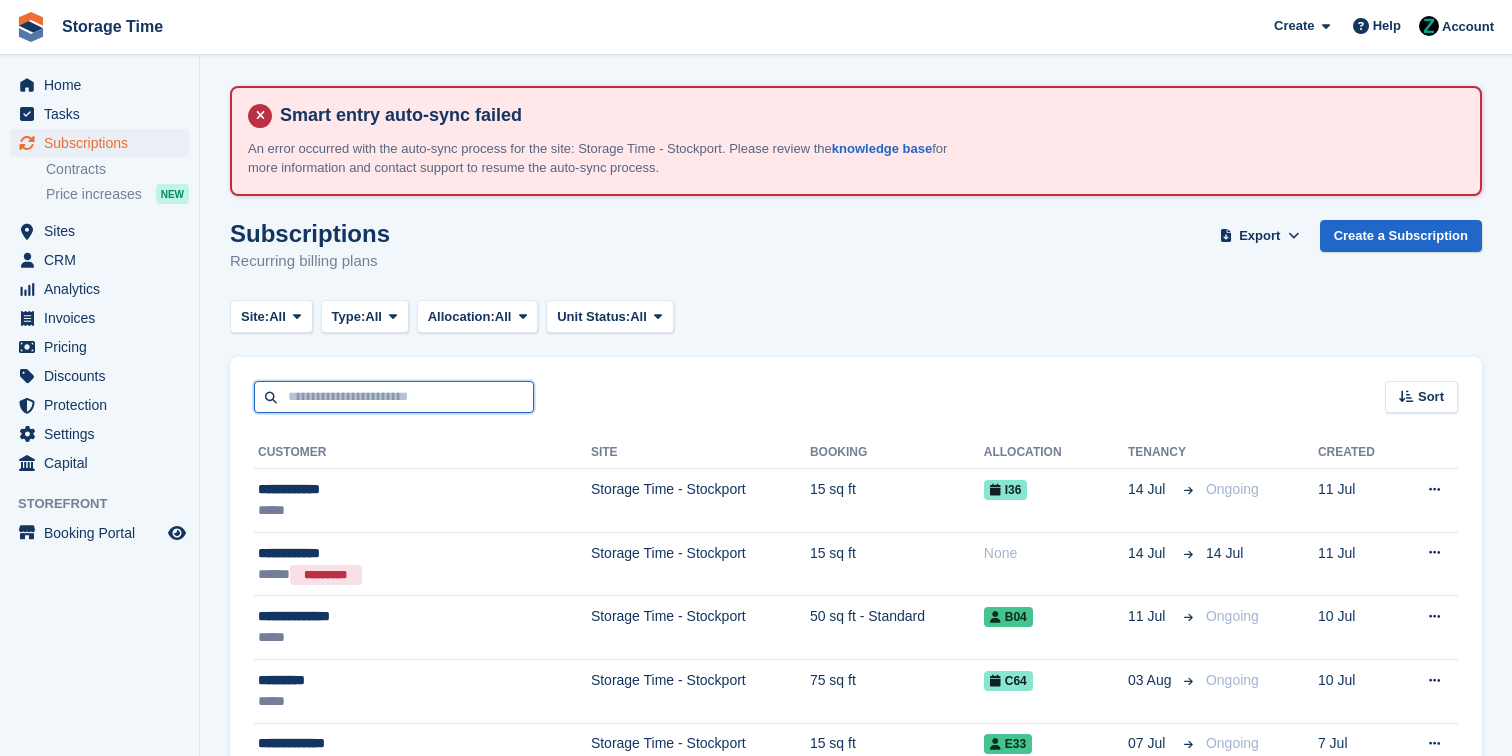 click at bounding box center (394, 397) 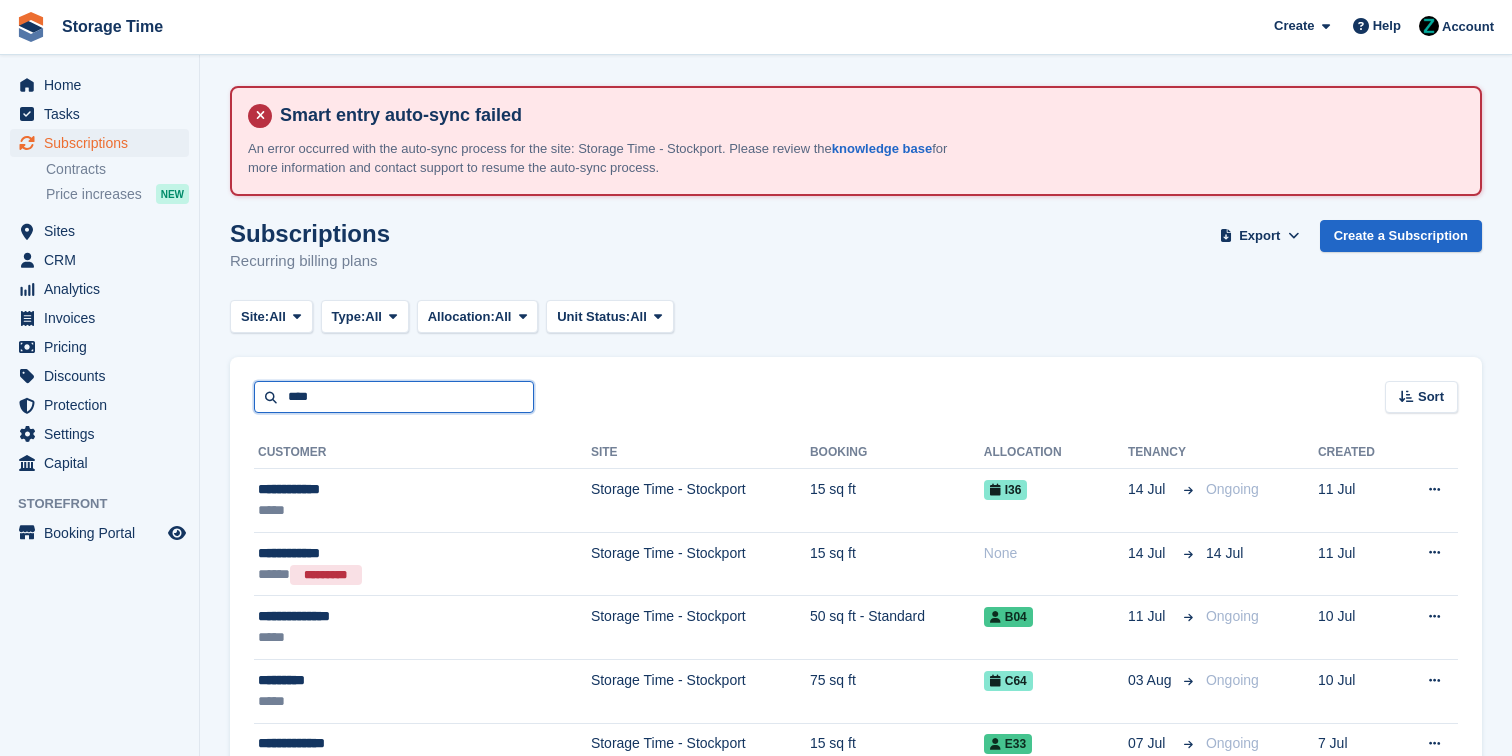type on "****" 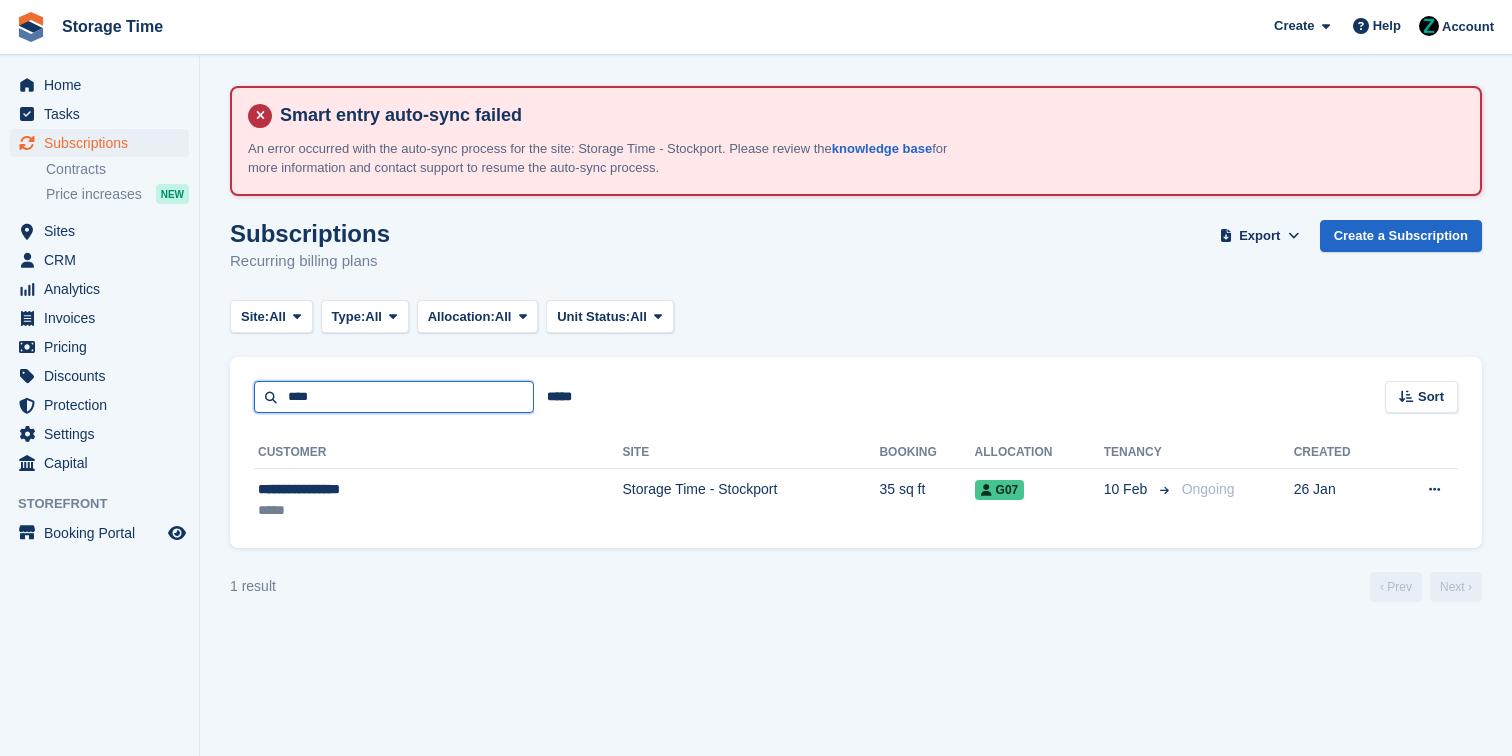 drag, startPoint x: 376, startPoint y: 409, endPoint x: 225, endPoint y: 397, distance: 151.47607 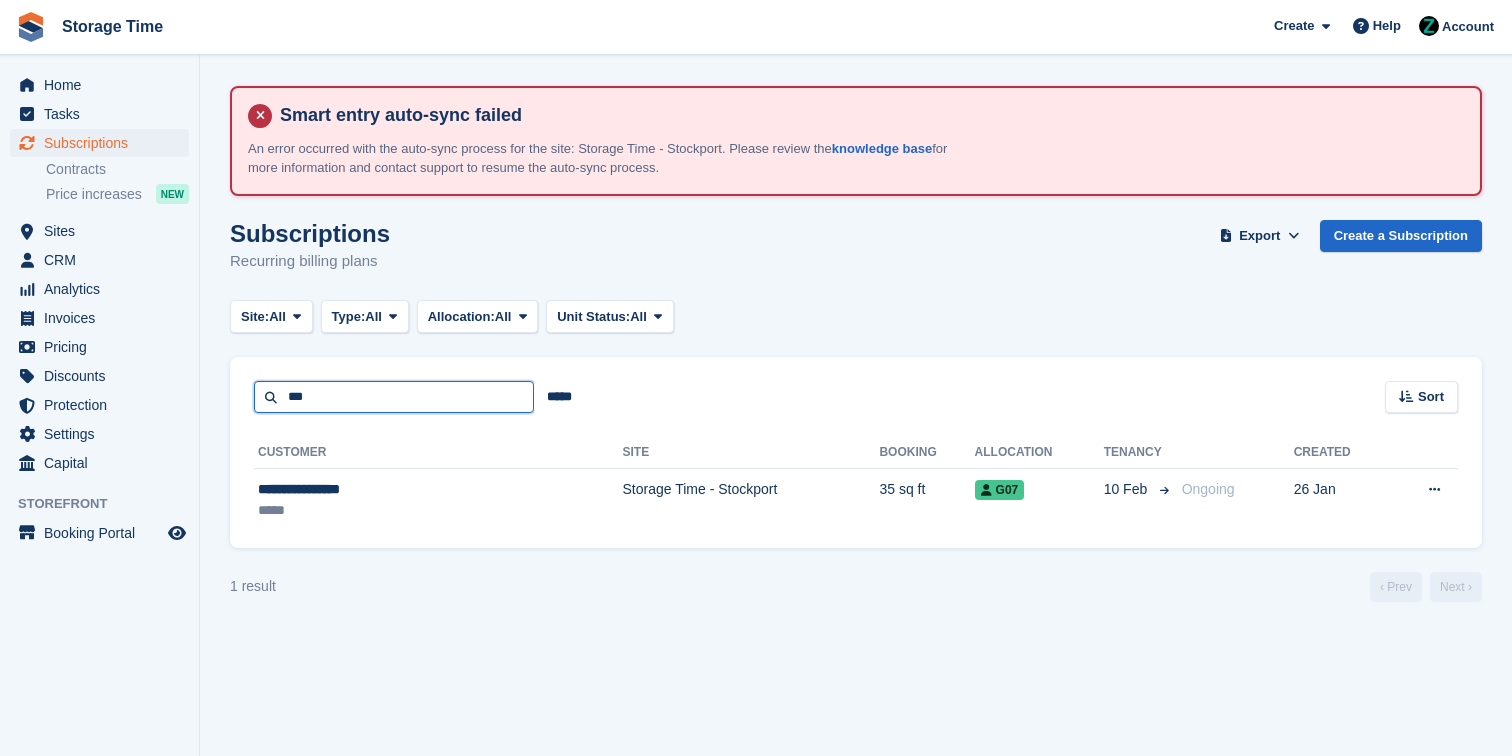 type on "****" 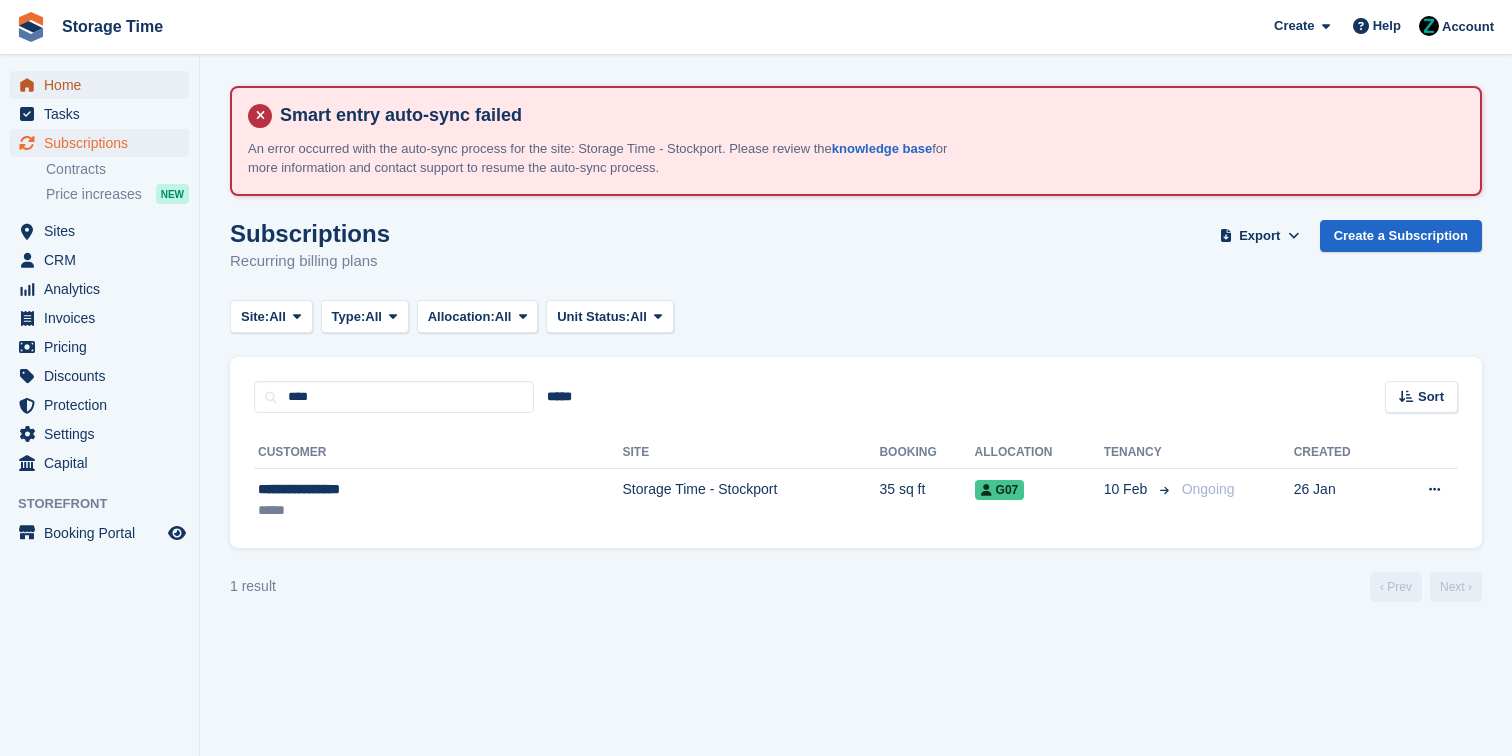 click on "Home" at bounding box center [104, 85] 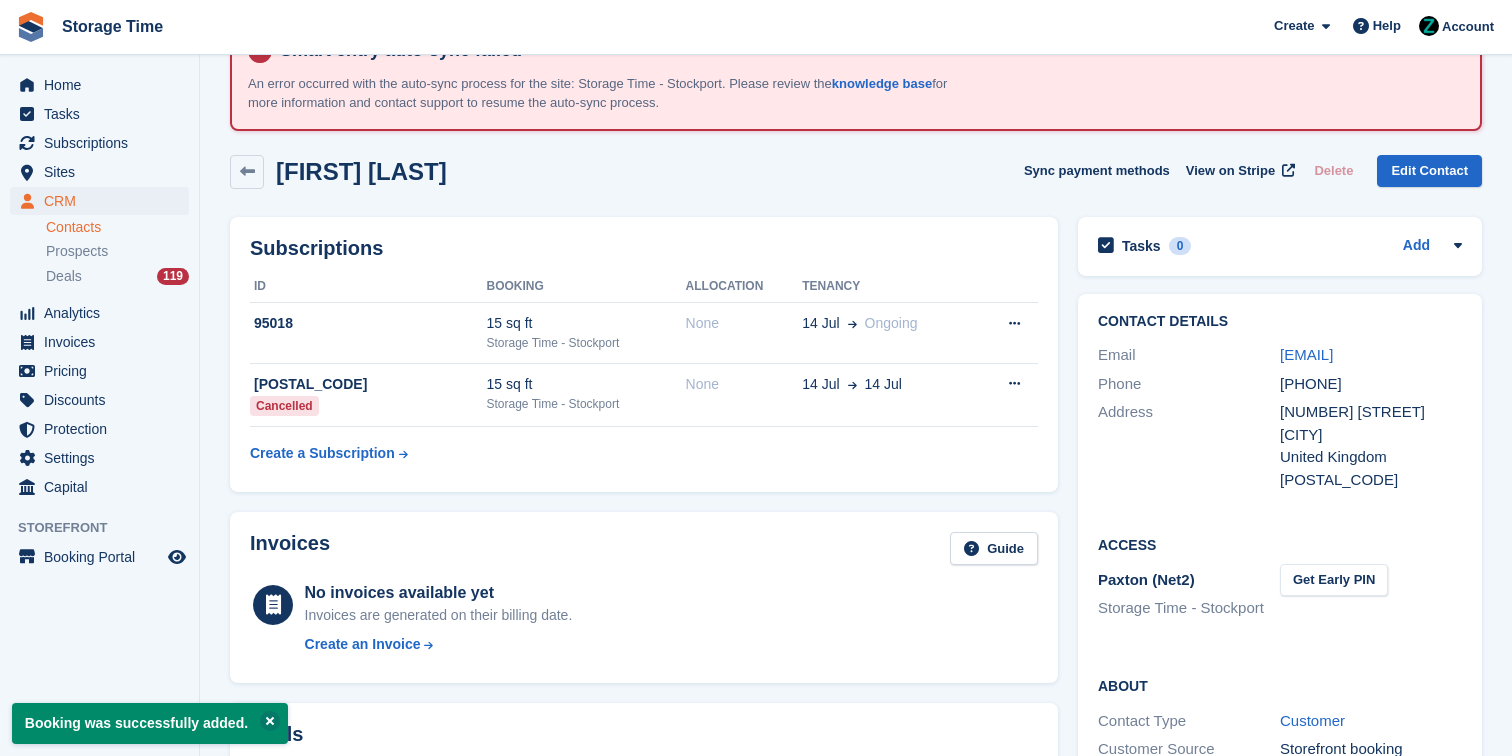scroll, scrollTop: 0, scrollLeft: 0, axis: both 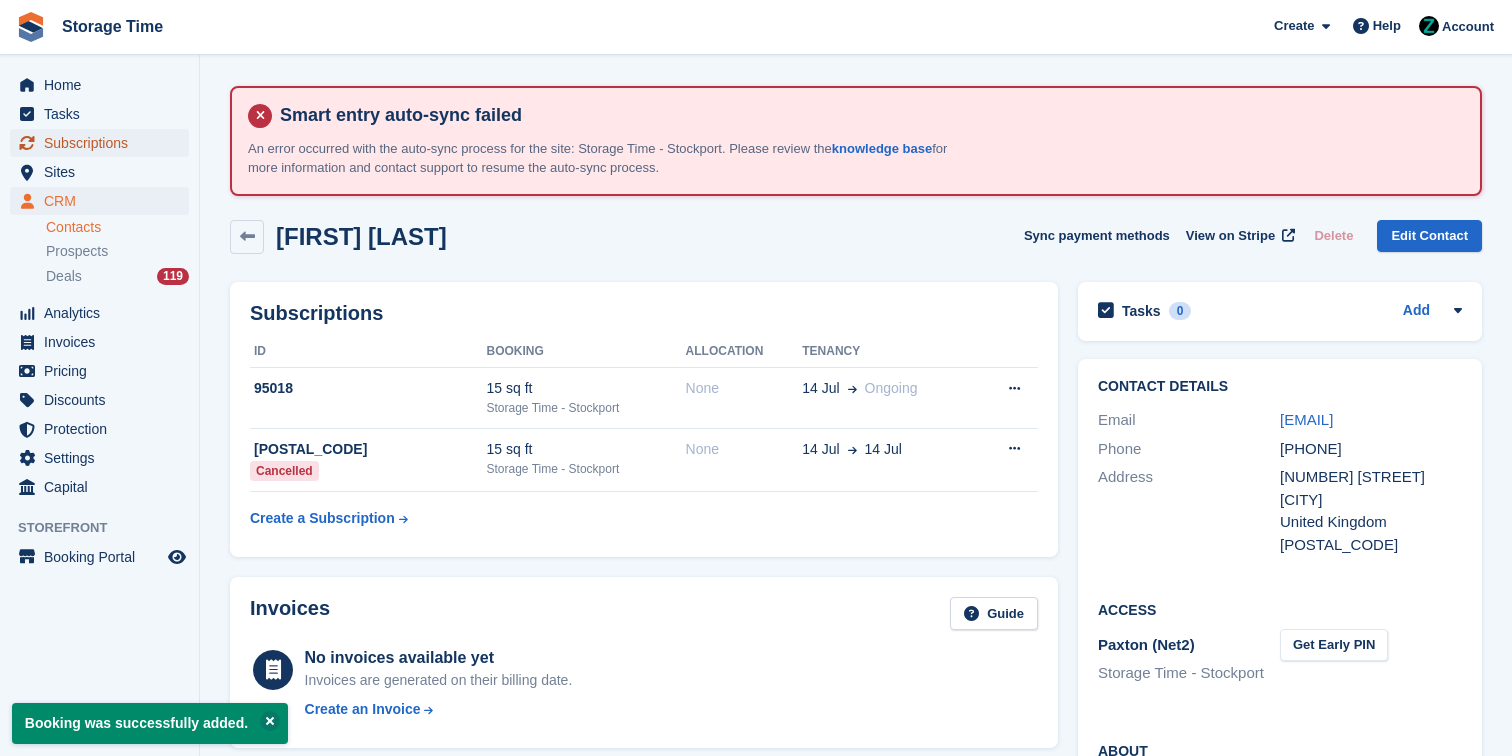 click on "Subscriptions" at bounding box center (104, 143) 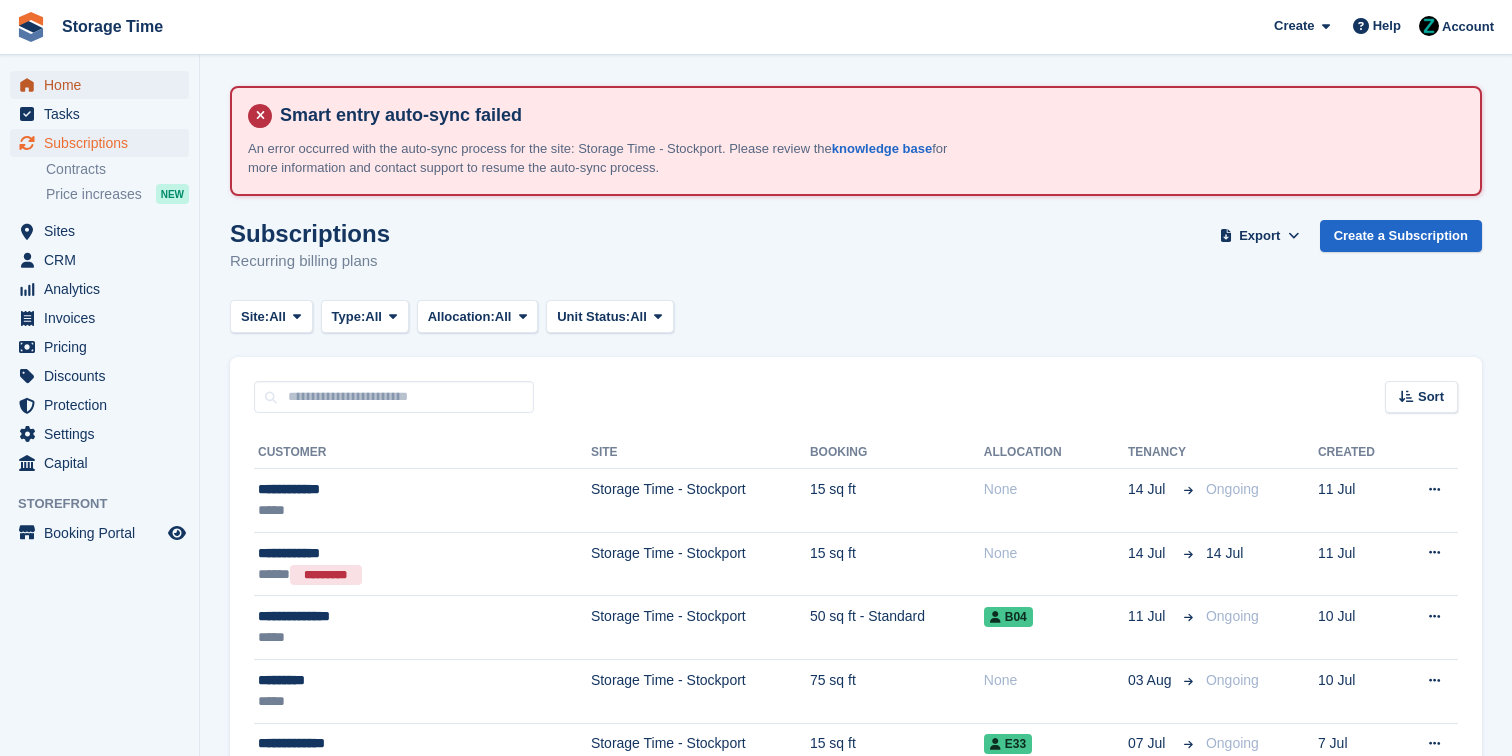 click on "Home" at bounding box center [104, 85] 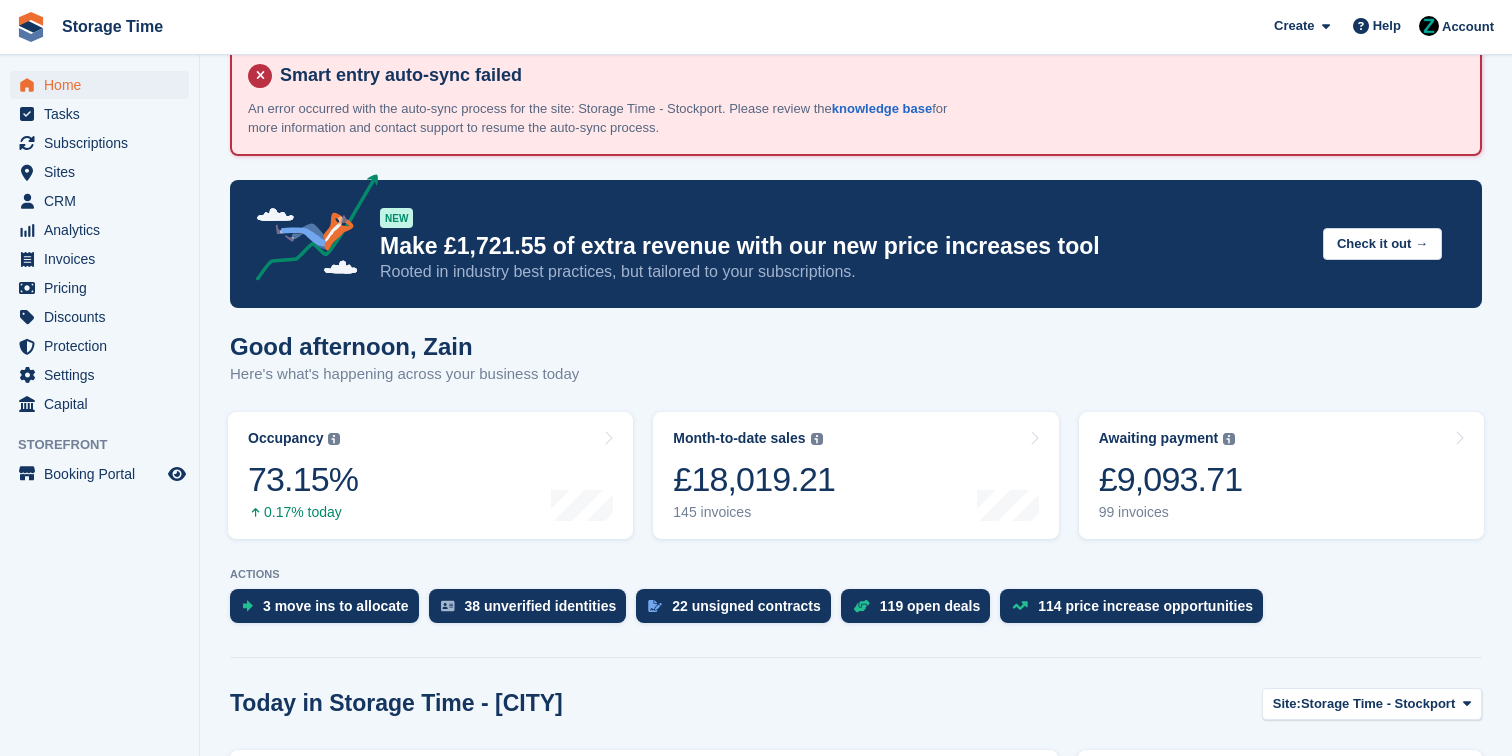 scroll, scrollTop: 128, scrollLeft: 0, axis: vertical 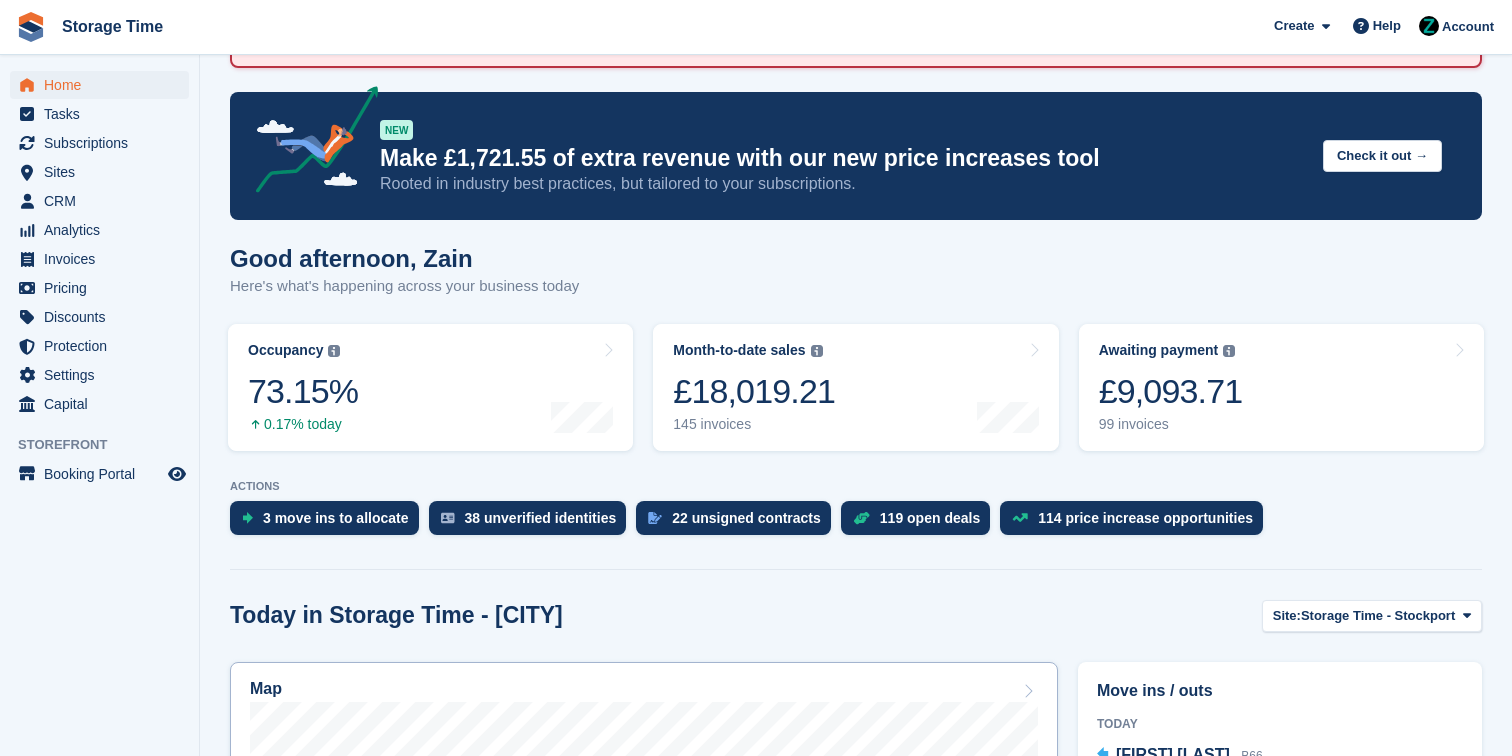 click on "Map" at bounding box center [644, 922] 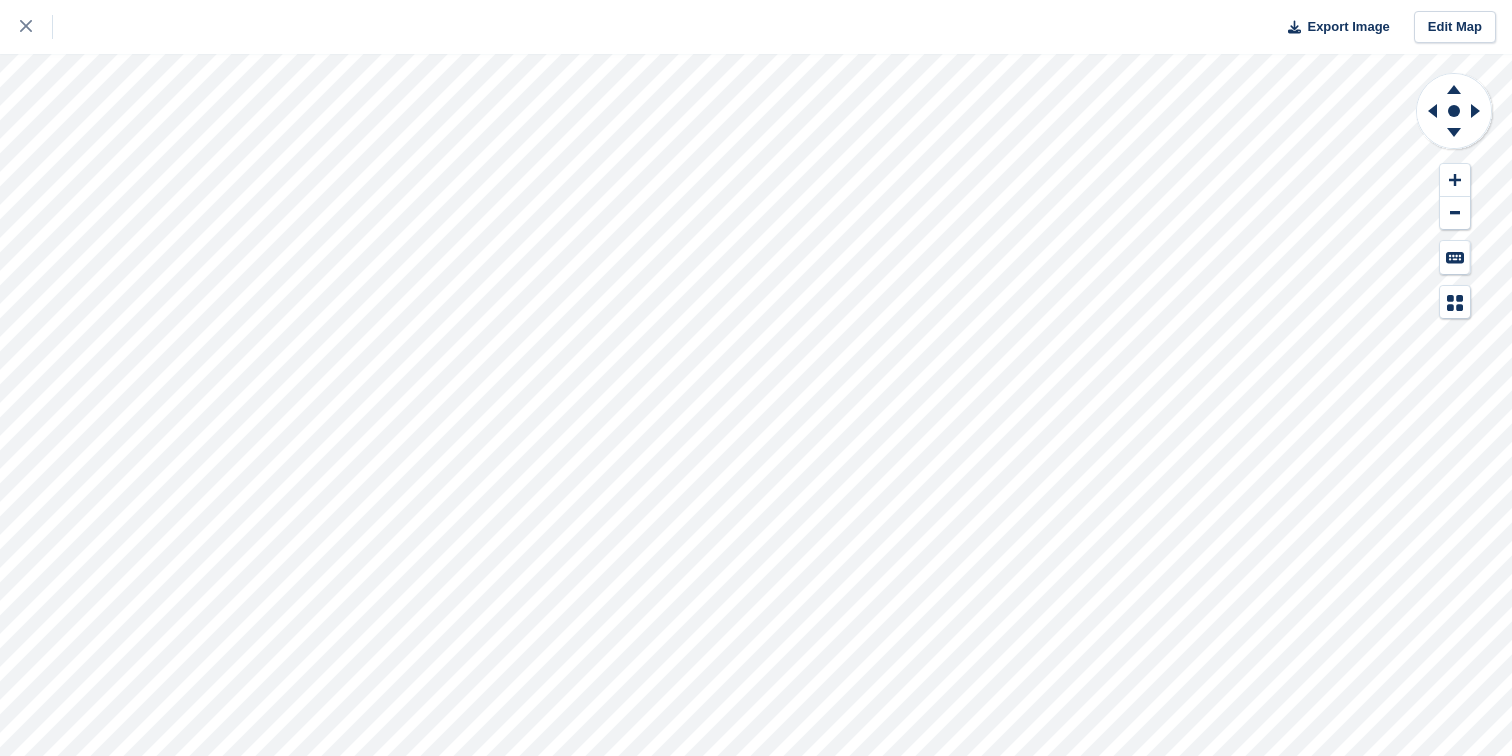scroll, scrollTop: 0, scrollLeft: 0, axis: both 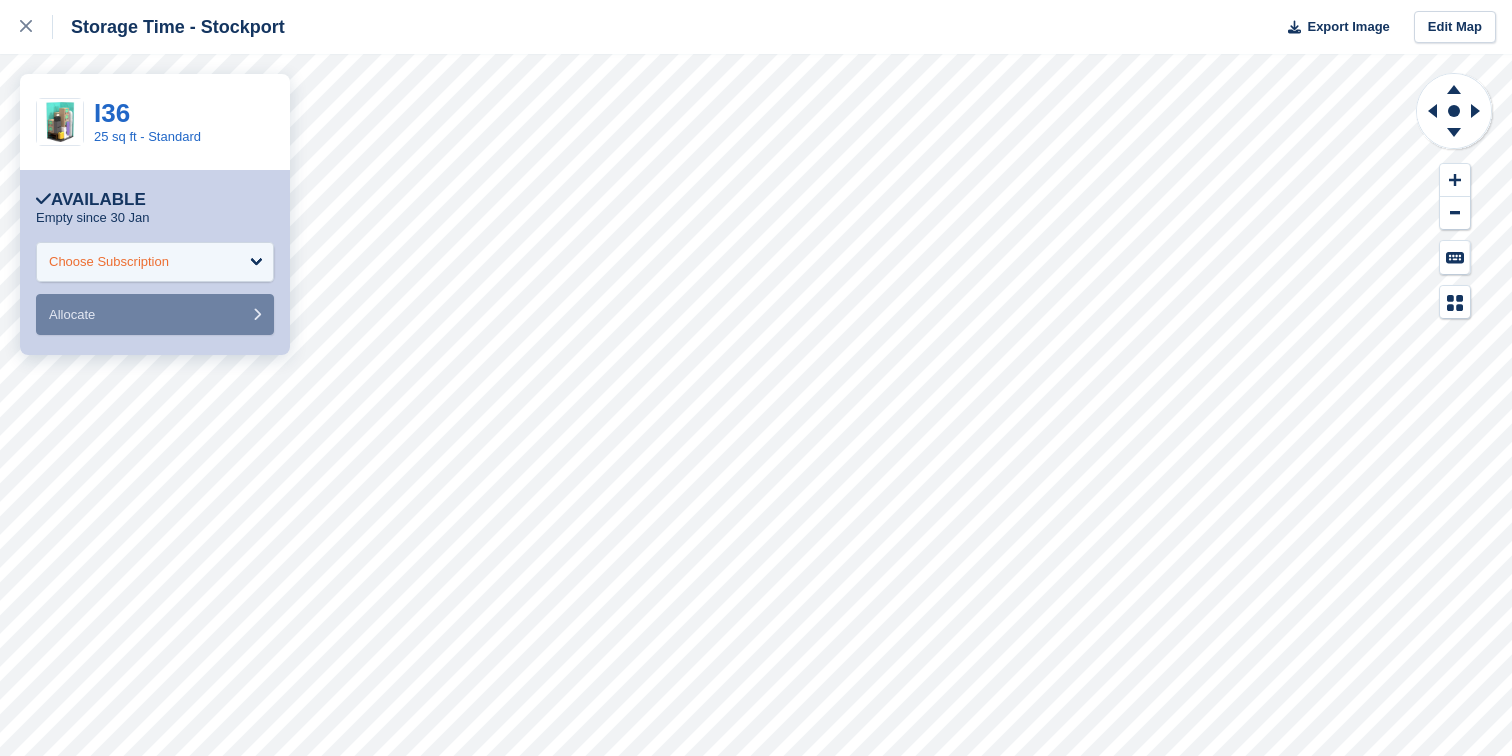 click on "Choose Subscription" at bounding box center [109, 262] 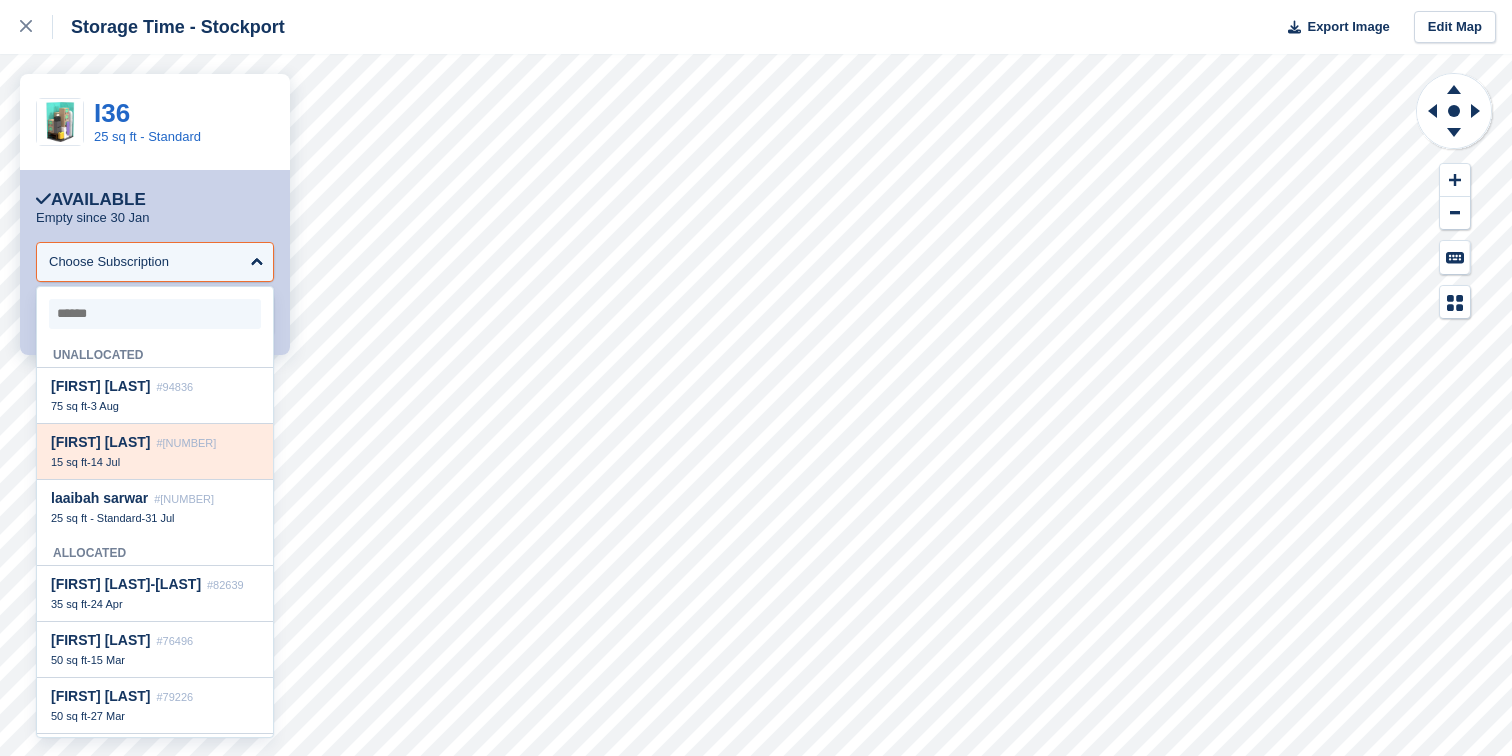 click on "#[NUMBER]" at bounding box center (186, 443) 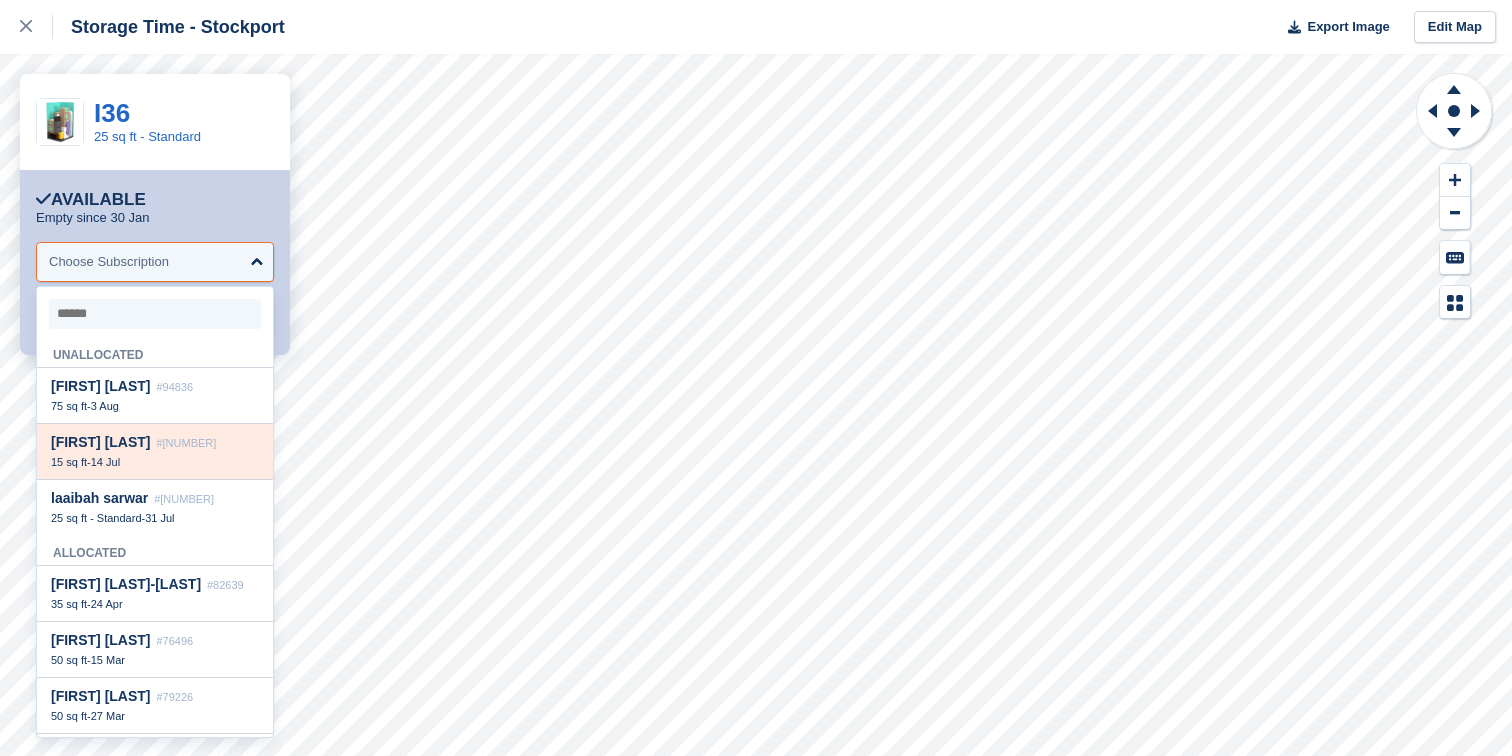 select on "*****" 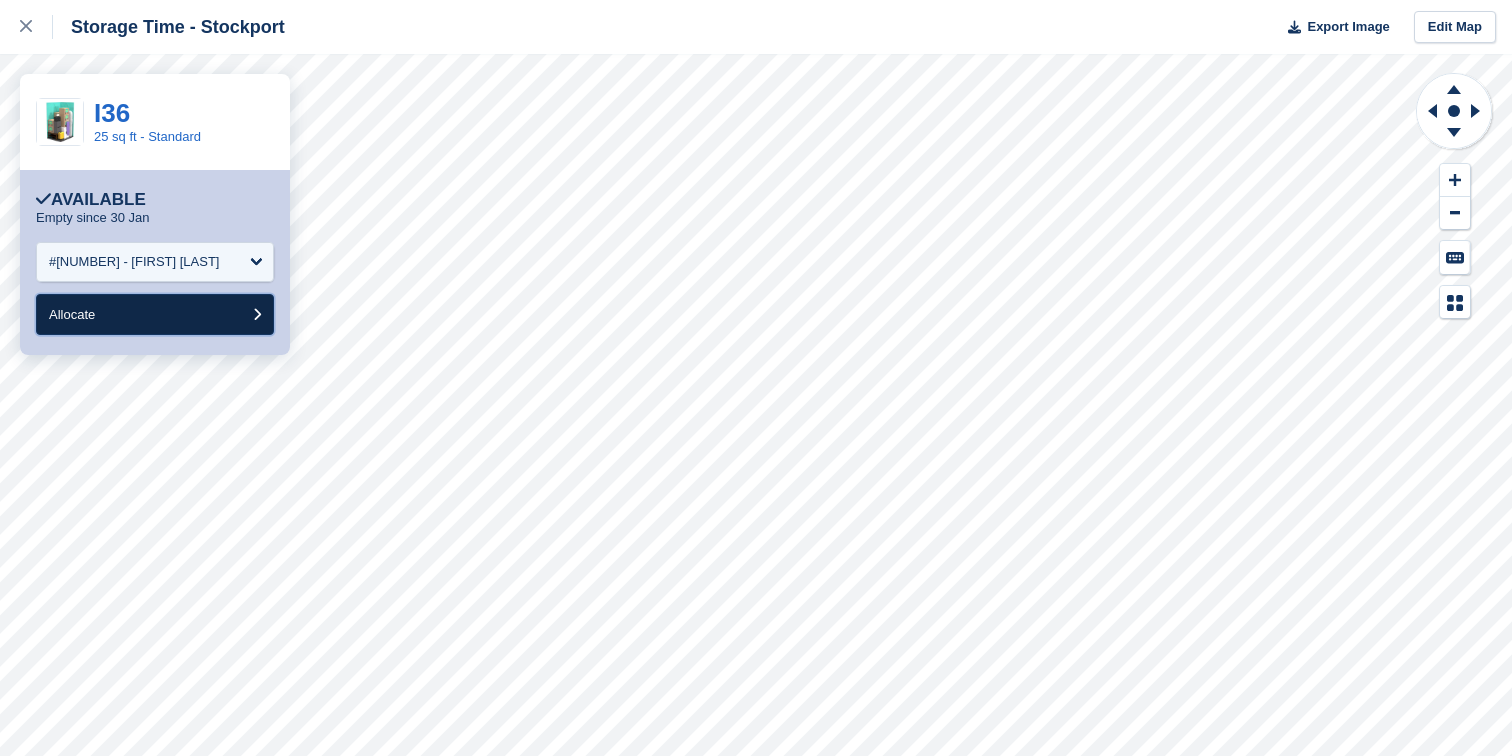 click on "Allocate" at bounding box center [155, 314] 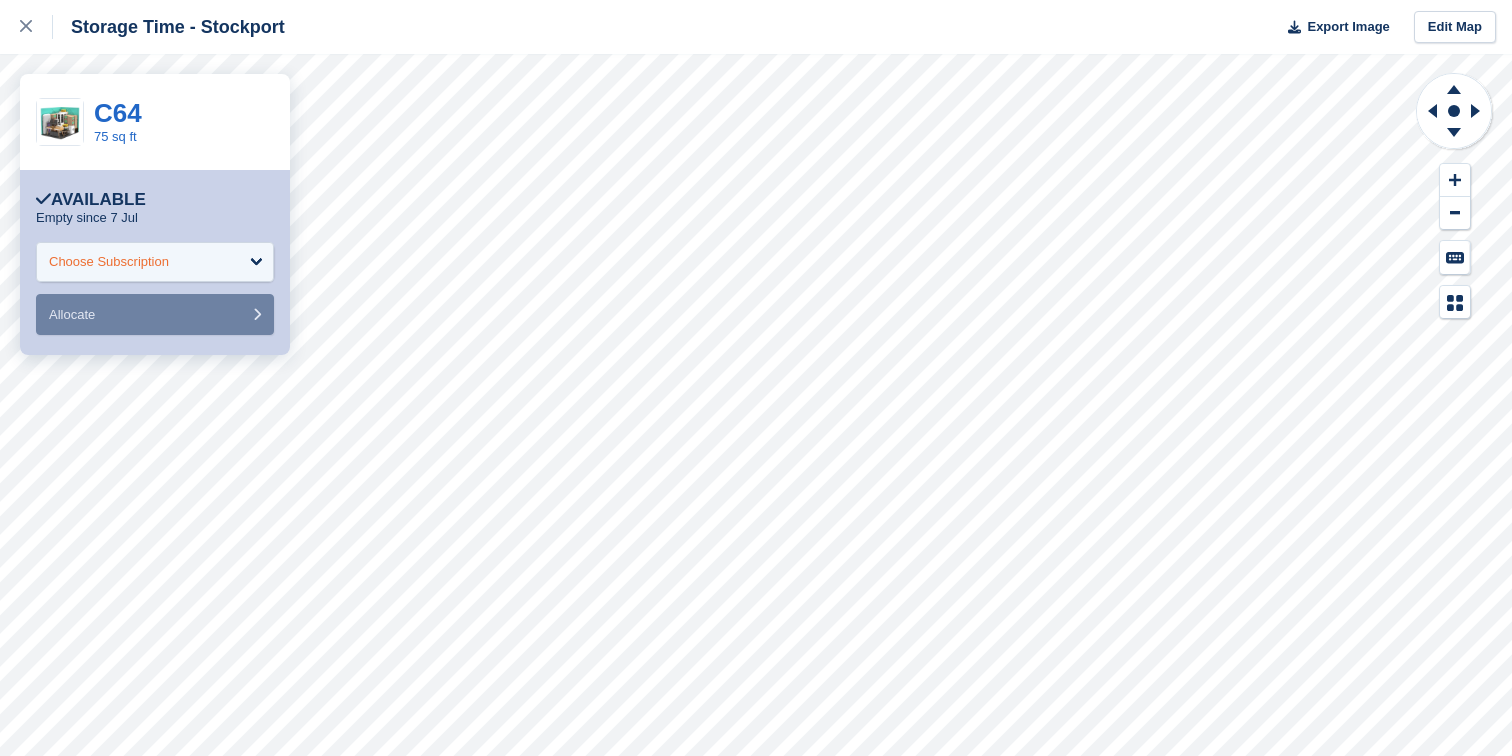click on "Choose Subscription" at bounding box center (155, 262) 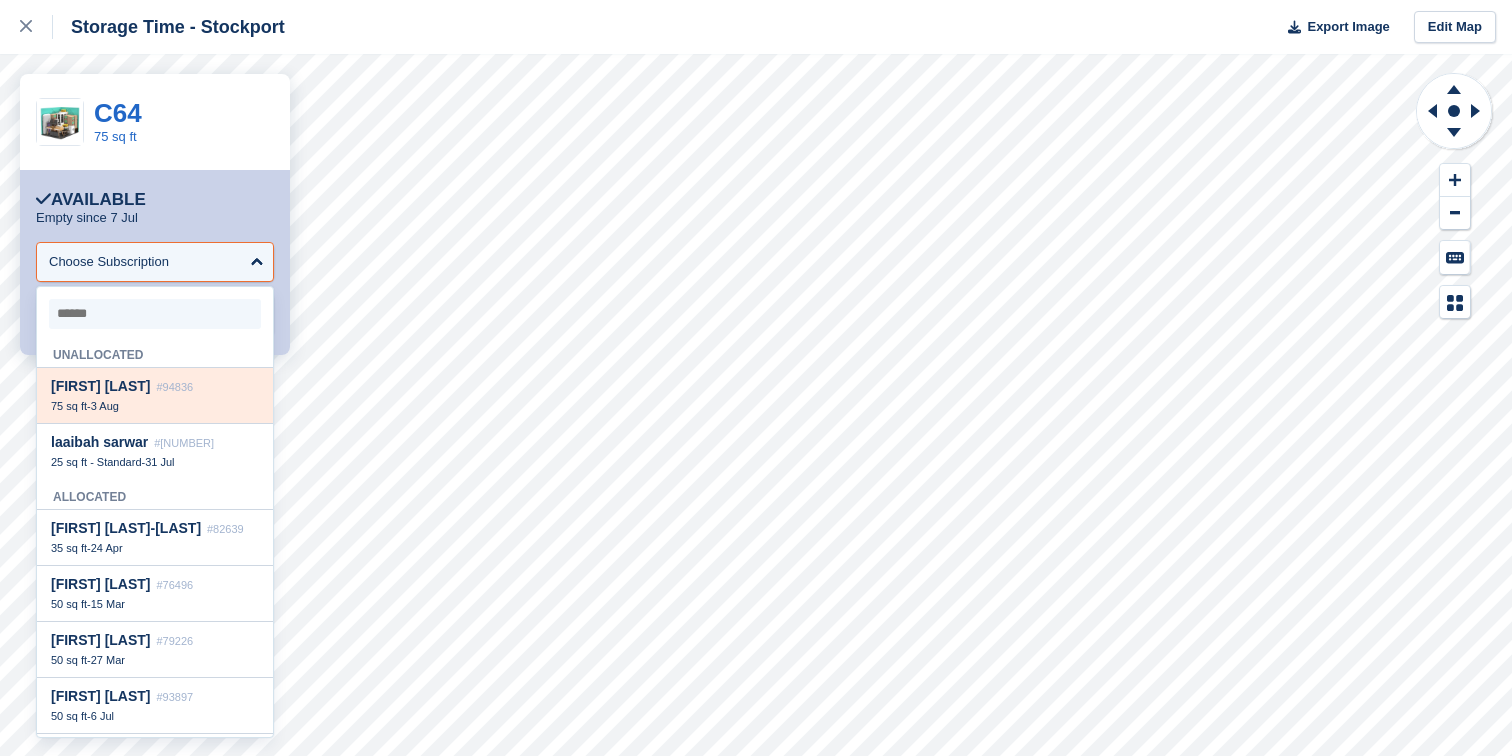 click on "Jan Sykes
#94836" at bounding box center (155, 386) 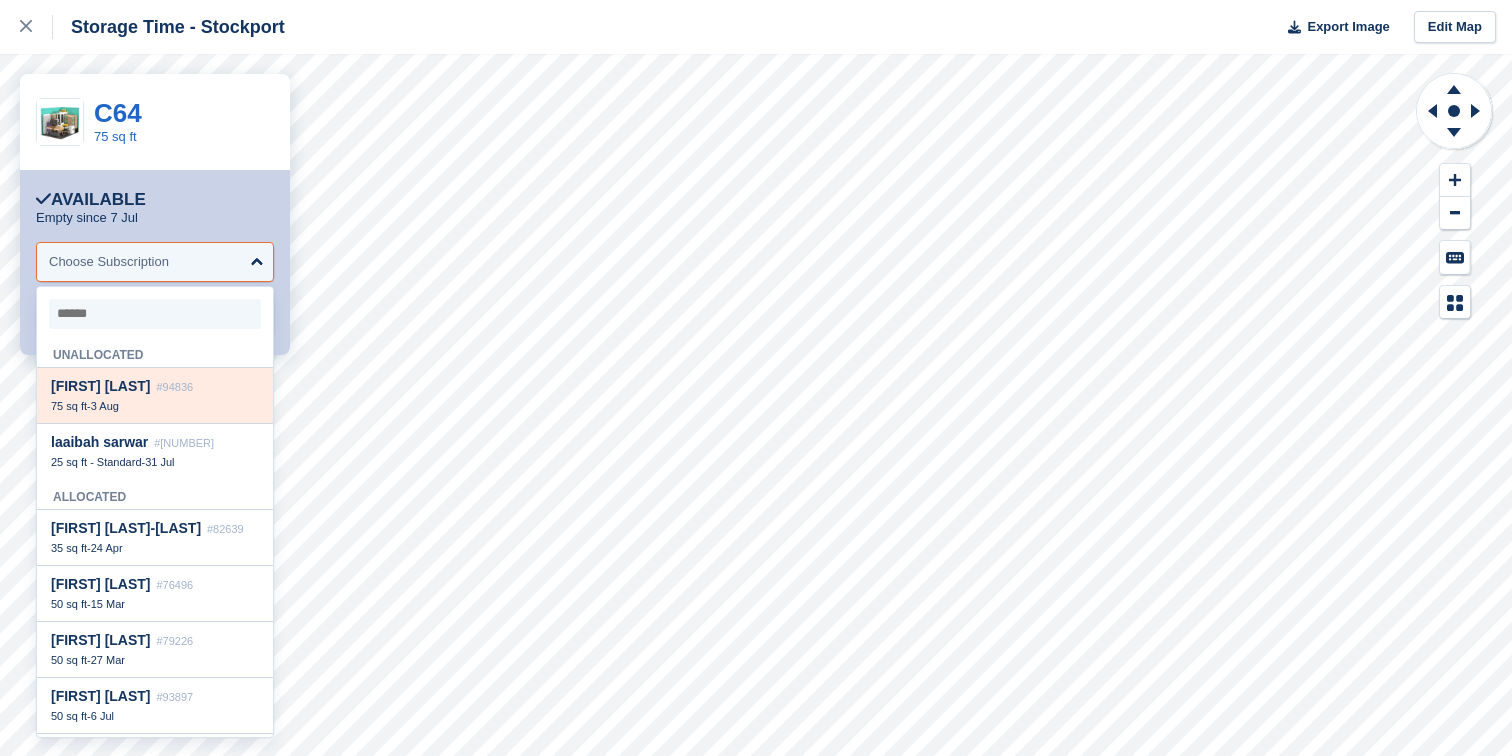 select on "*****" 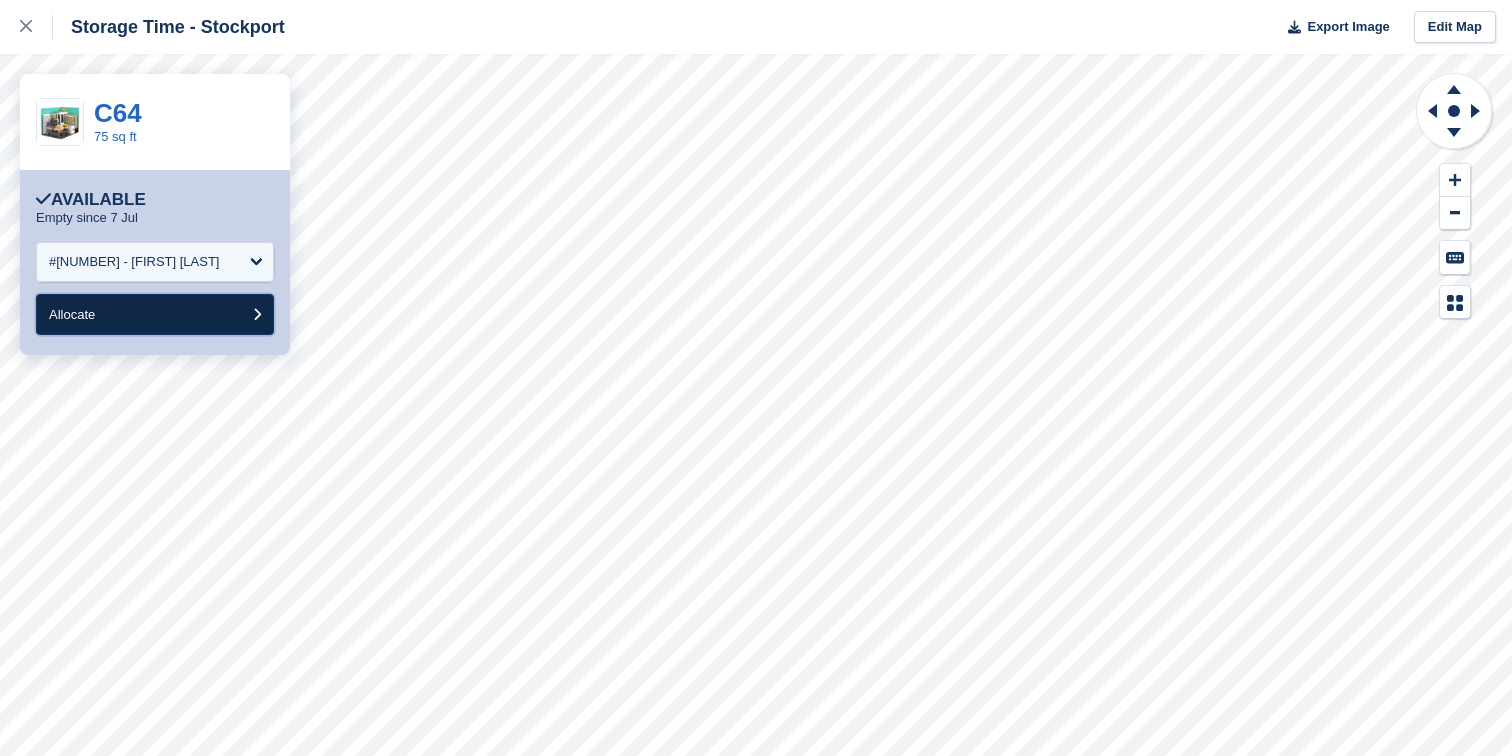 click on "Allocate" at bounding box center [155, 314] 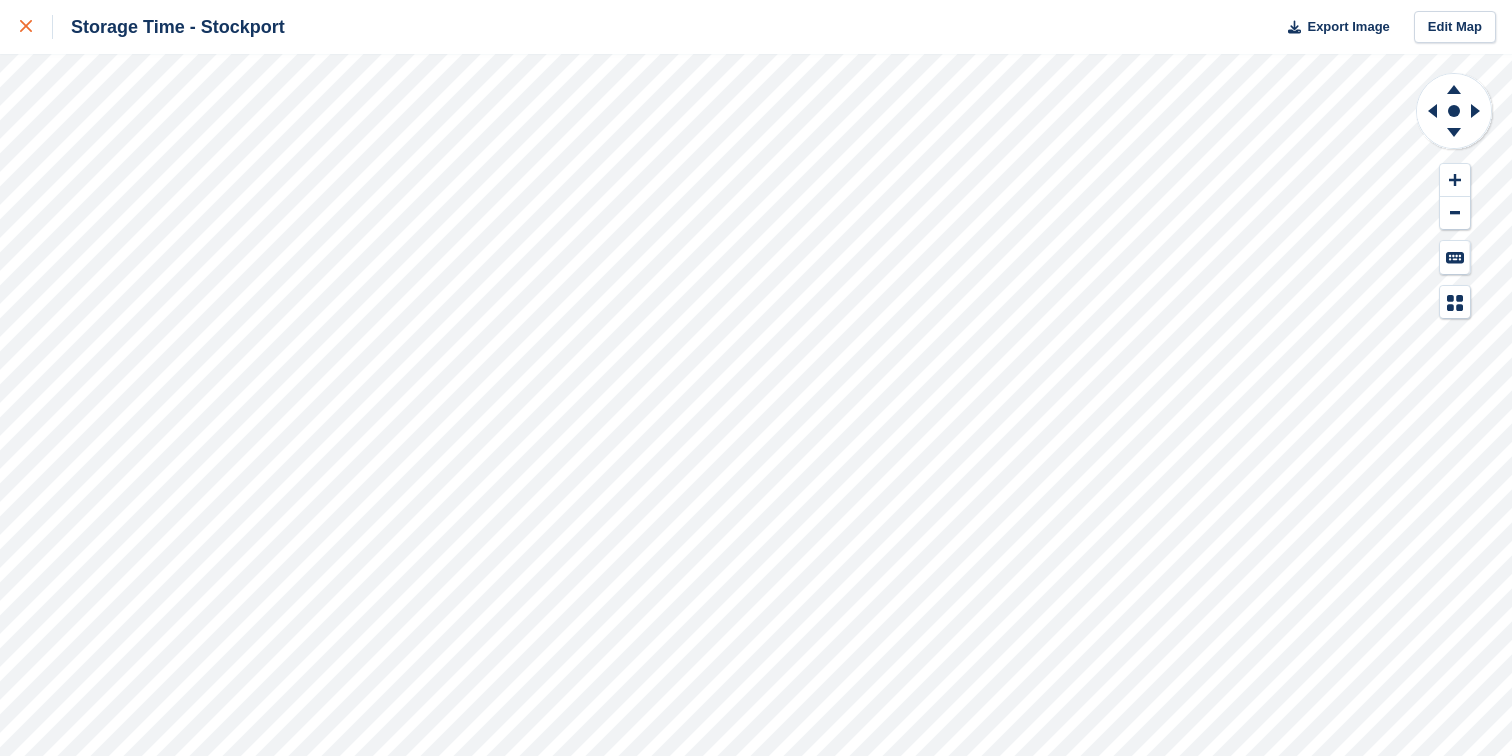 click at bounding box center [26, 27] 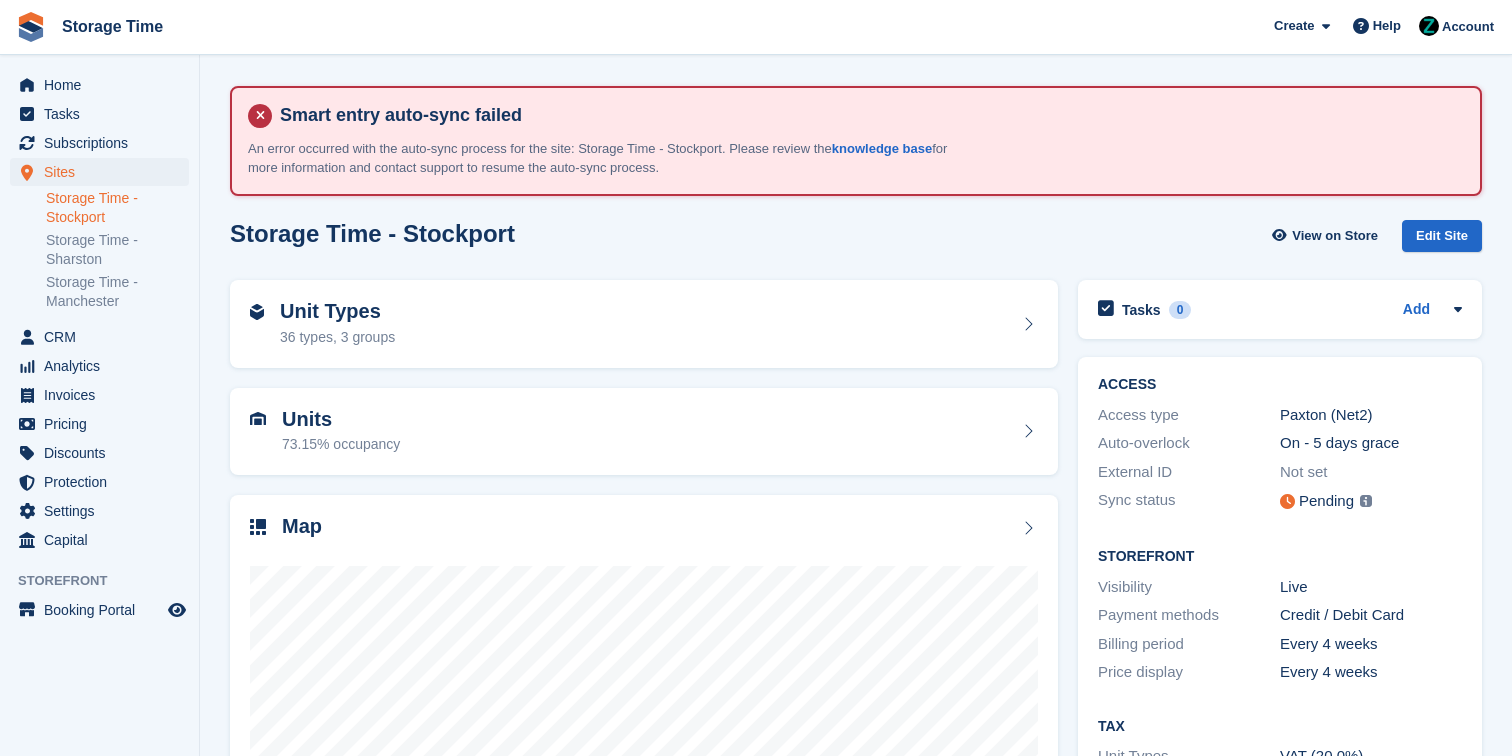 scroll, scrollTop: 0, scrollLeft: 0, axis: both 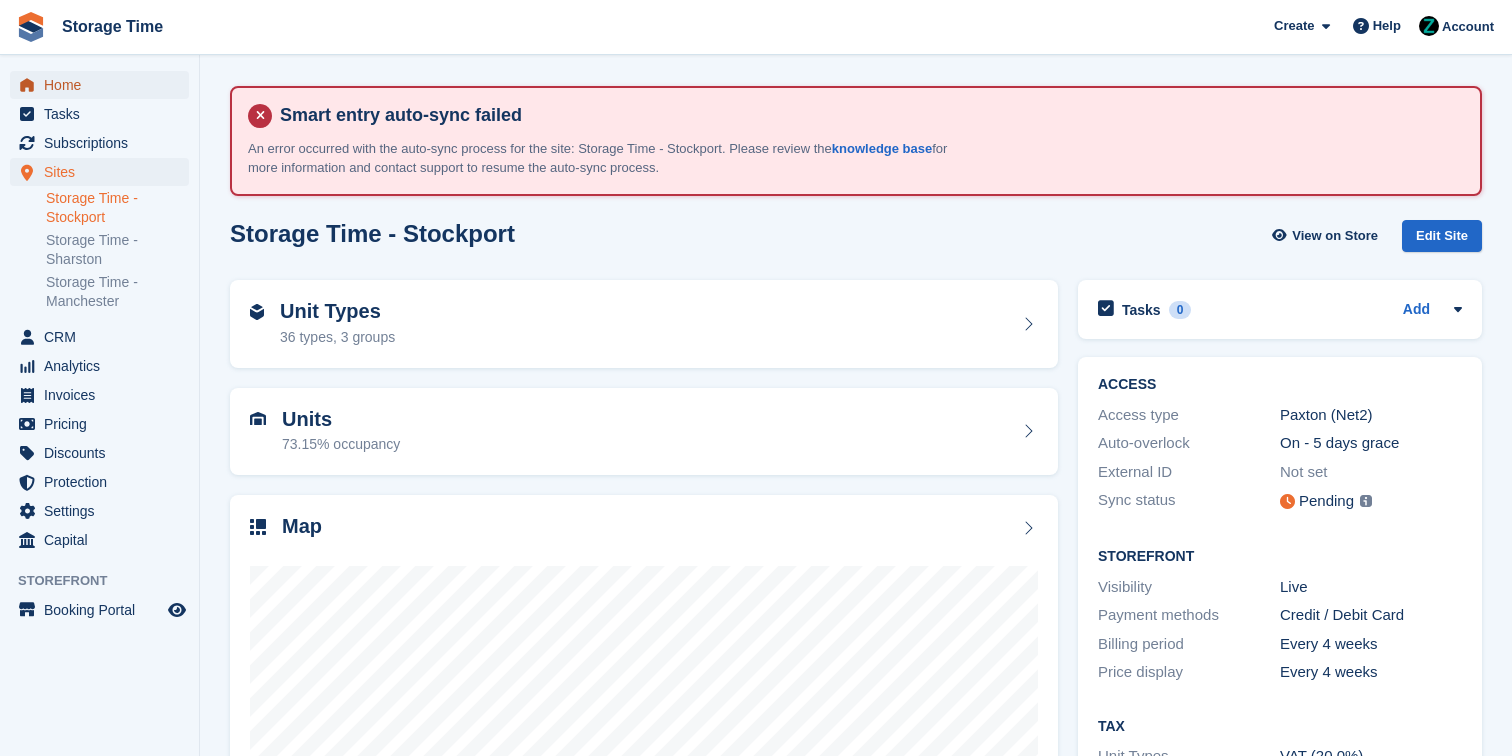 click on "Home" at bounding box center [104, 85] 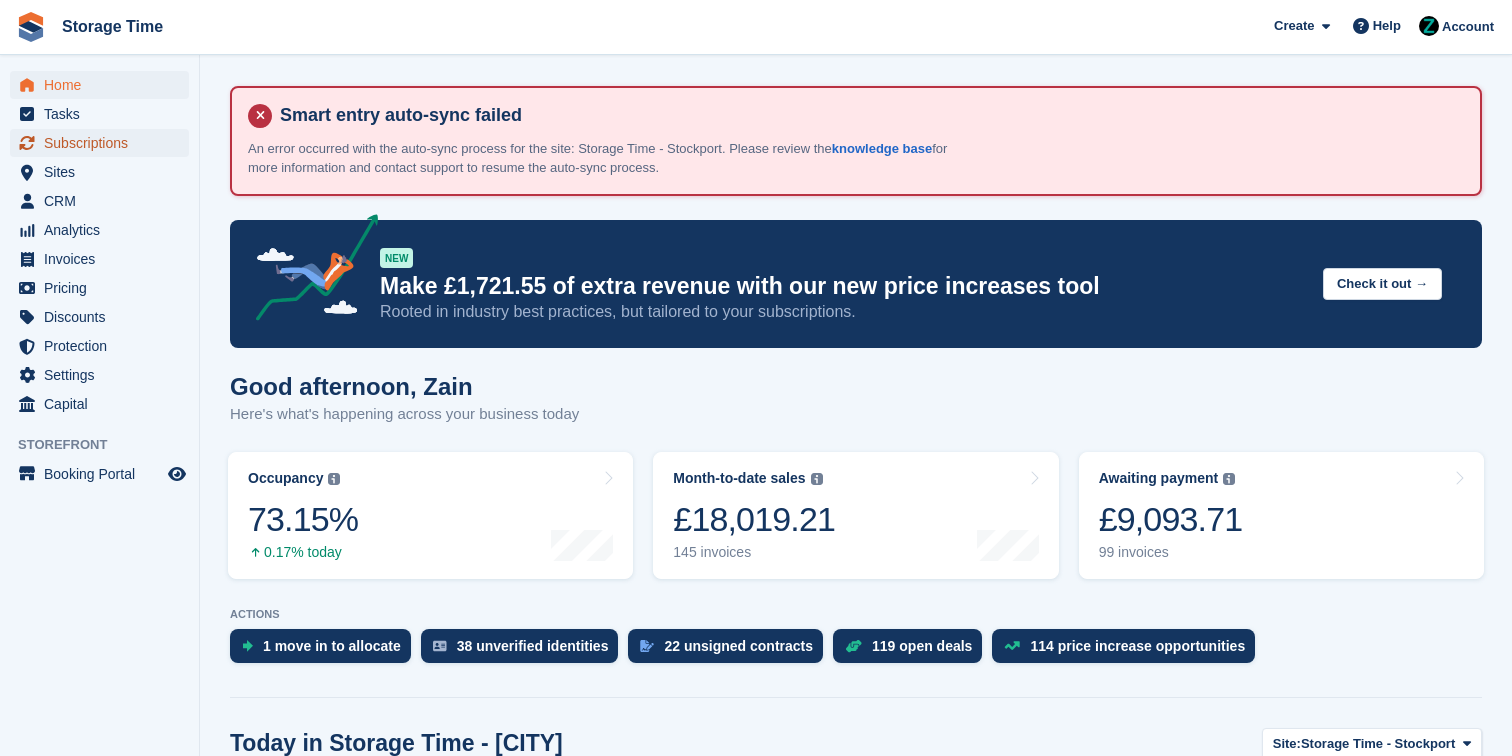 click on "Subscriptions" at bounding box center (104, 143) 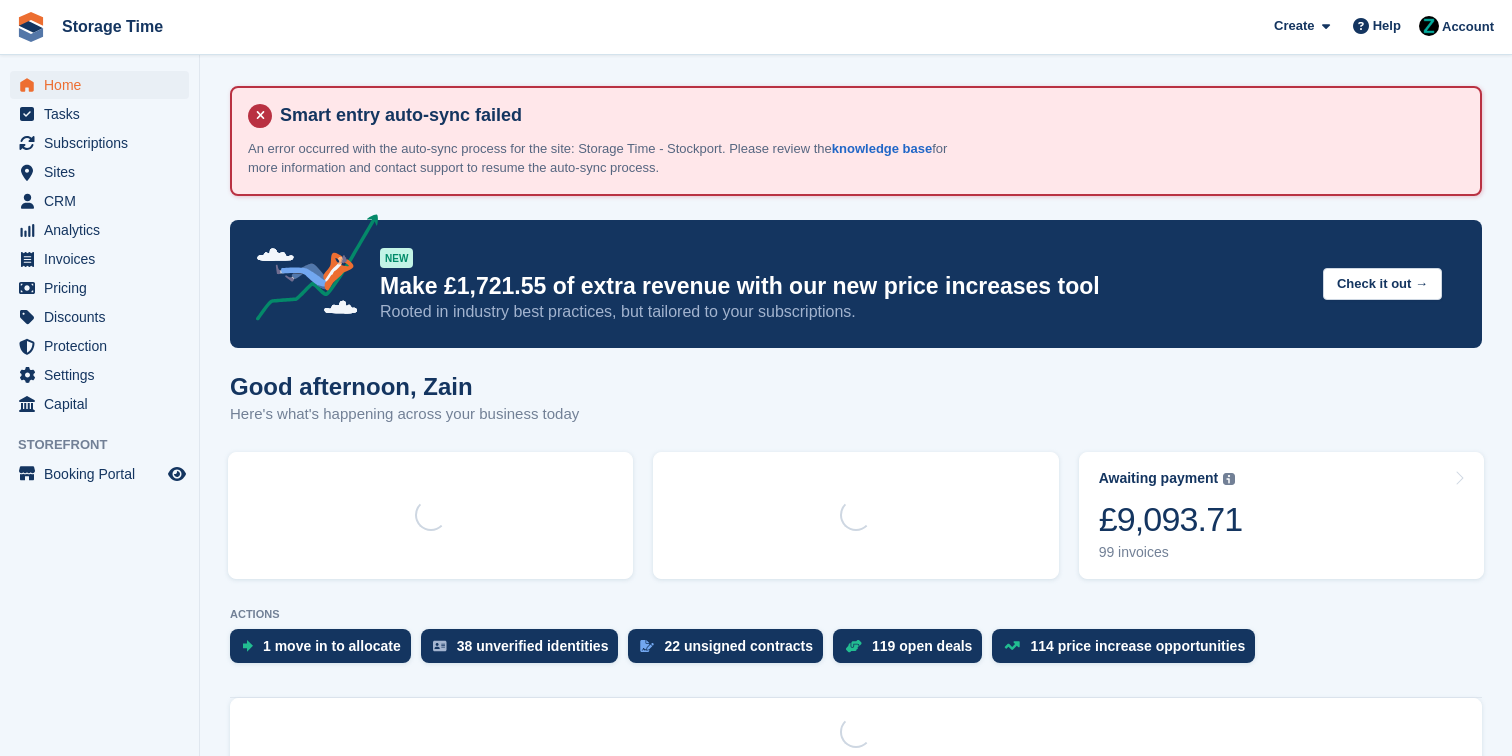 scroll, scrollTop: 0, scrollLeft: 0, axis: both 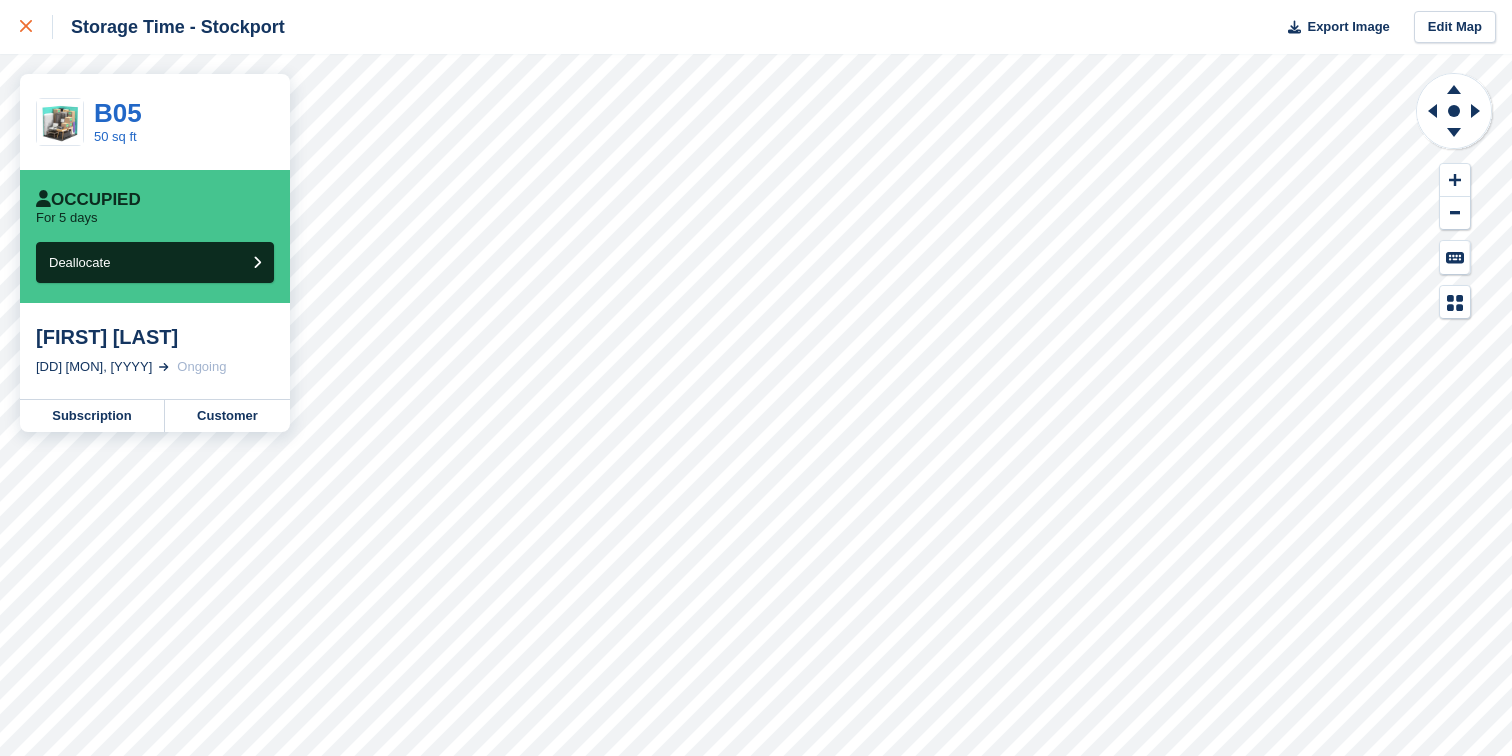 click at bounding box center [36, 27] 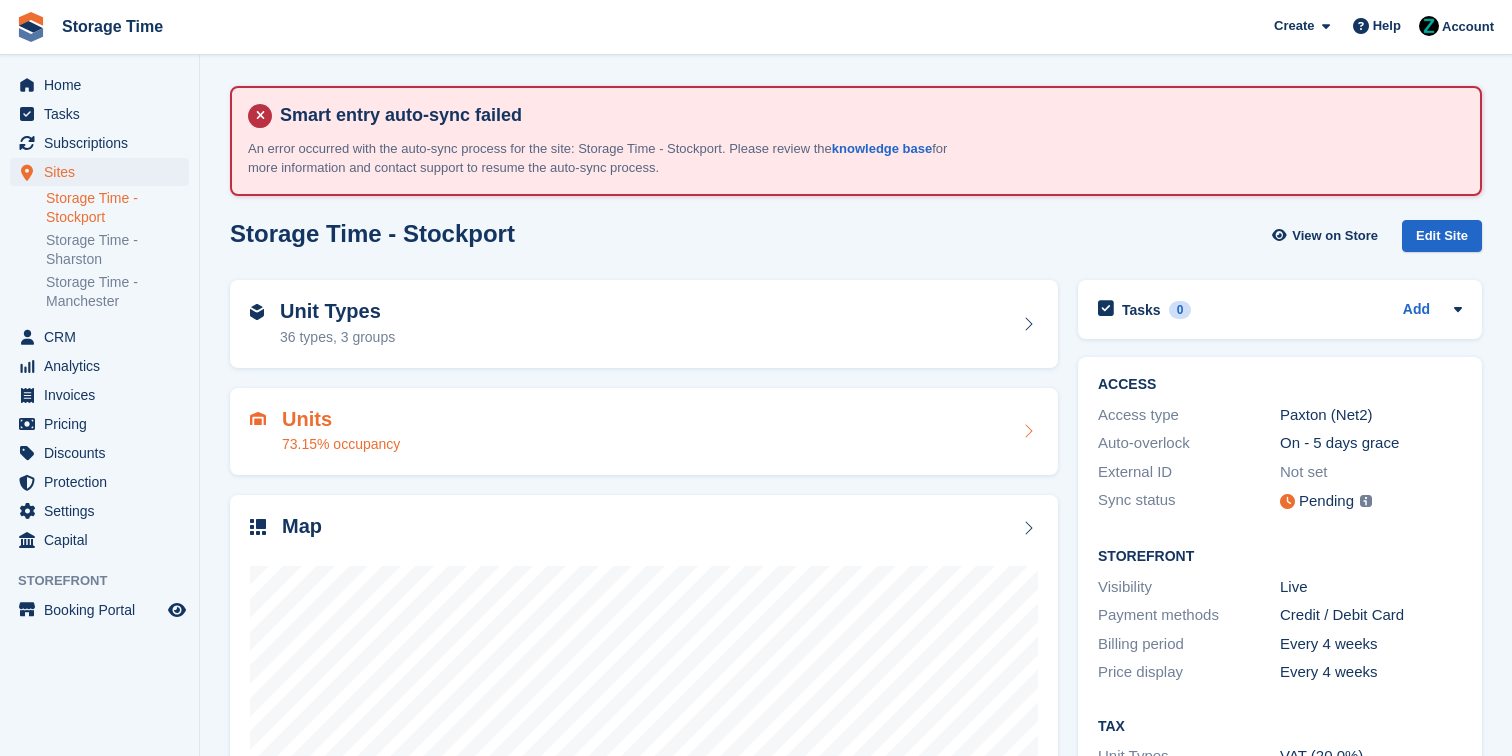 scroll, scrollTop: 0, scrollLeft: 0, axis: both 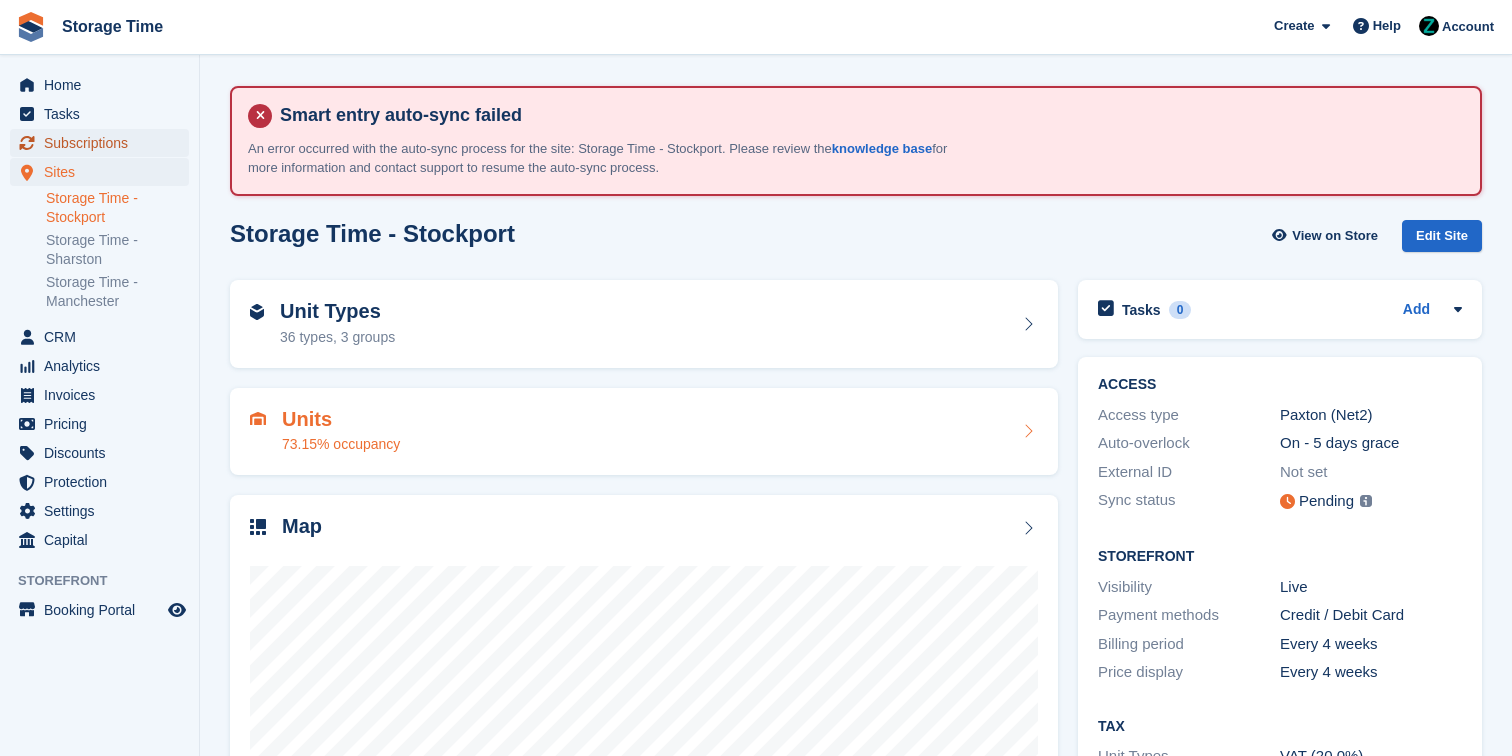 click on "Subscriptions" at bounding box center (104, 143) 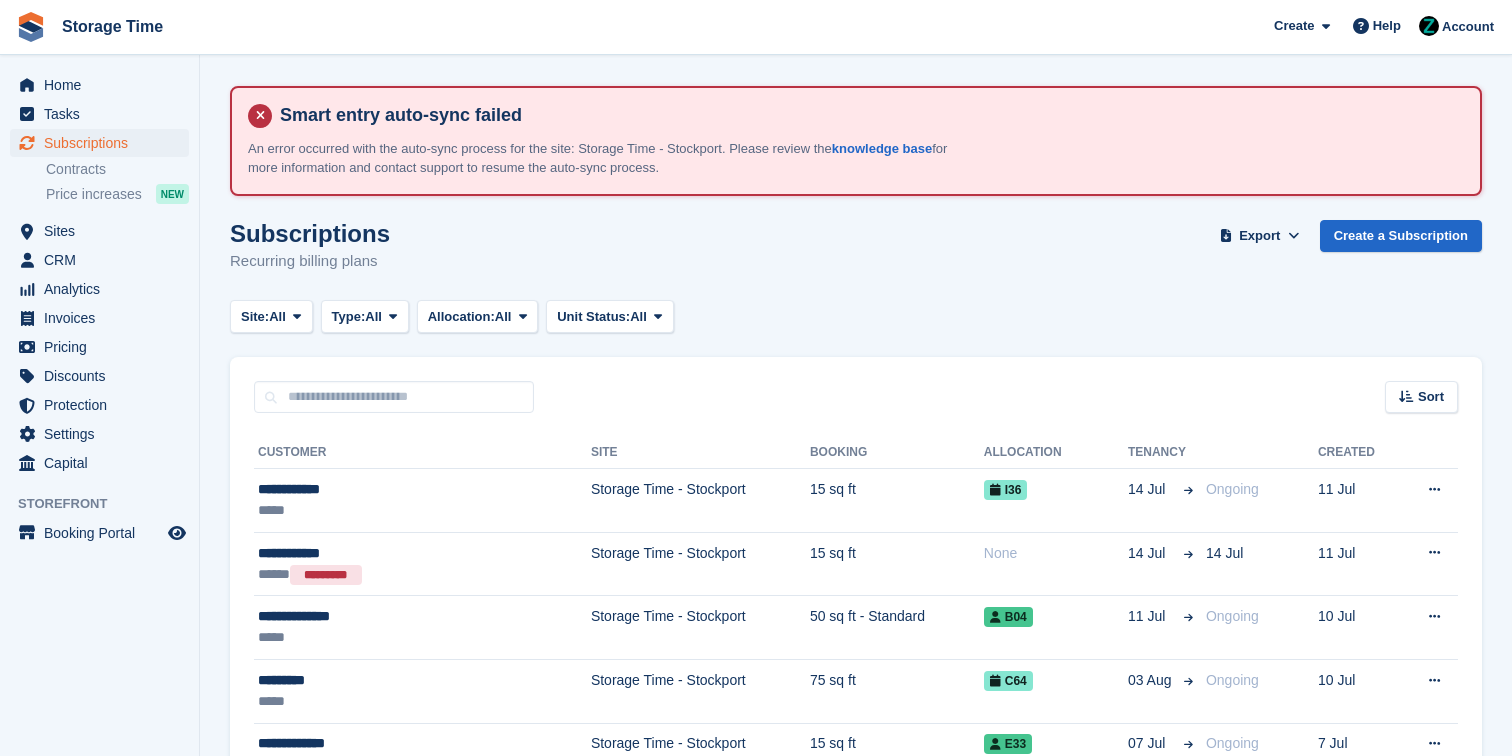 scroll, scrollTop: 0, scrollLeft: 0, axis: both 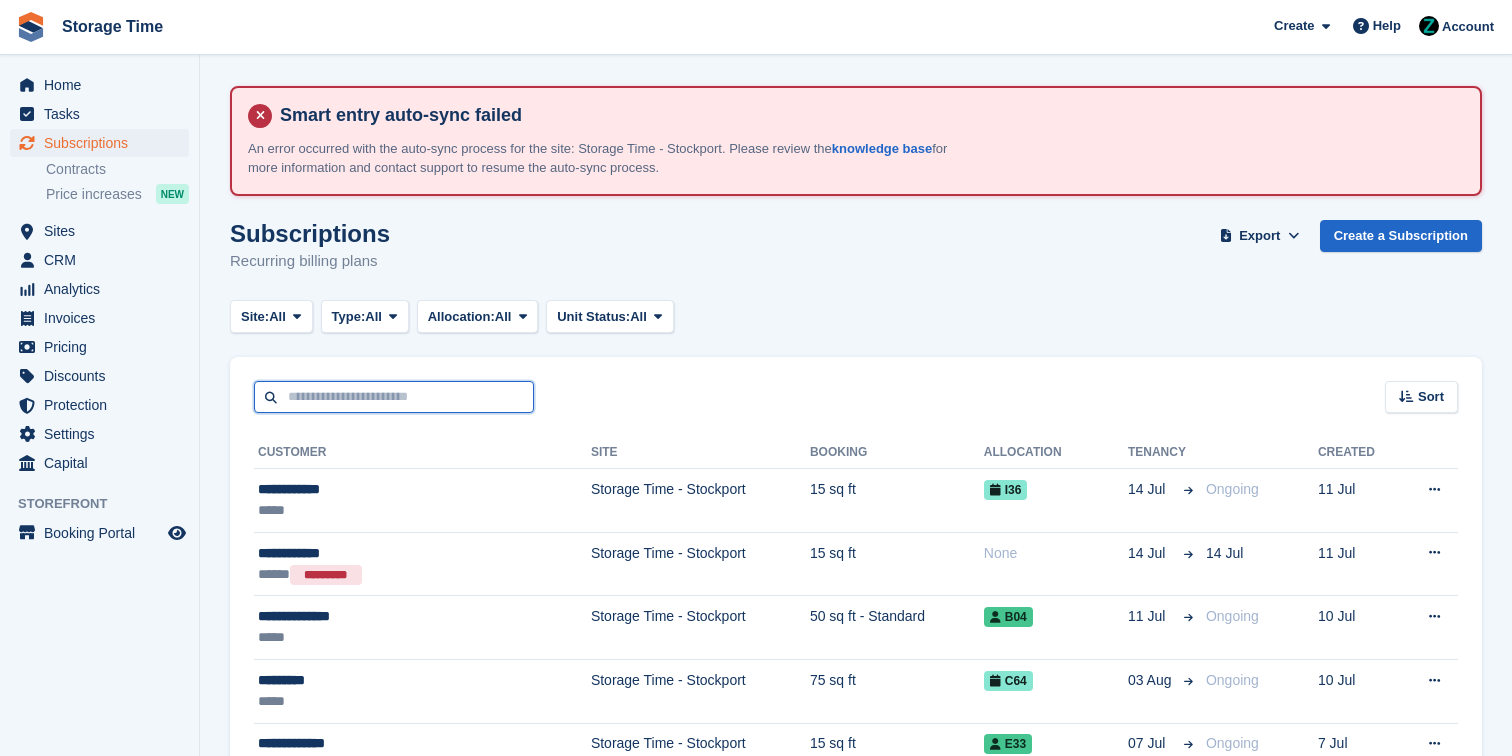 click at bounding box center (394, 397) 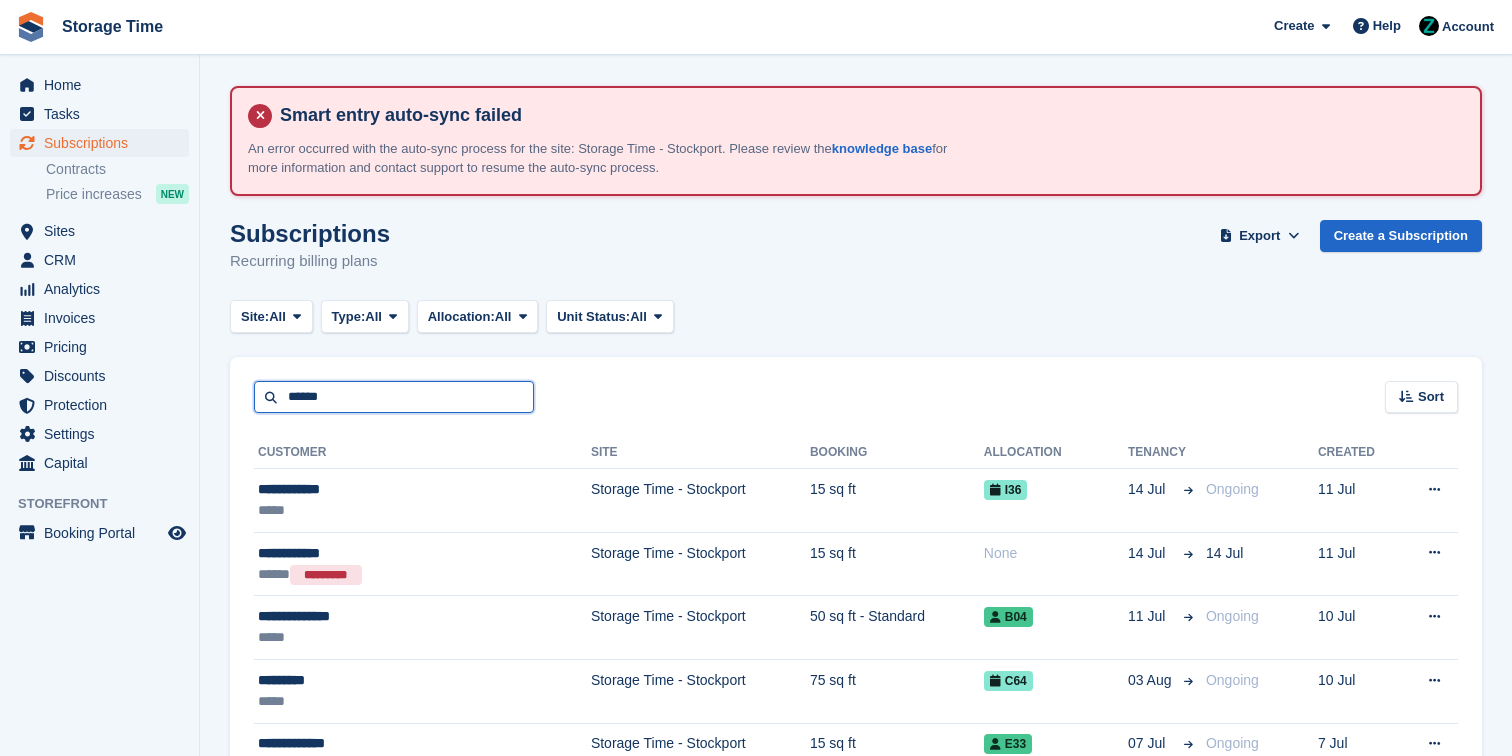 type on "******" 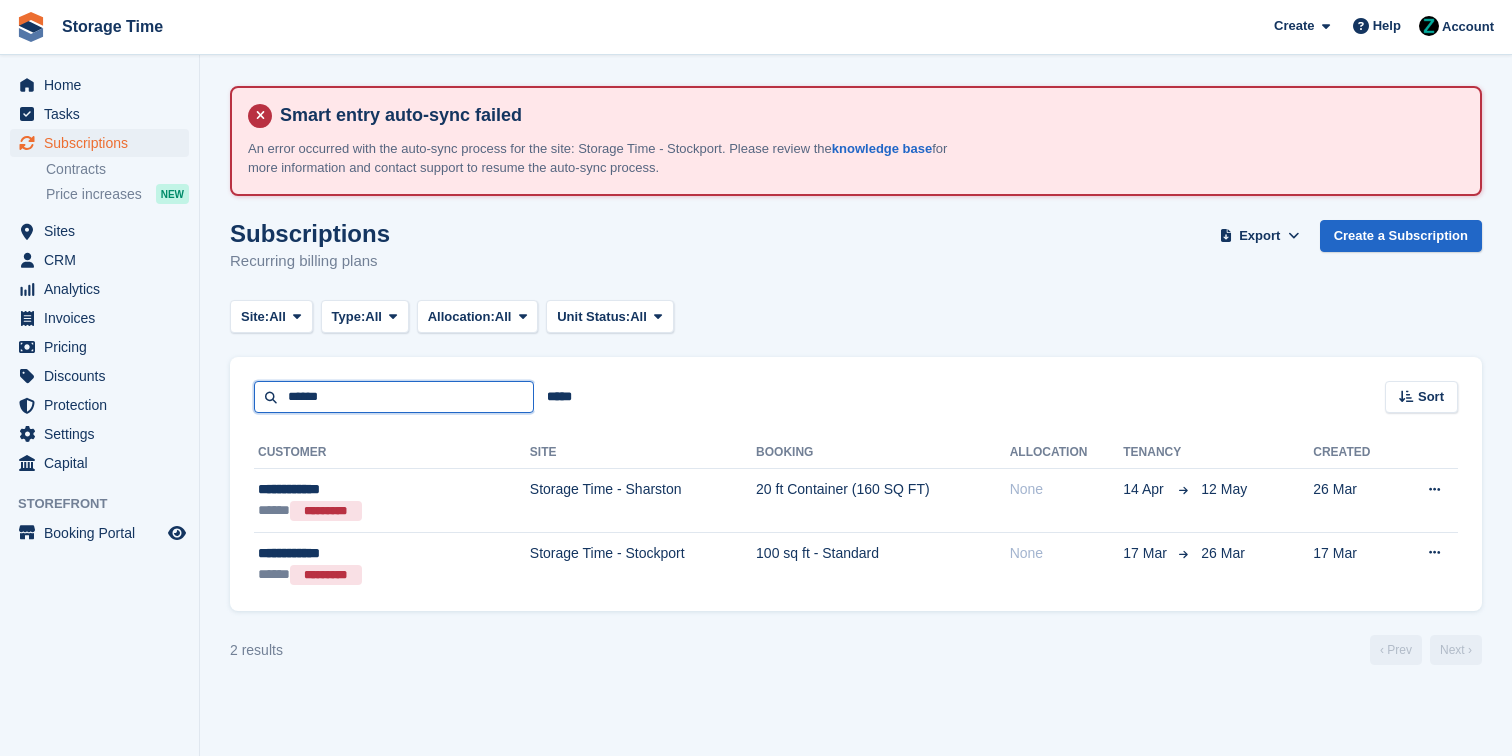 drag, startPoint x: 404, startPoint y: 403, endPoint x: 247, endPoint y: 386, distance: 157.9177 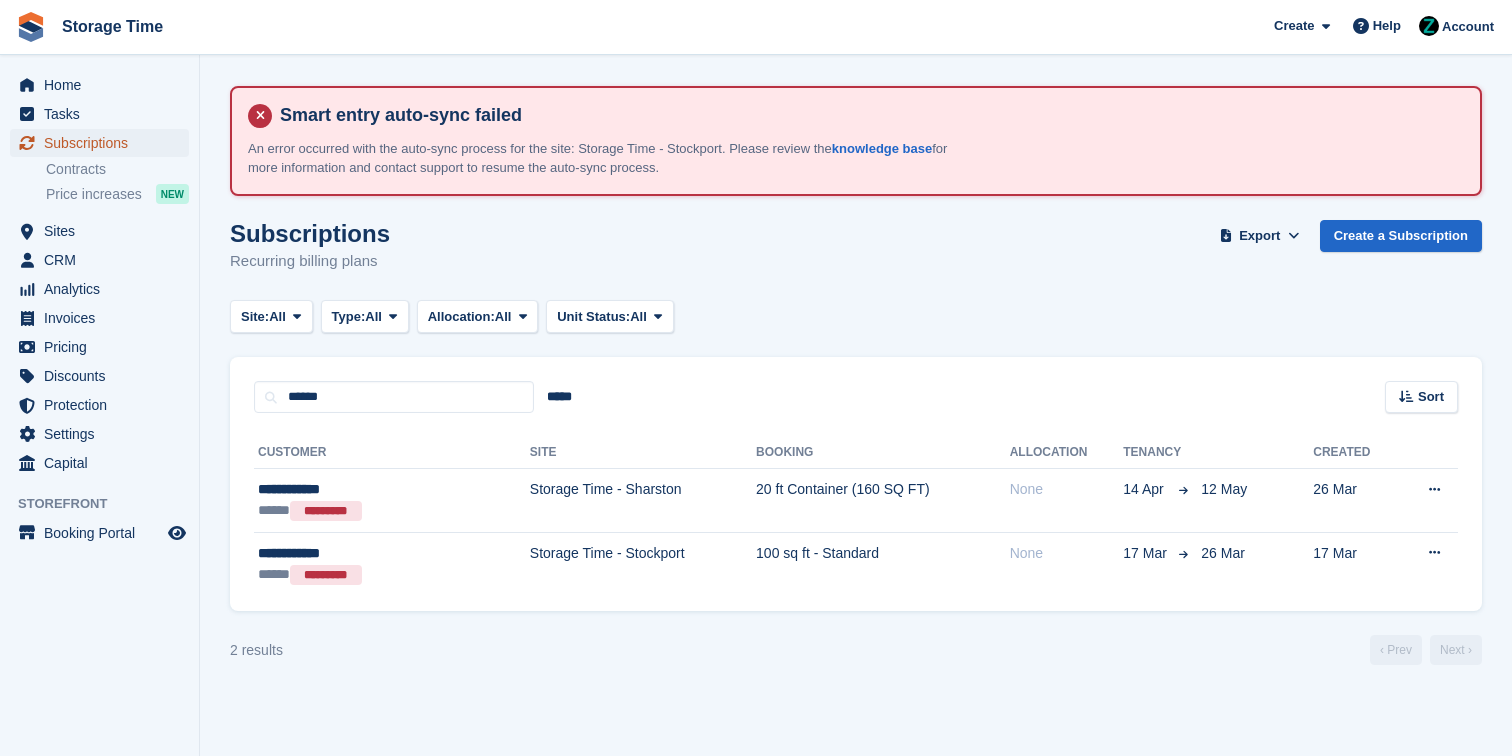 click on "Subscriptions" at bounding box center [104, 143] 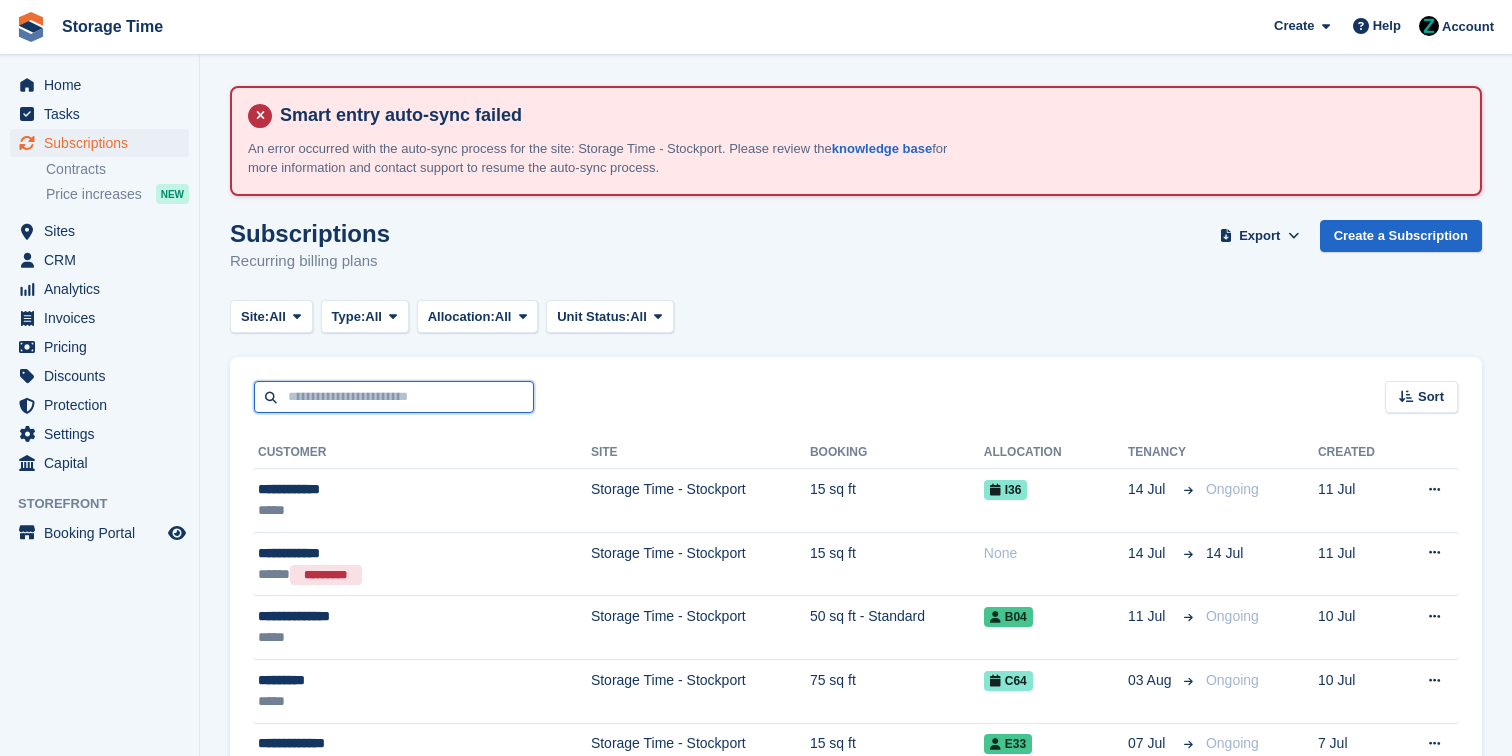 click at bounding box center [394, 397] 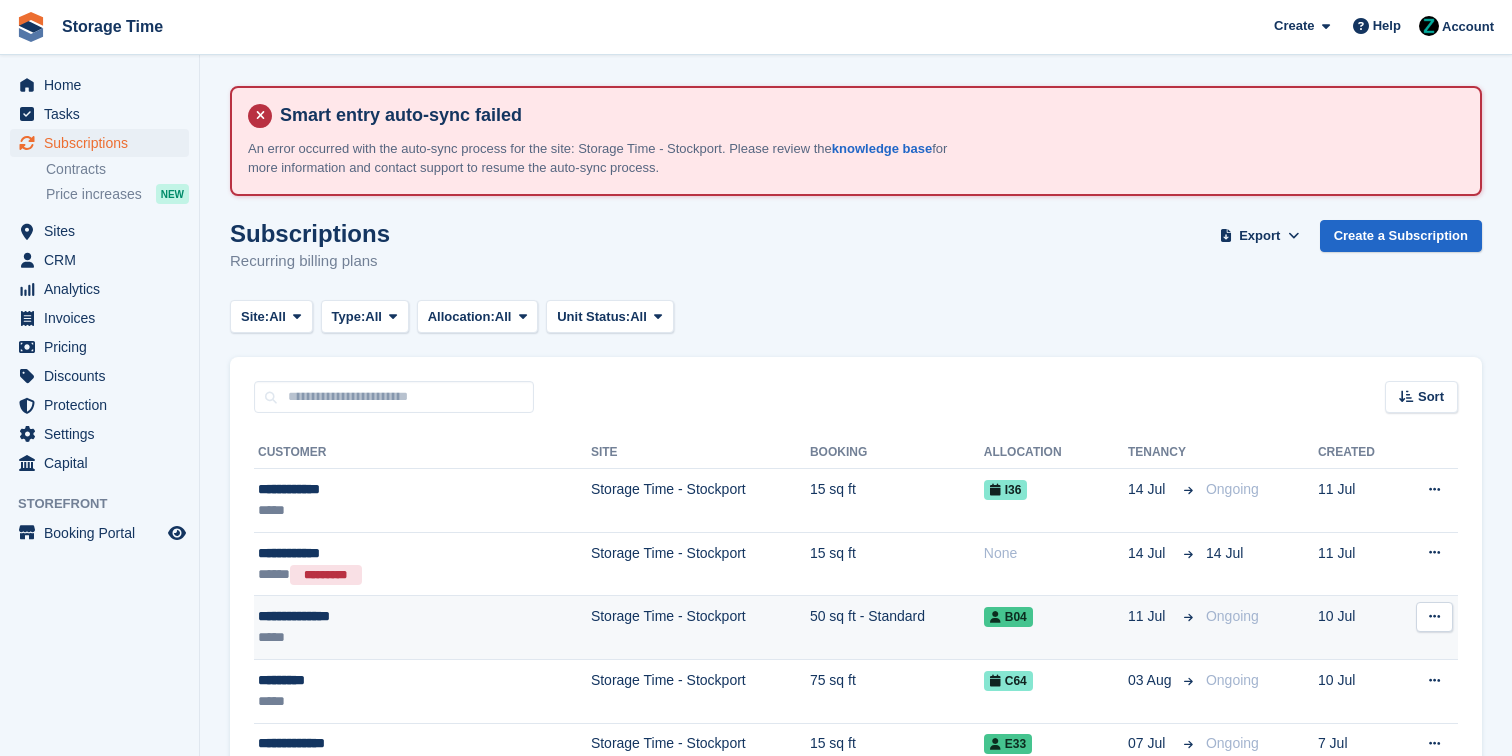 click on "*****" at bounding box center [375, 637] 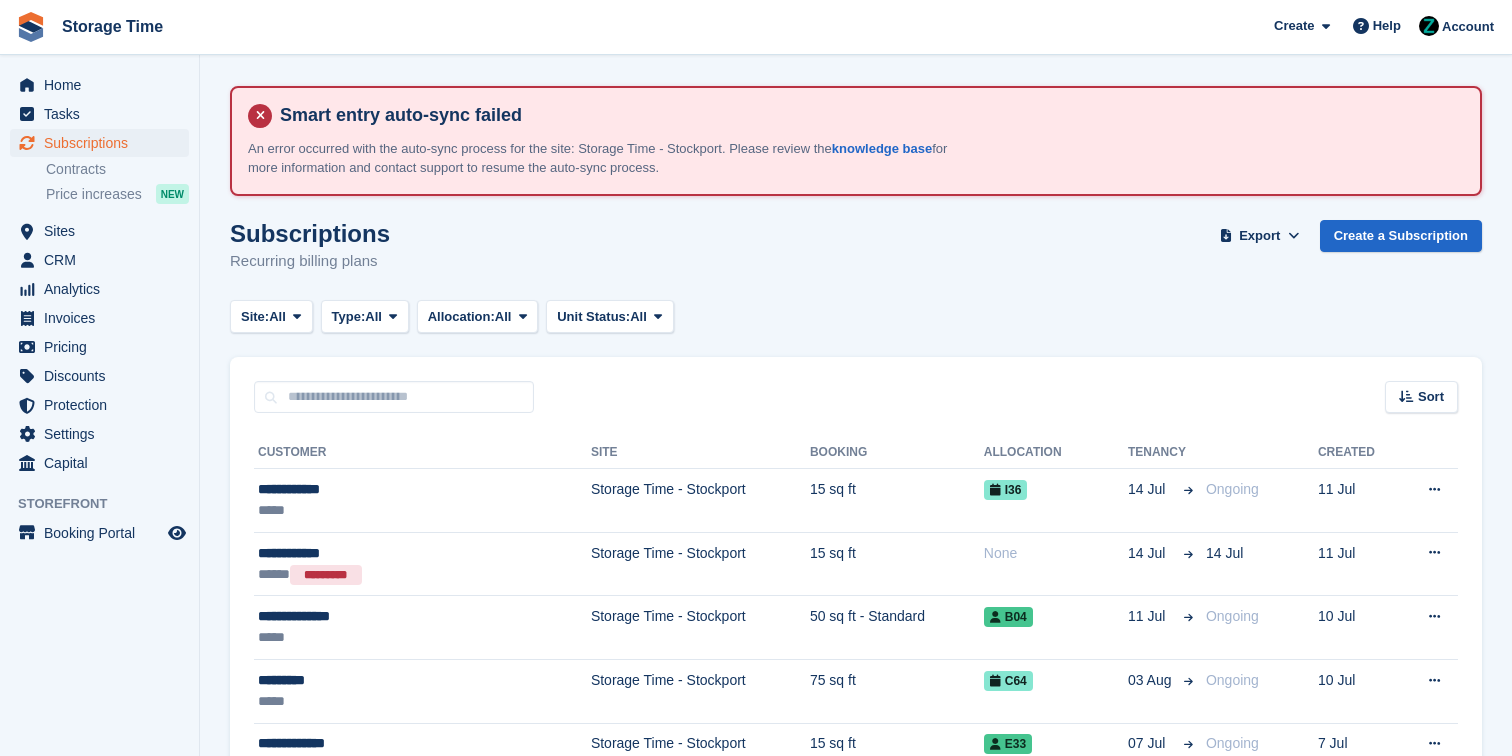 scroll, scrollTop: 0, scrollLeft: 0, axis: both 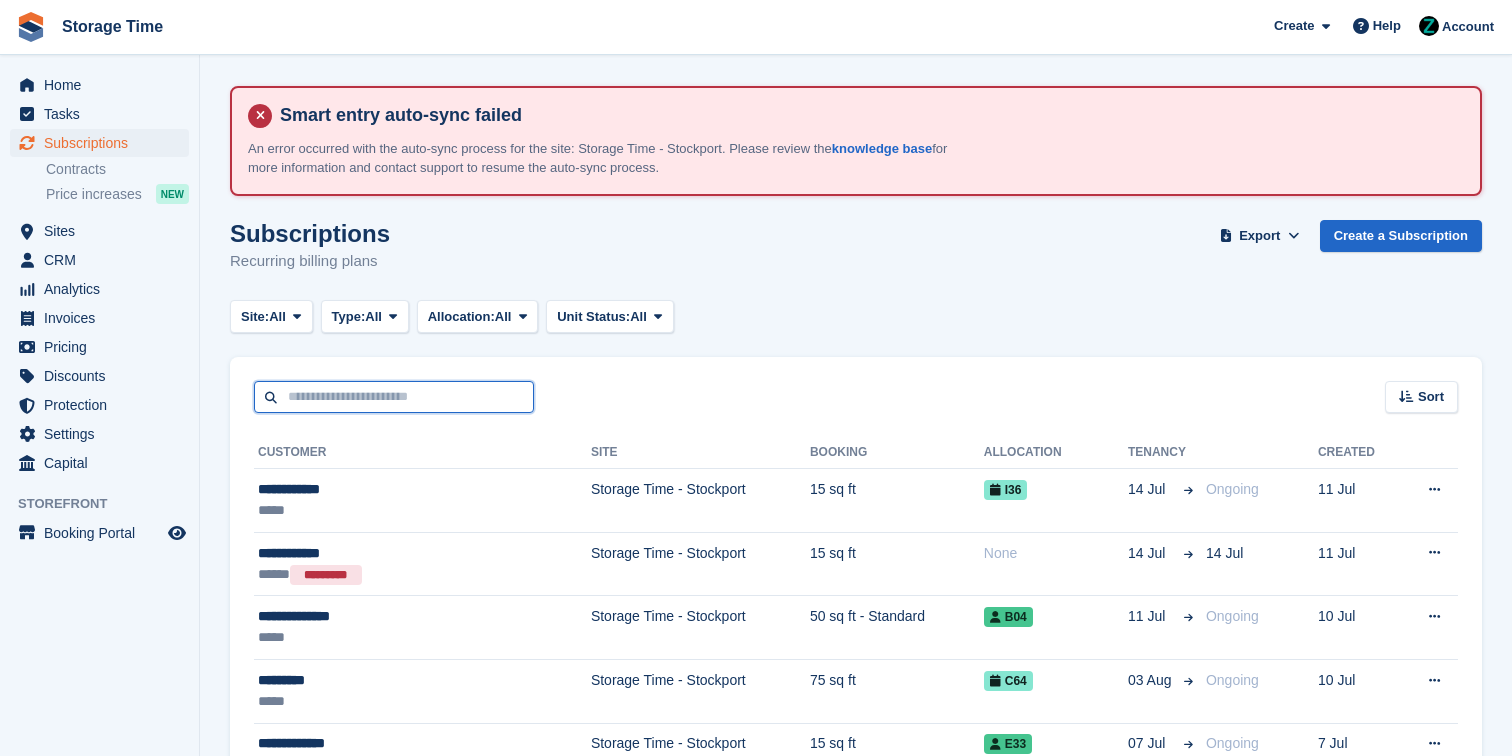 click at bounding box center [394, 397] 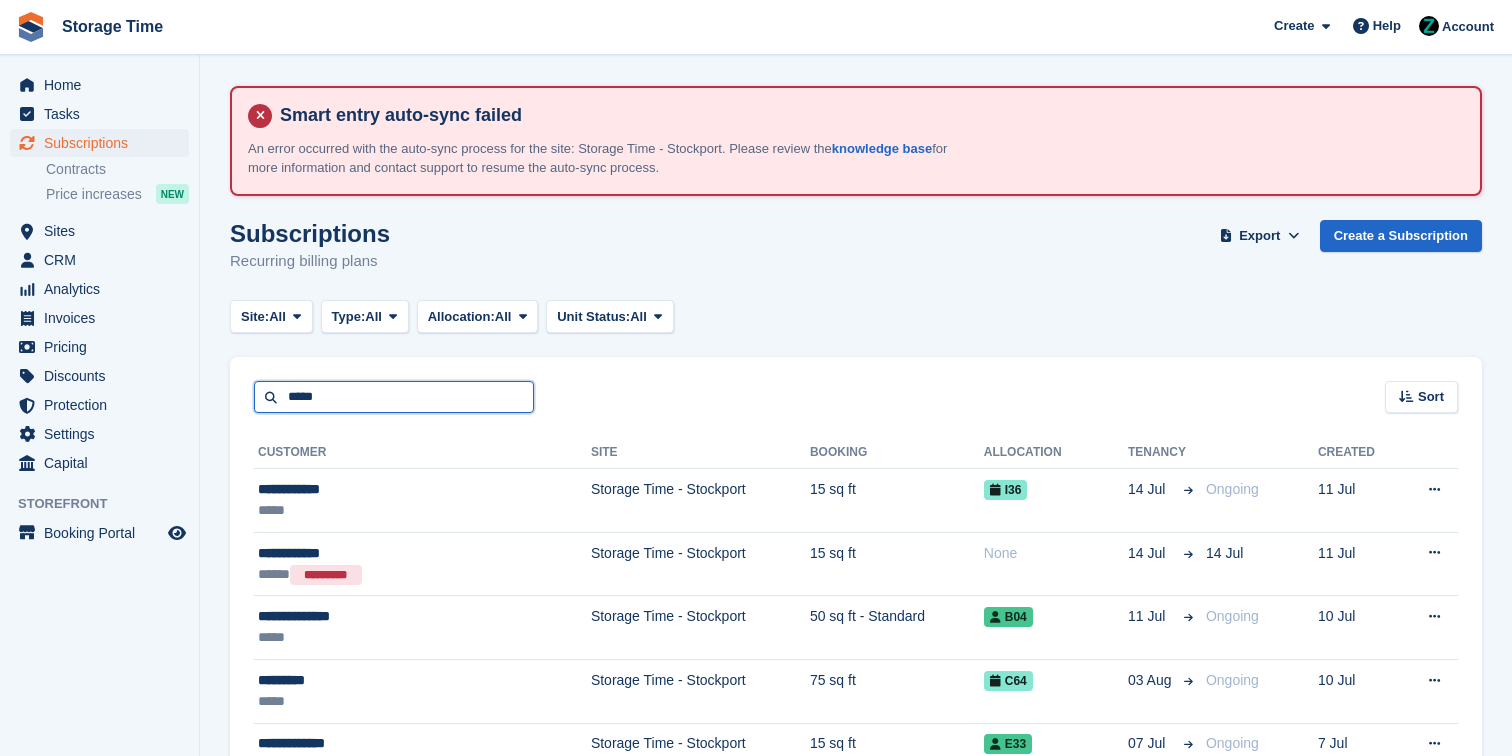 type on "*****" 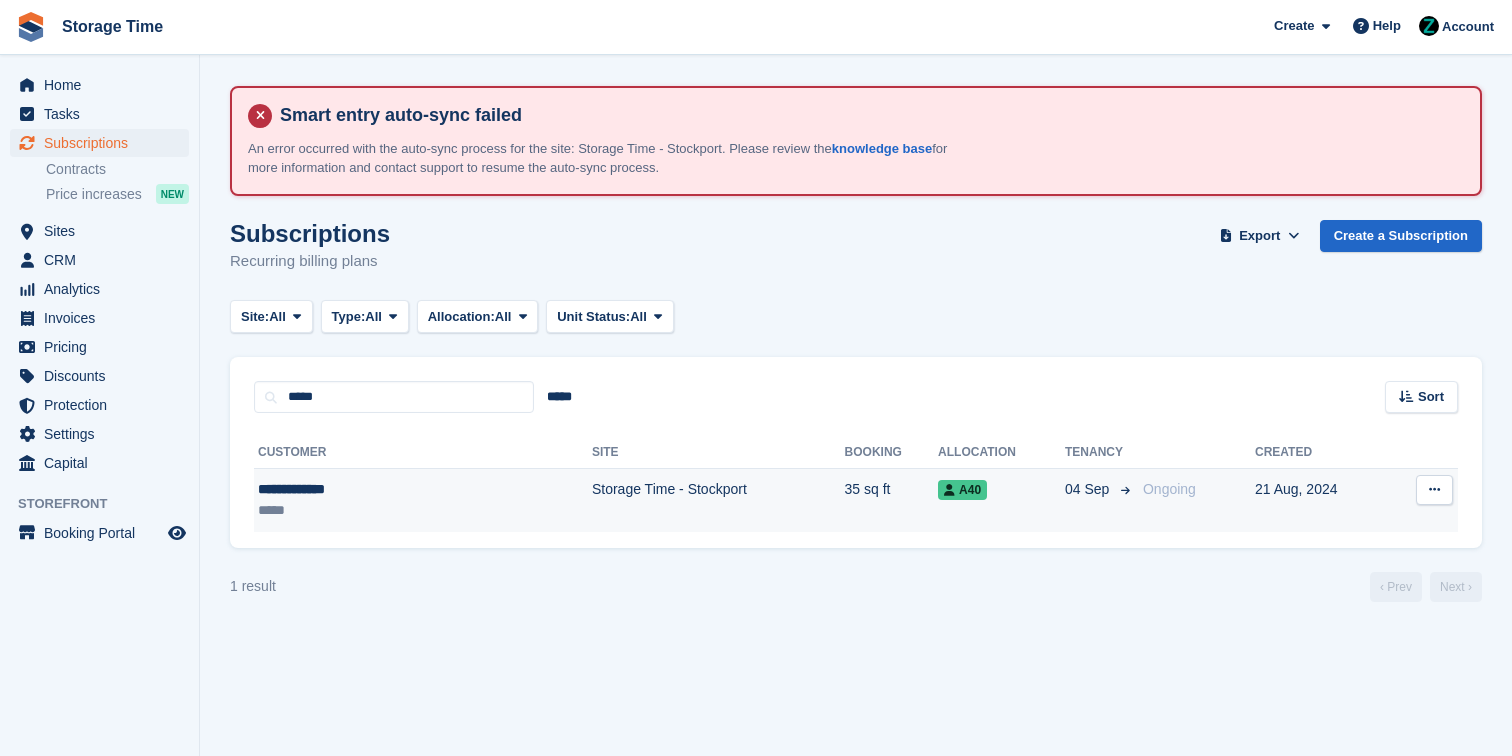 click on "*****" at bounding box center [359, 510] 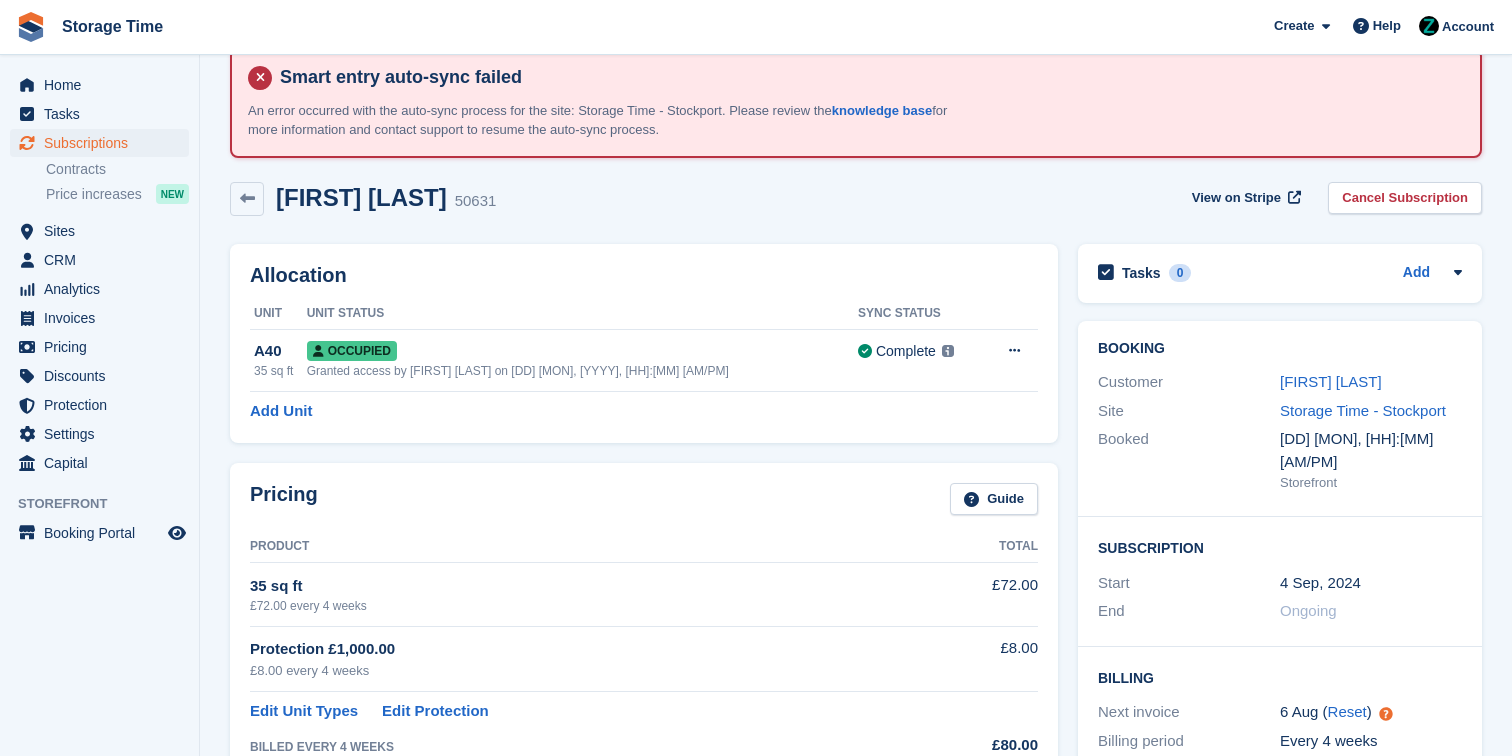 scroll, scrollTop: 44, scrollLeft: 0, axis: vertical 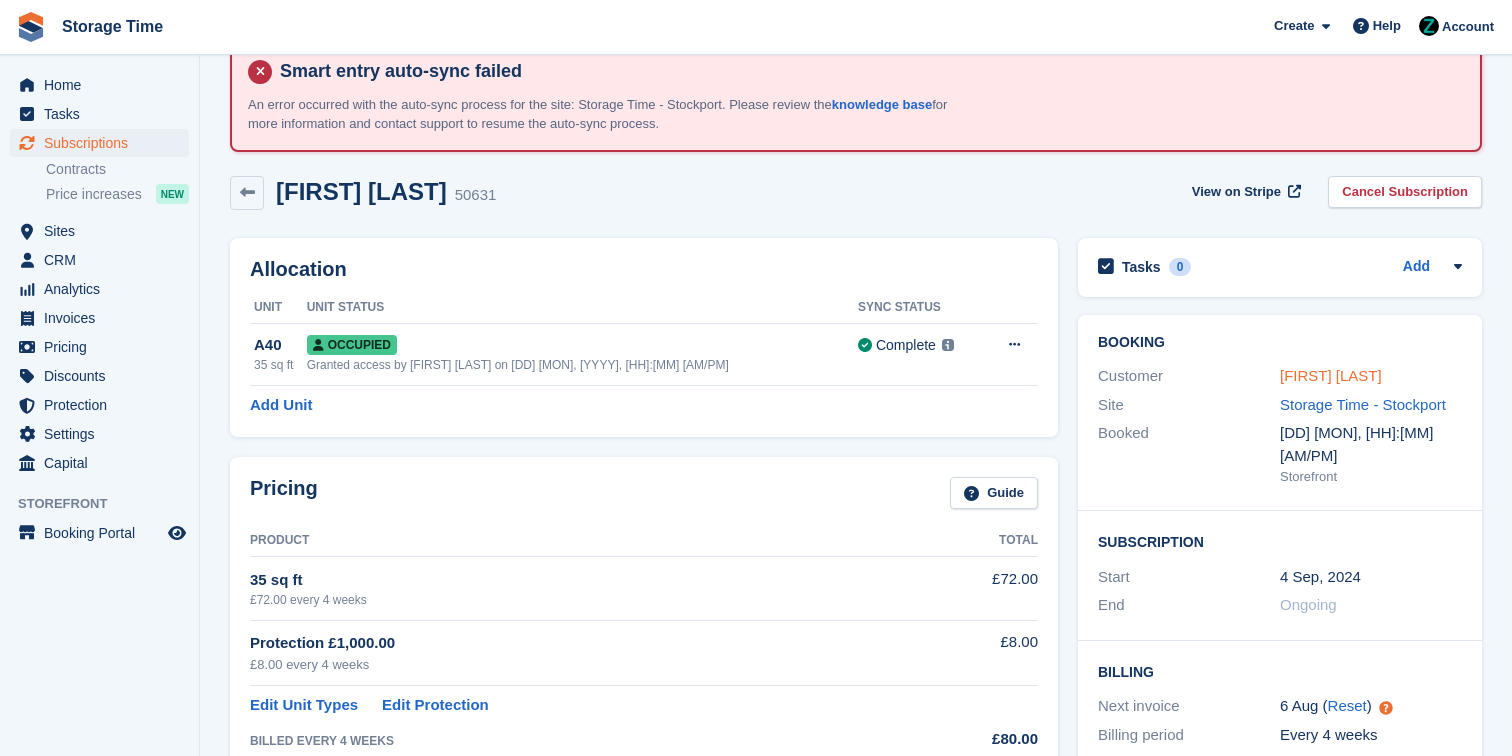 click on "Karen Wohlman" at bounding box center [1331, 375] 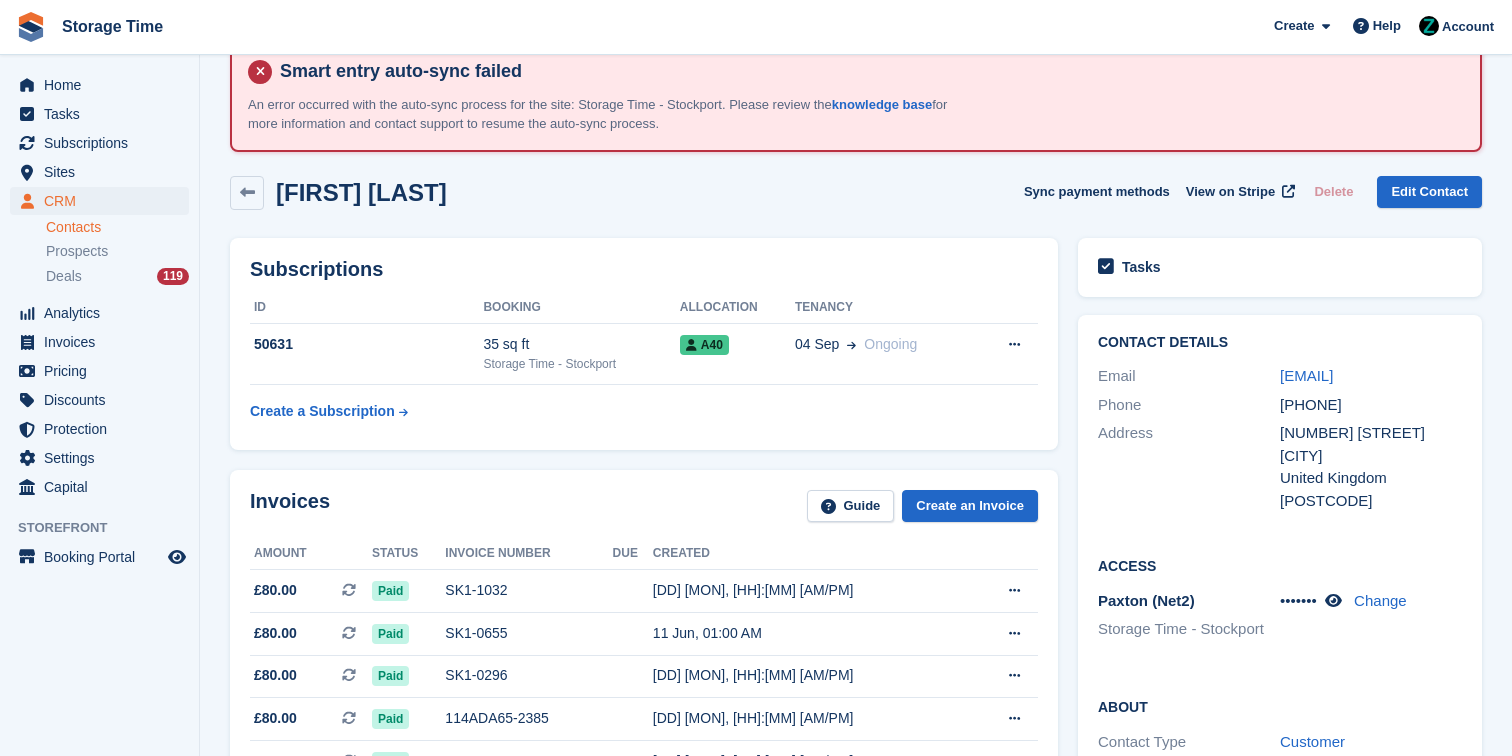 scroll, scrollTop: 0, scrollLeft: 0, axis: both 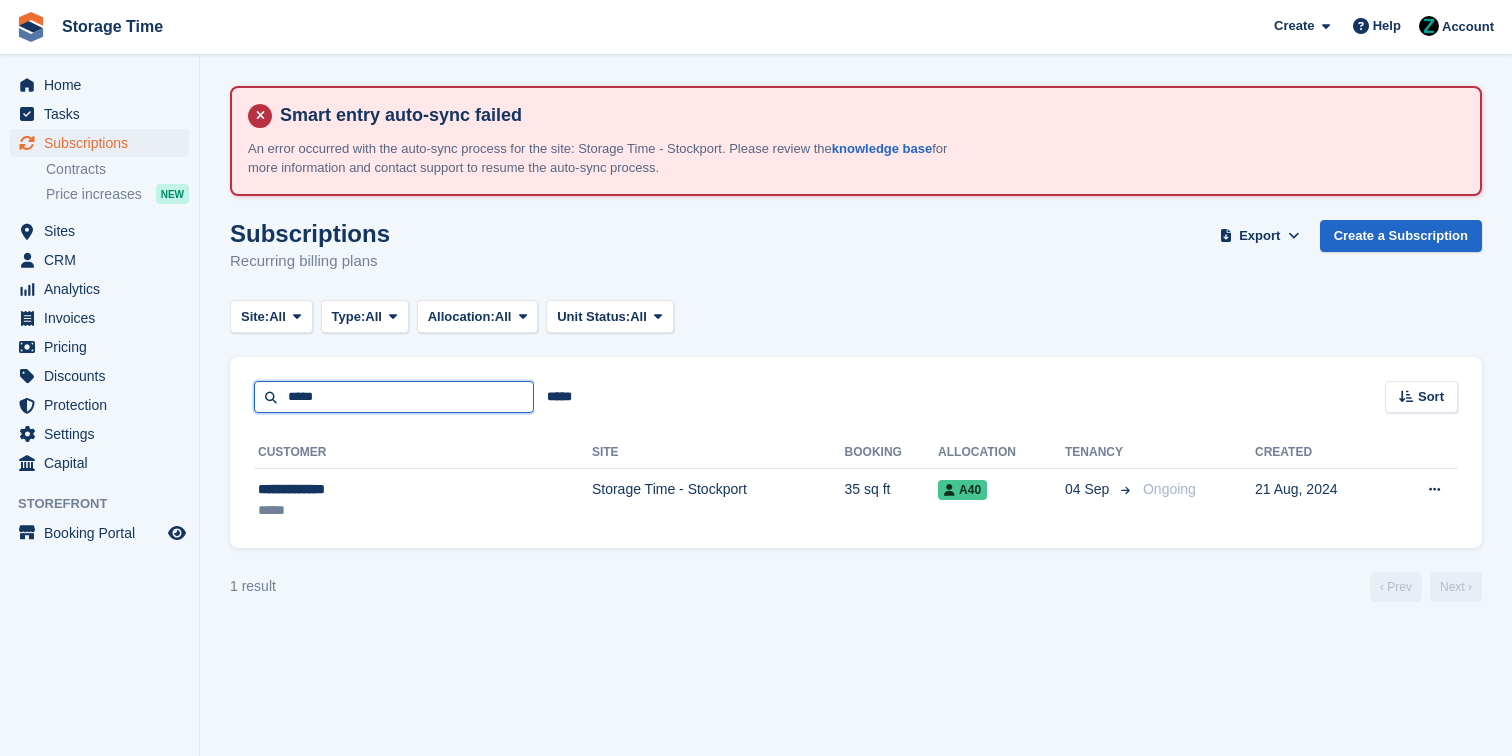 click on "*****" at bounding box center (394, 397) 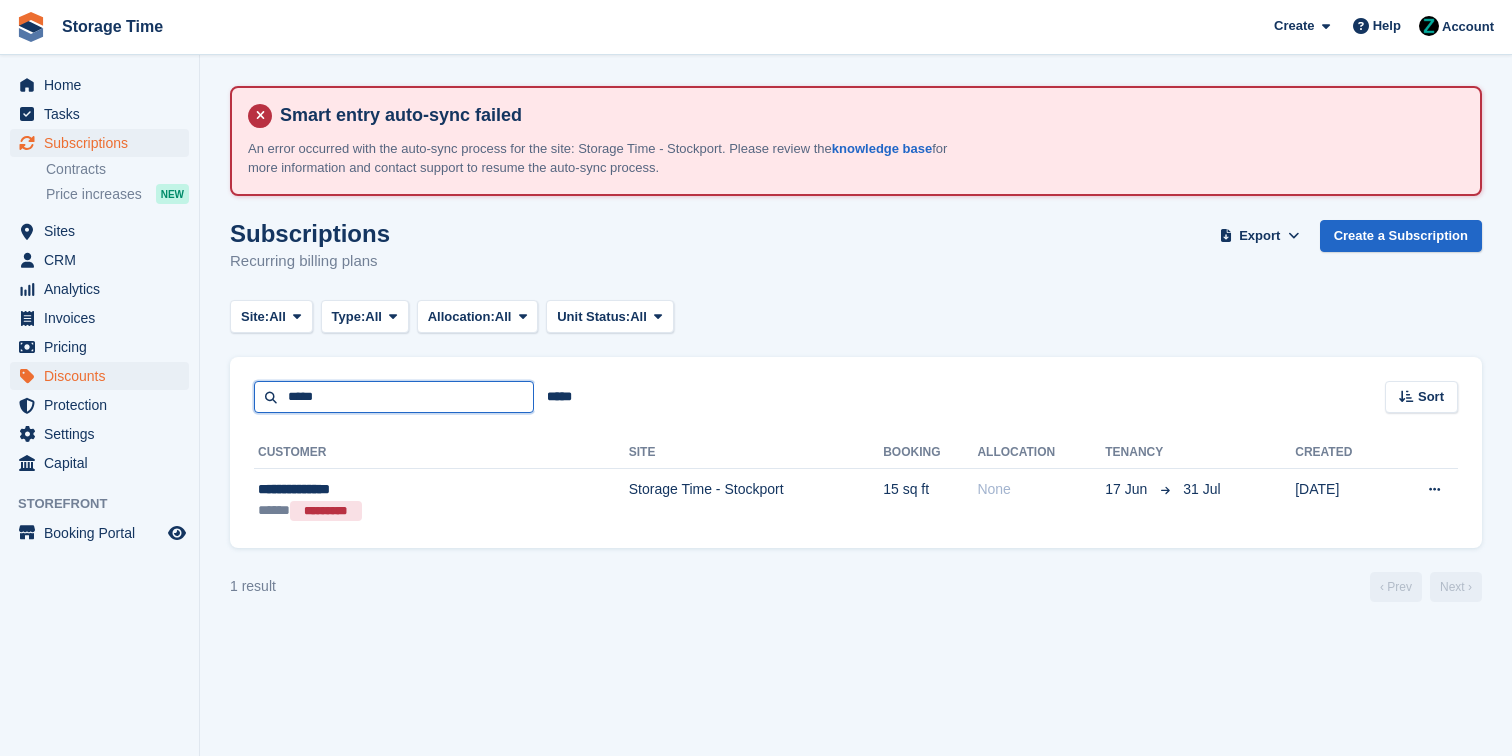 drag, startPoint x: 449, startPoint y: 399, endPoint x: 123, endPoint y: 384, distance: 326.3449 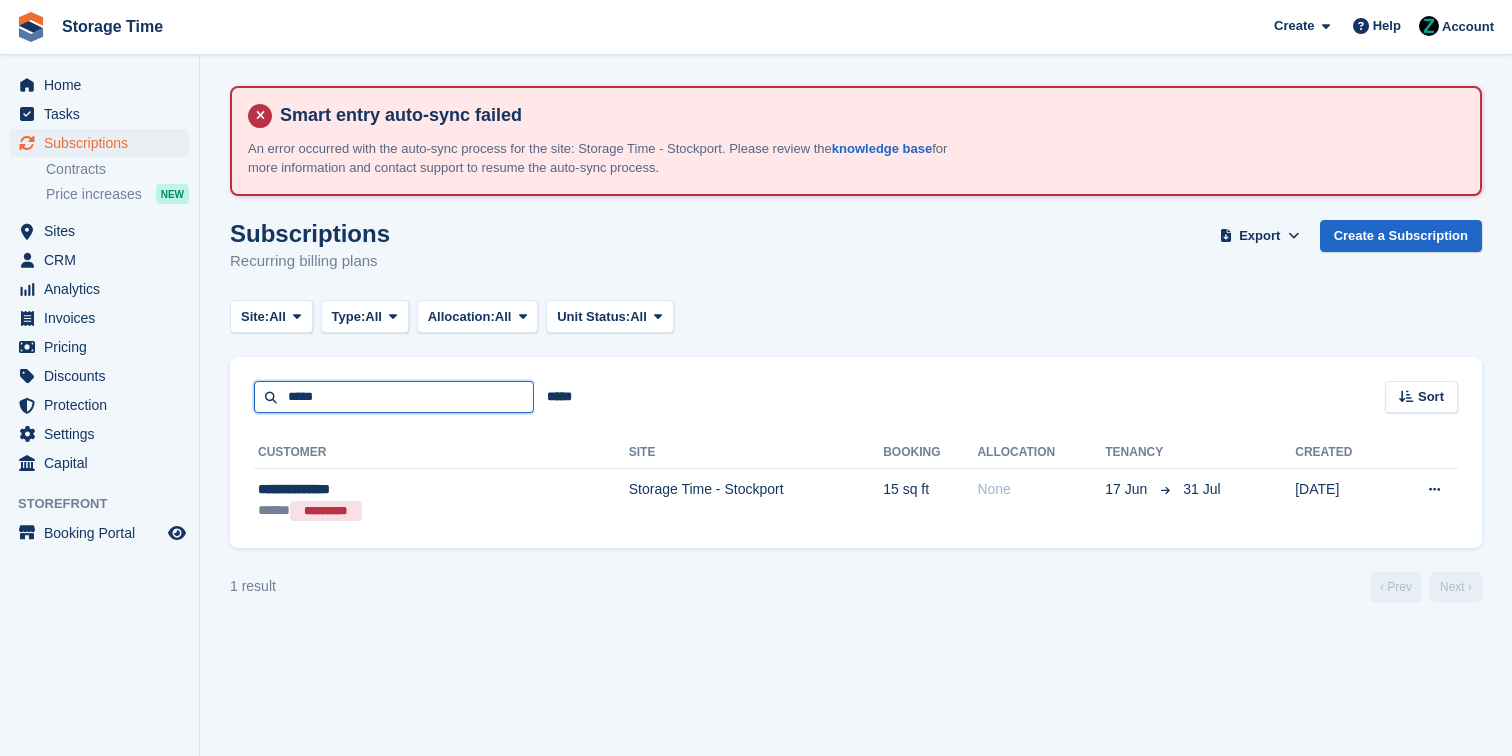 type on "*****" 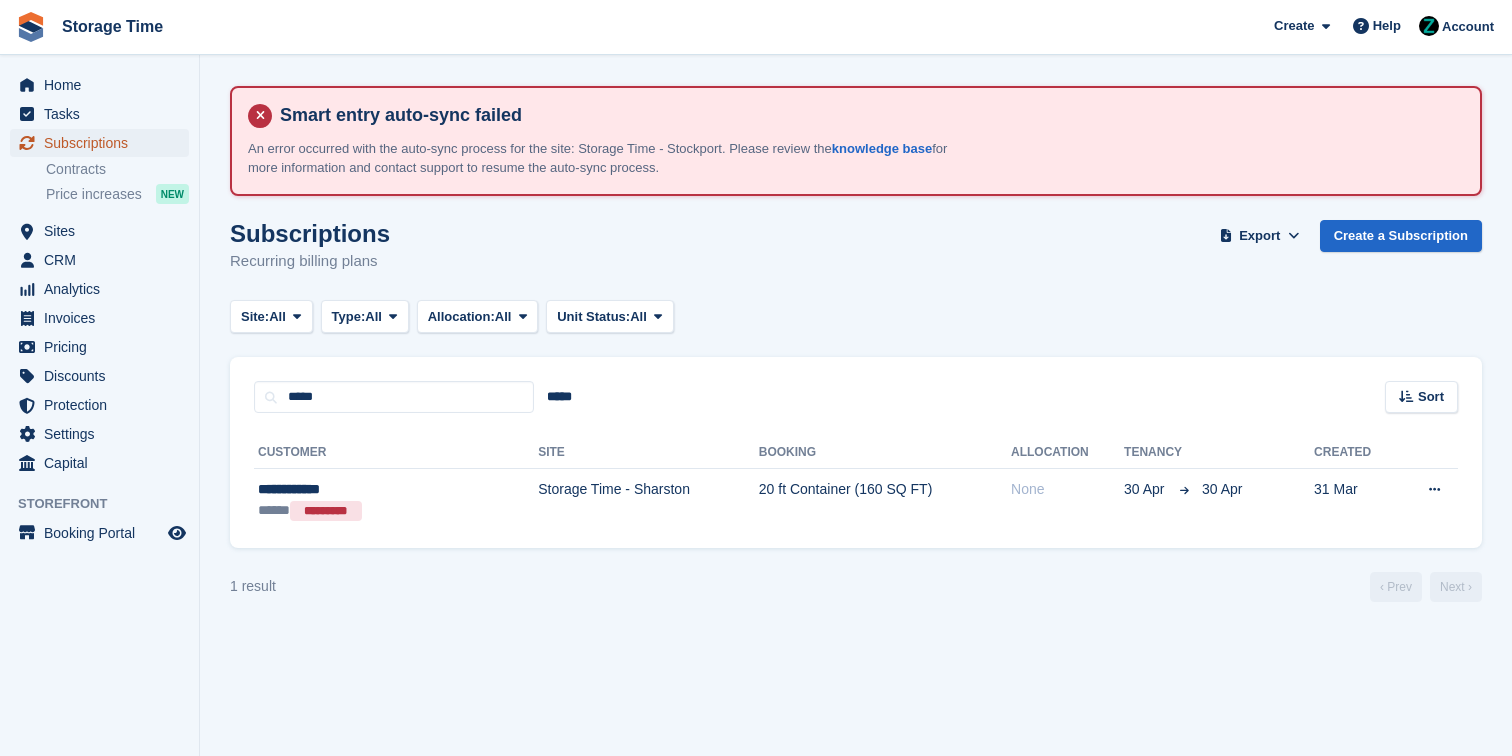 click on "Subscriptions" at bounding box center [104, 143] 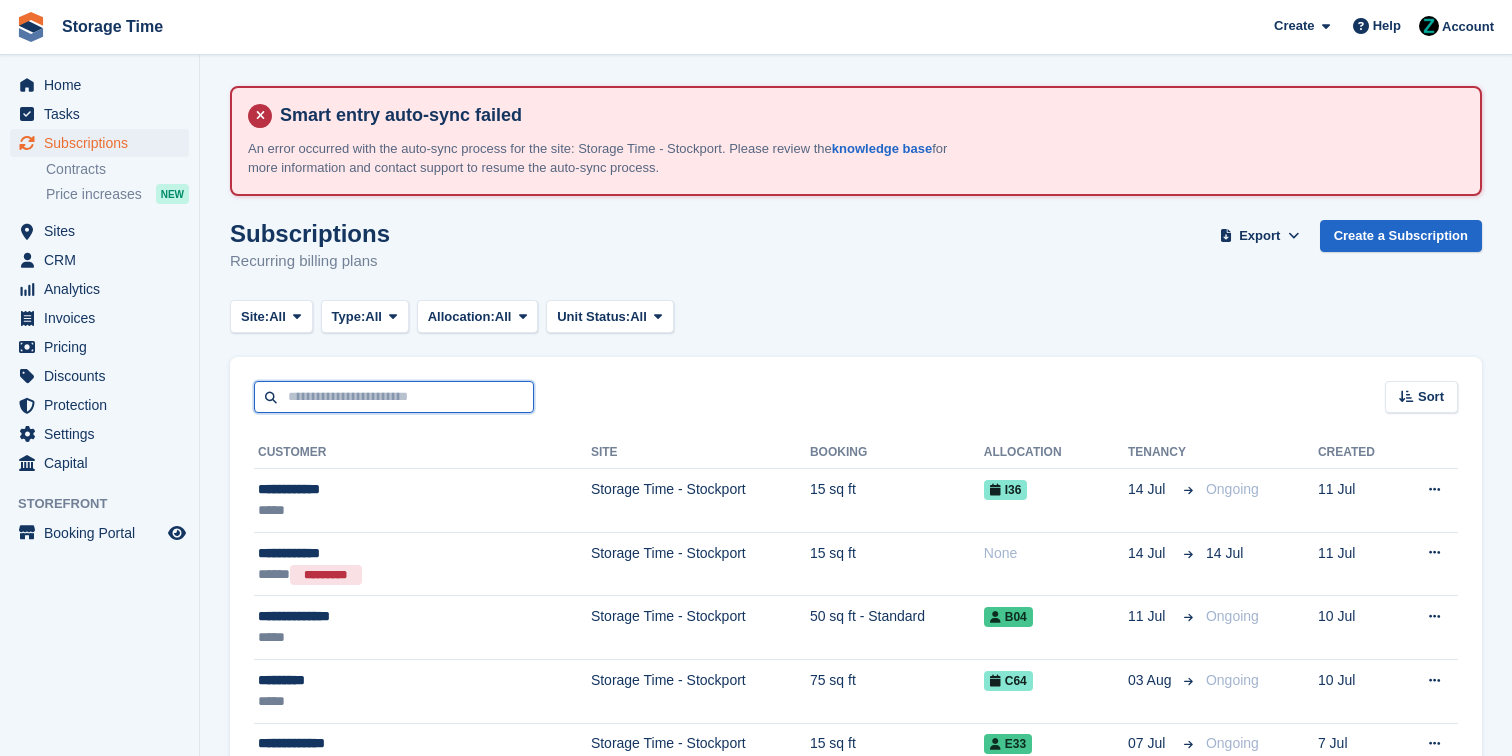 click at bounding box center (394, 397) 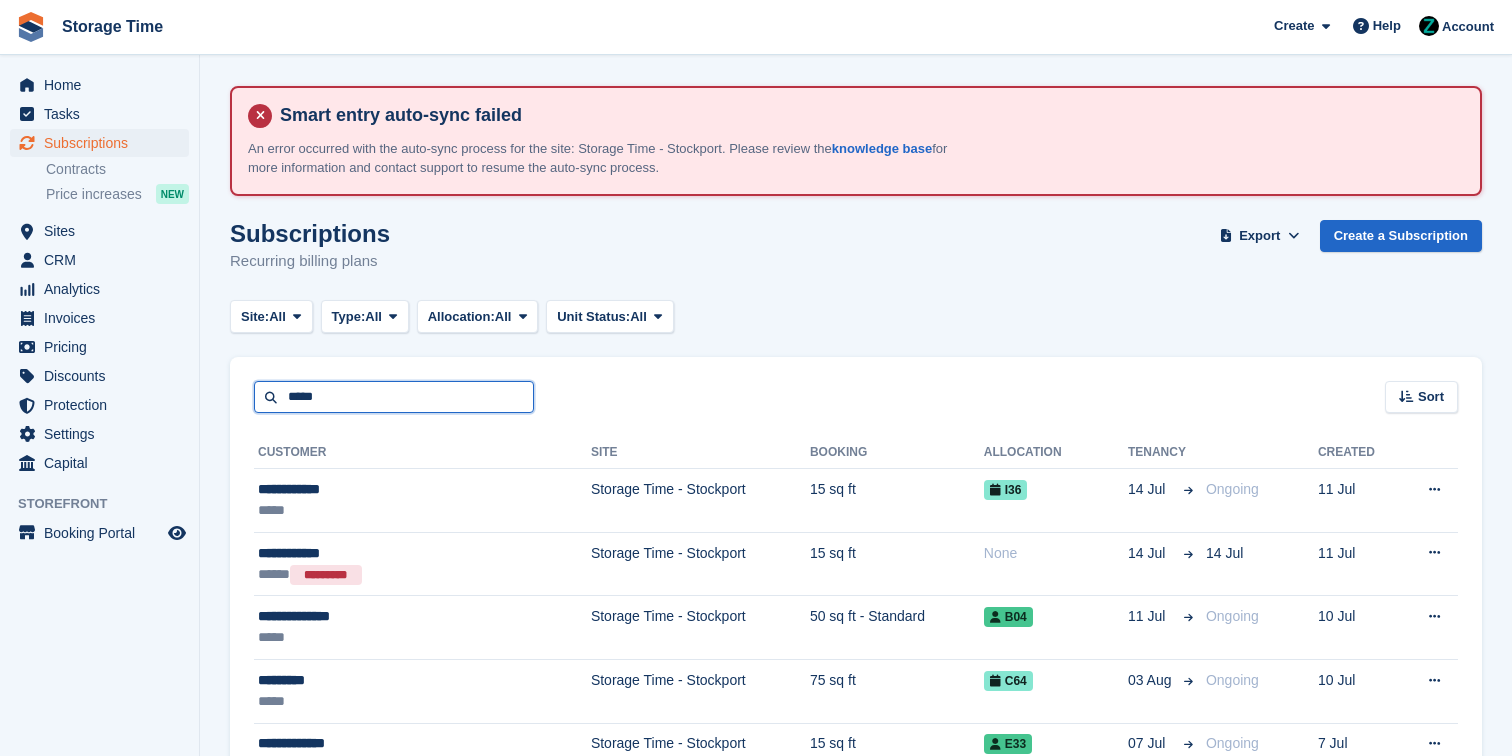 type on "*****" 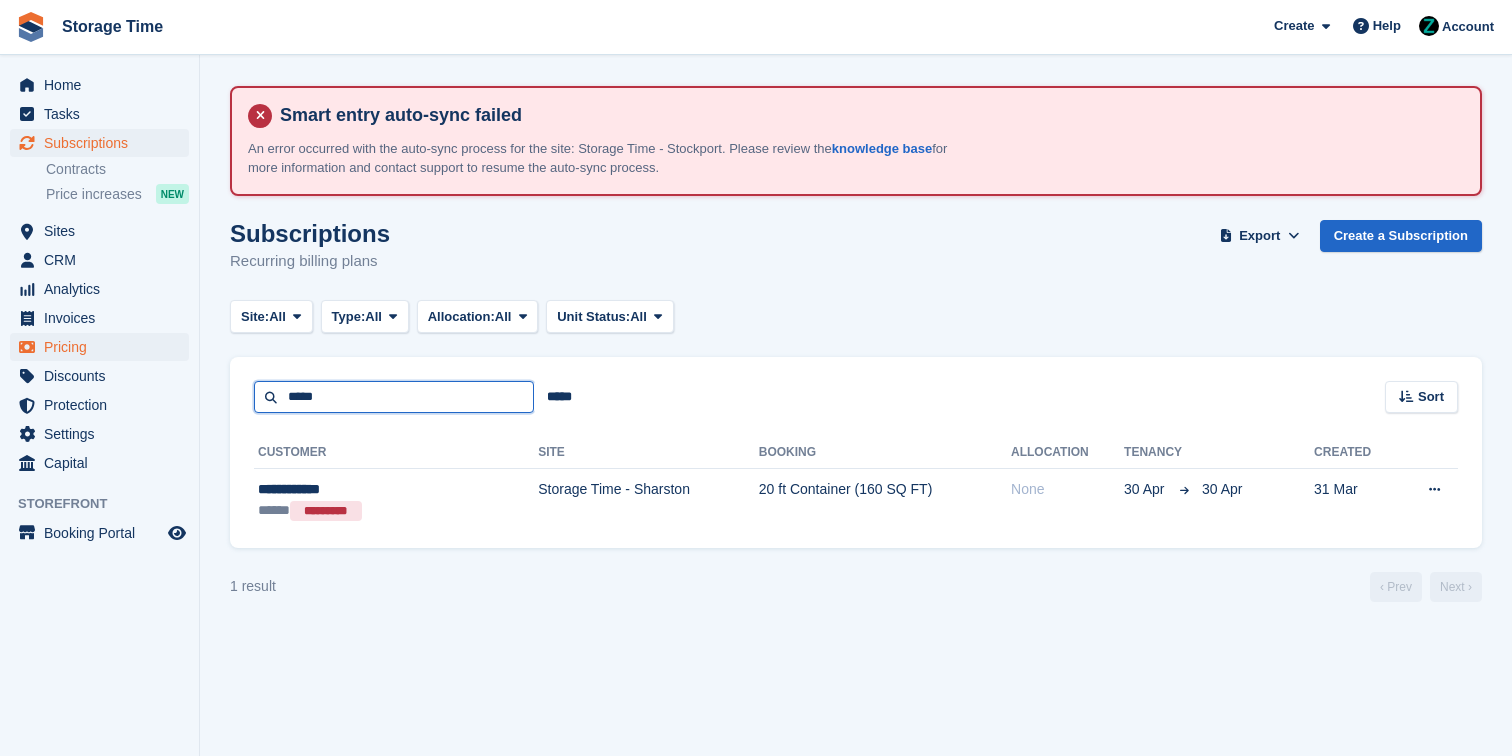 drag, startPoint x: 379, startPoint y: 407, endPoint x: 116, endPoint y: 347, distance: 269.7573 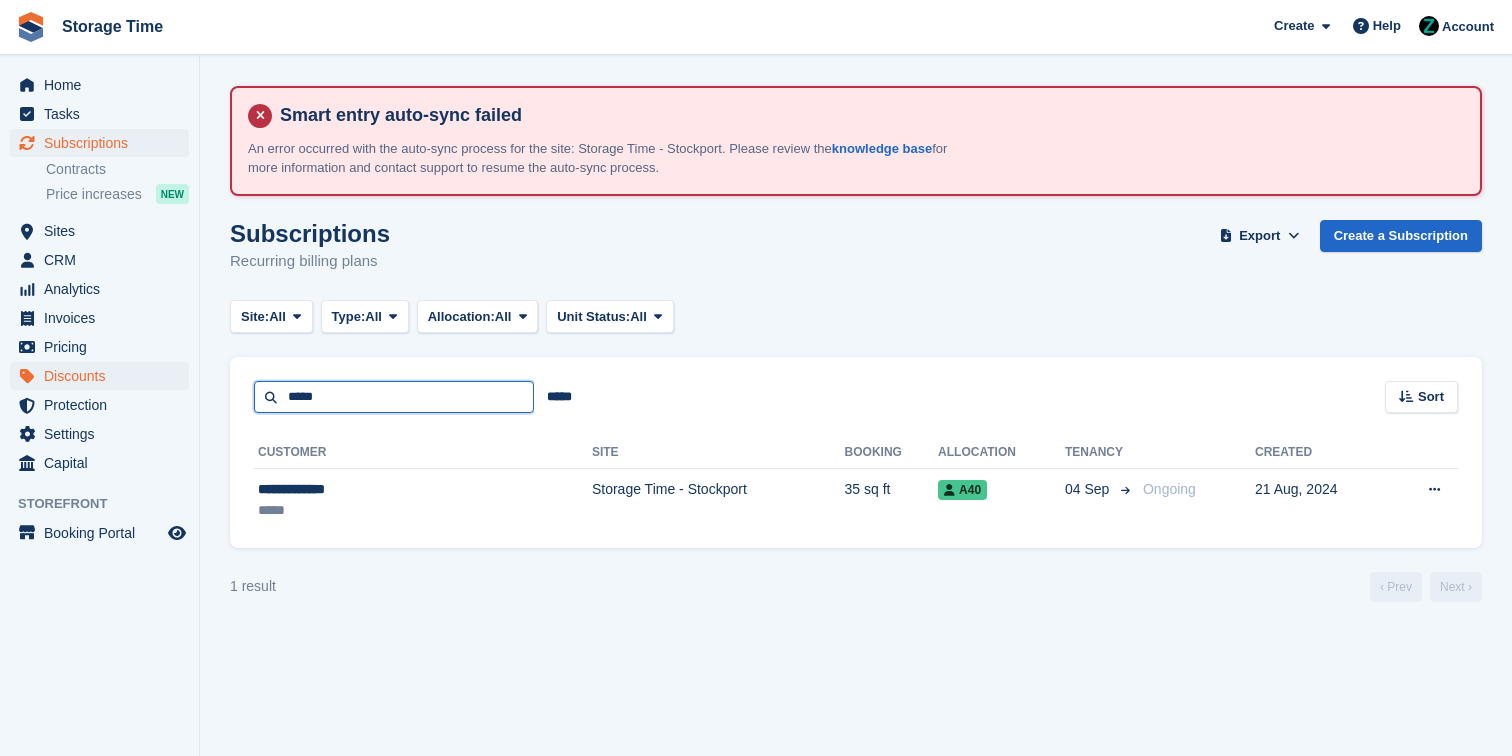 drag, startPoint x: 303, startPoint y: 396, endPoint x: 109, endPoint y: 379, distance: 194.74342 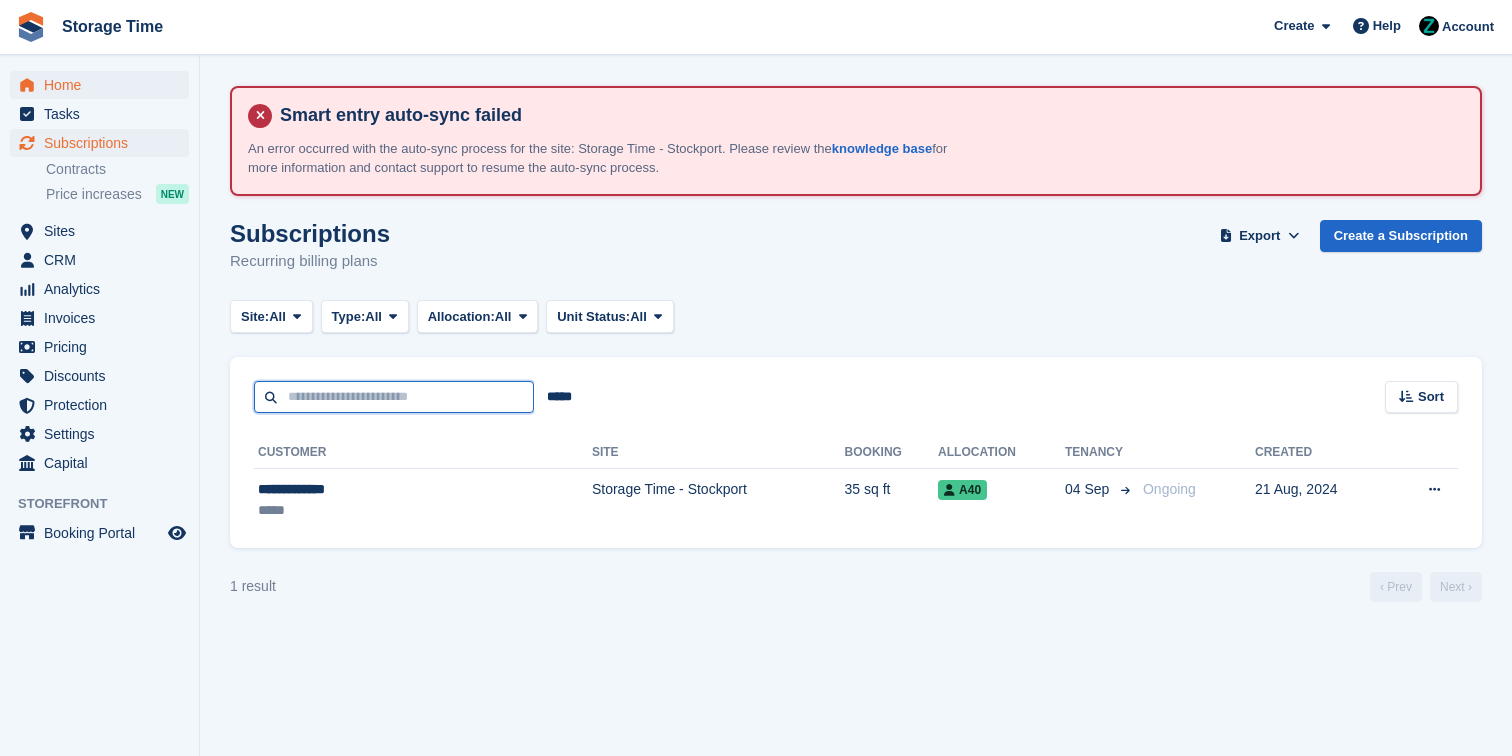 type 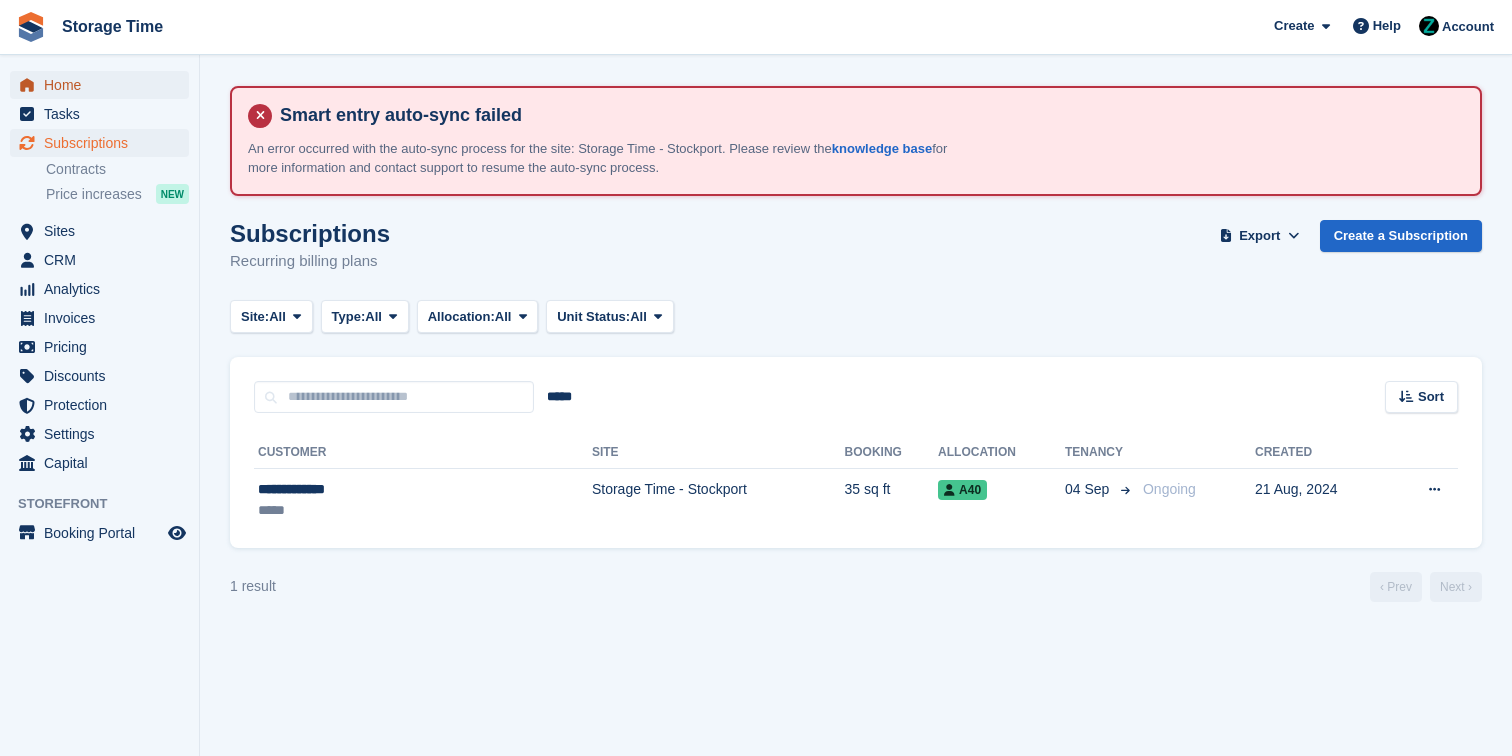 click on "Home" at bounding box center (104, 85) 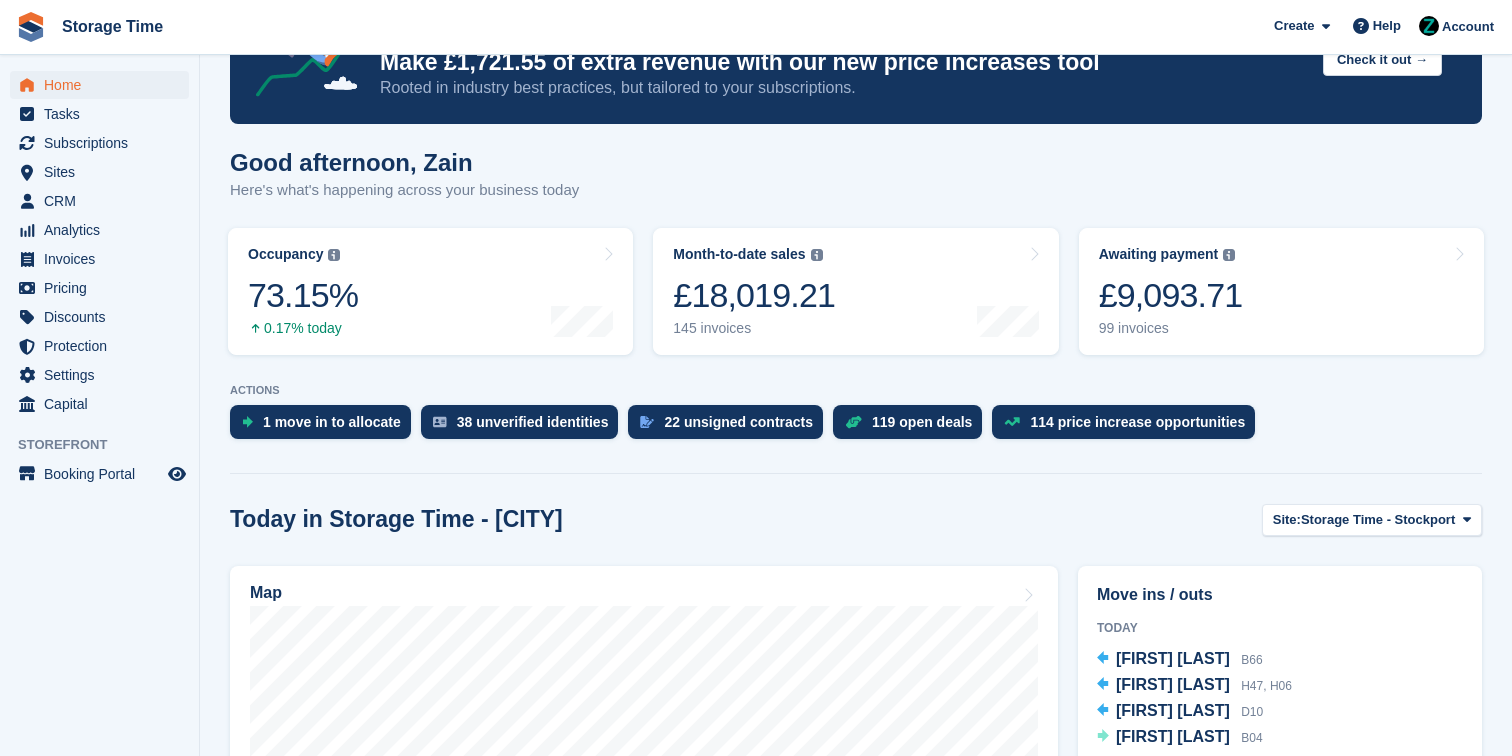 scroll, scrollTop: 308, scrollLeft: 0, axis: vertical 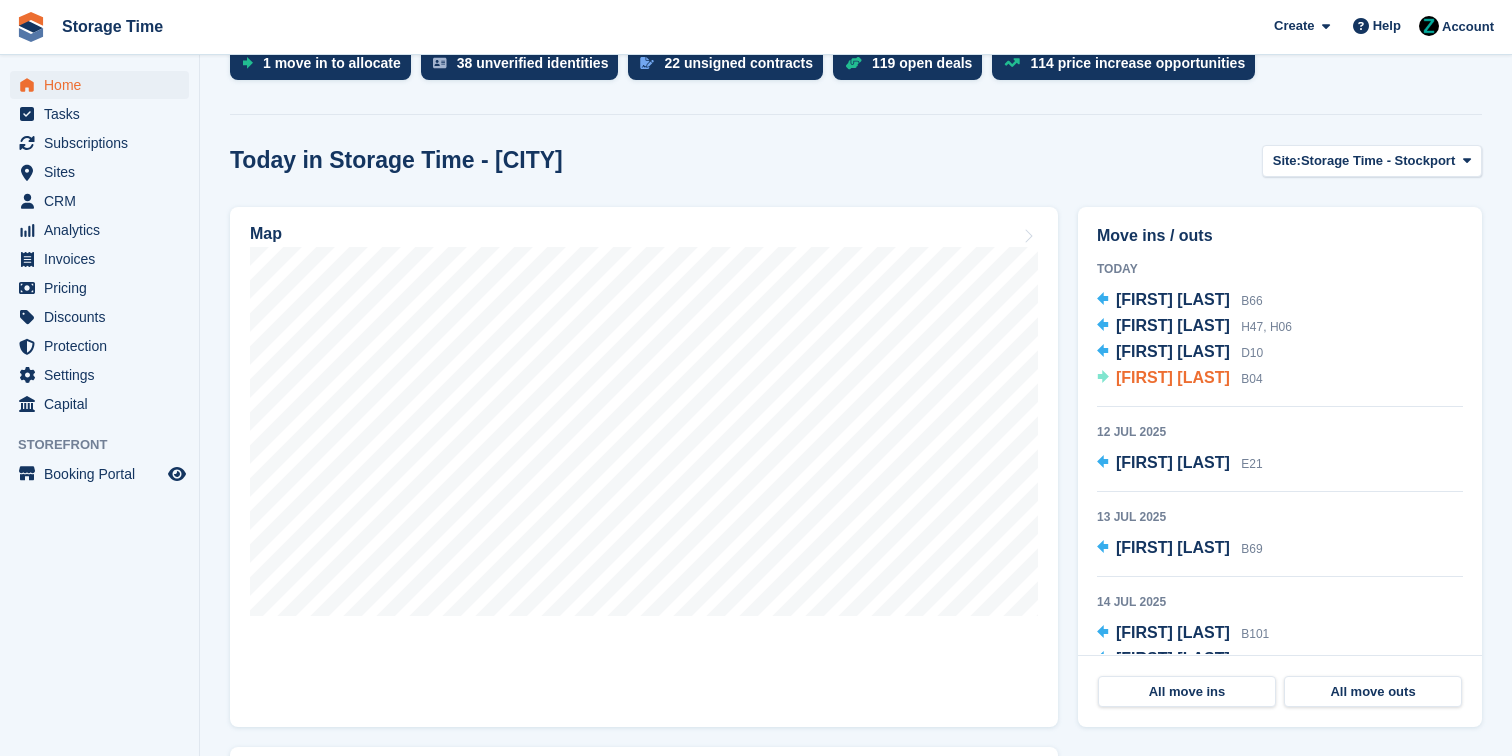 click on "[FIRST] [LAST]" at bounding box center [1173, 377] 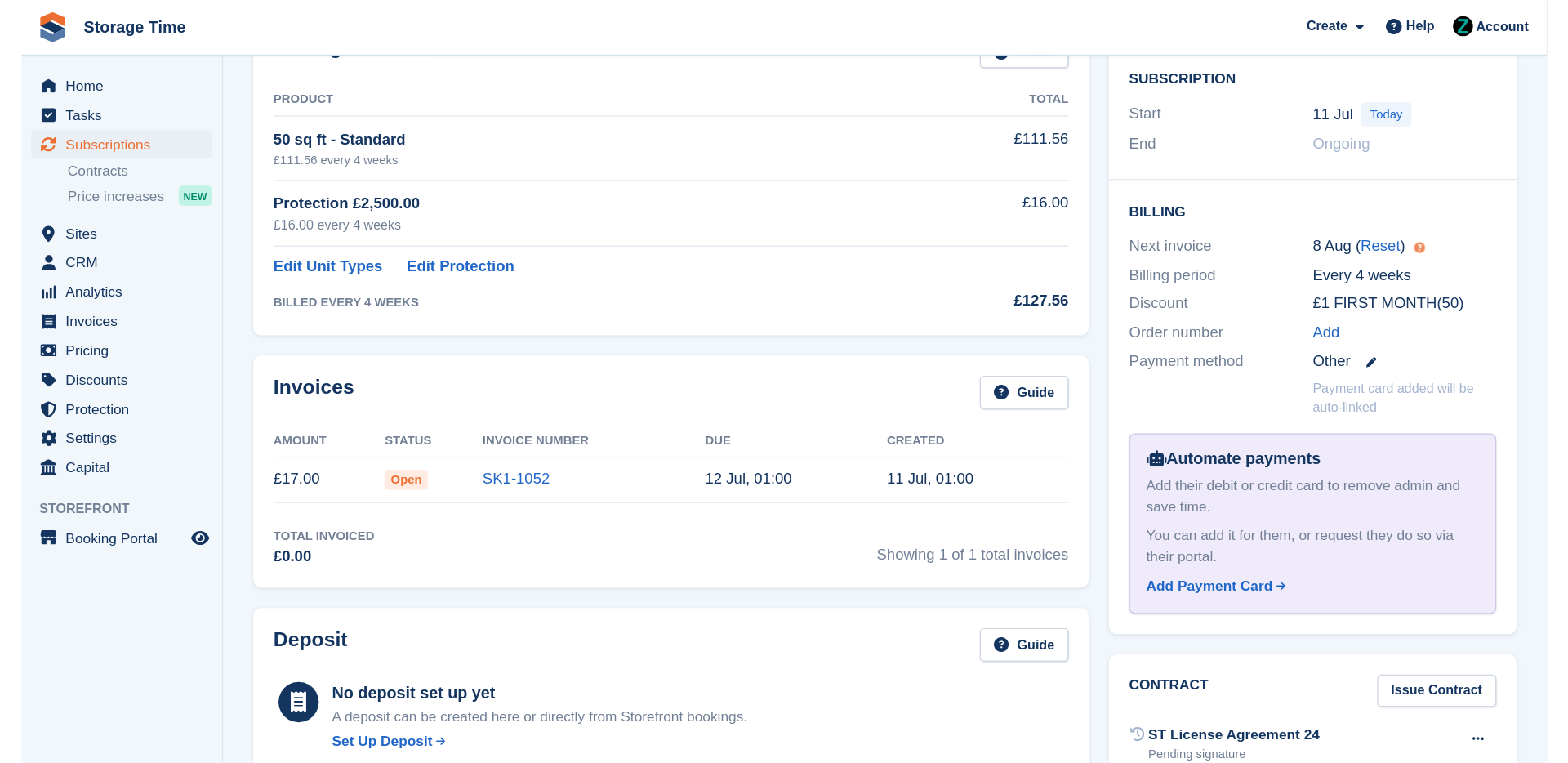 scroll, scrollTop: 430, scrollLeft: 0, axis: vertical 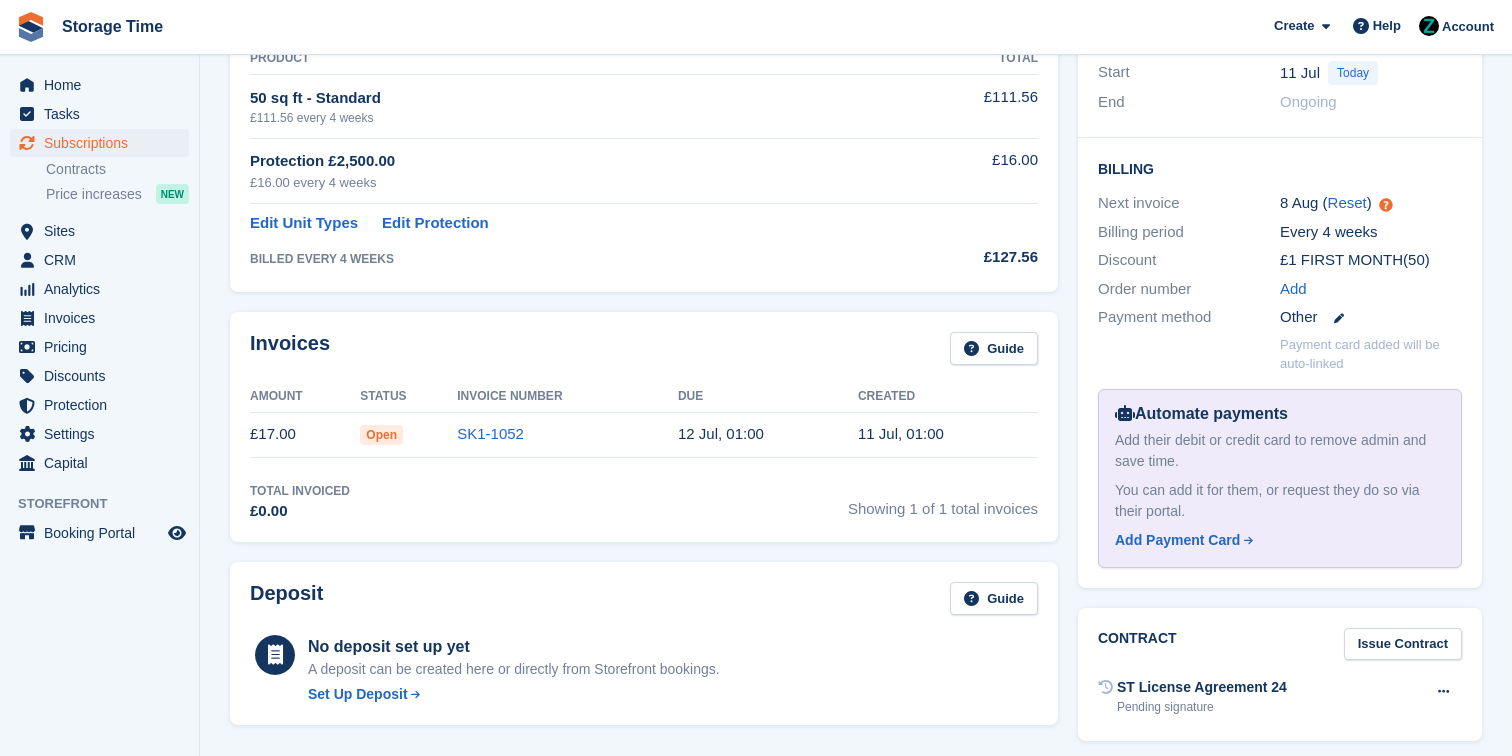 click on "Automate payments
Add their debit or credit card to remove admin and save time.
You can add it for them, or request they do so via their portal.
Add Payment Card" at bounding box center [1280, 478] 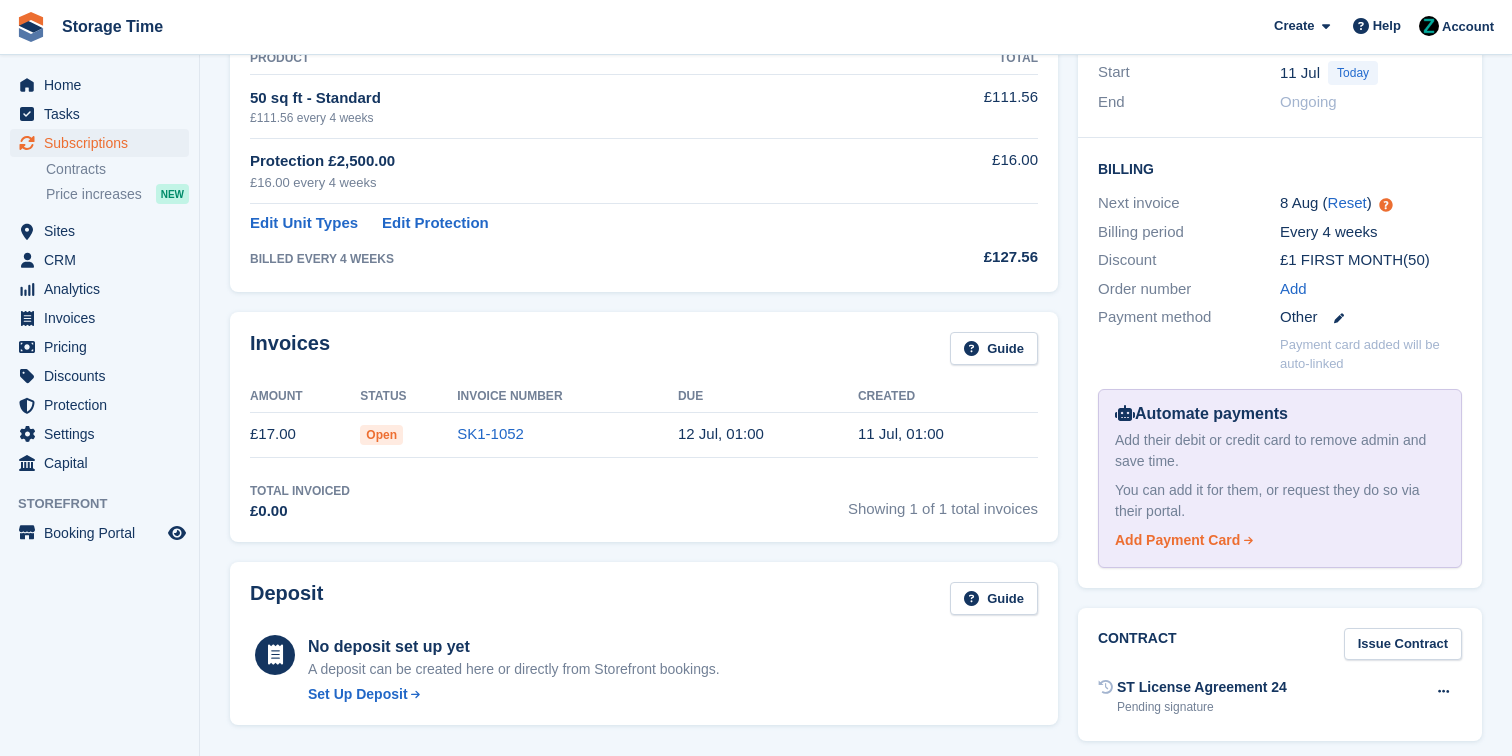 click on "Add Payment Card" at bounding box center [1177, 540] 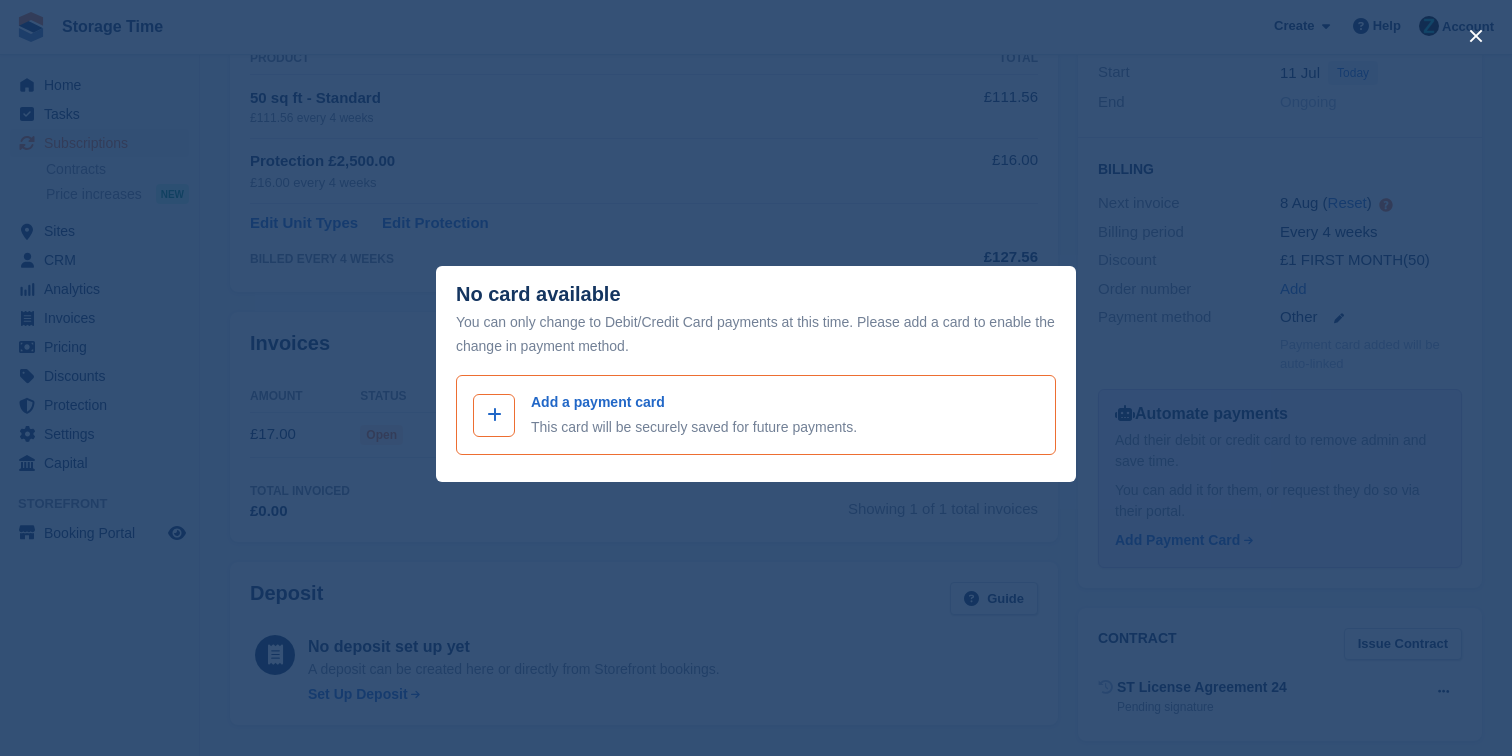 click at bounding box center (494, 415) 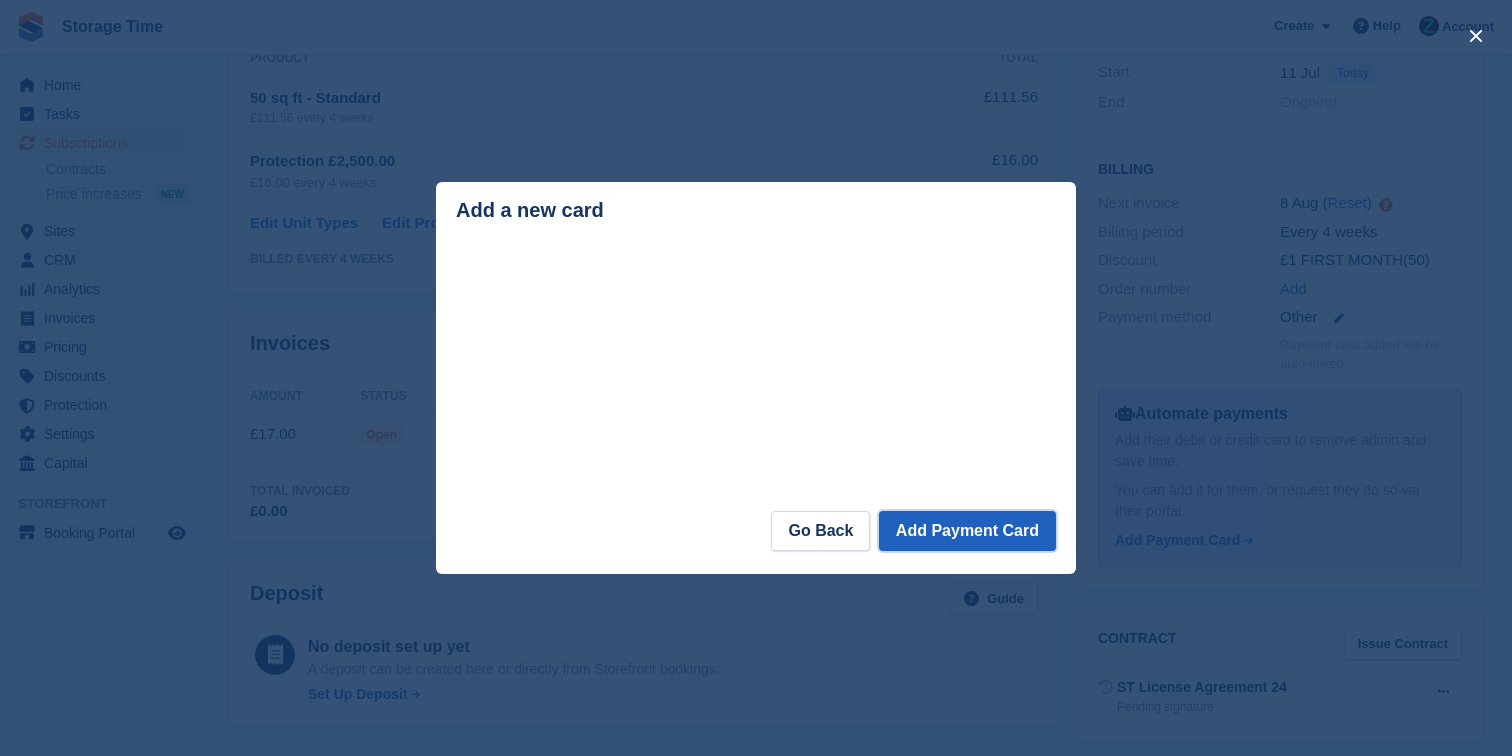 click on "Add Payment Card" at bounding box center (967, 531) 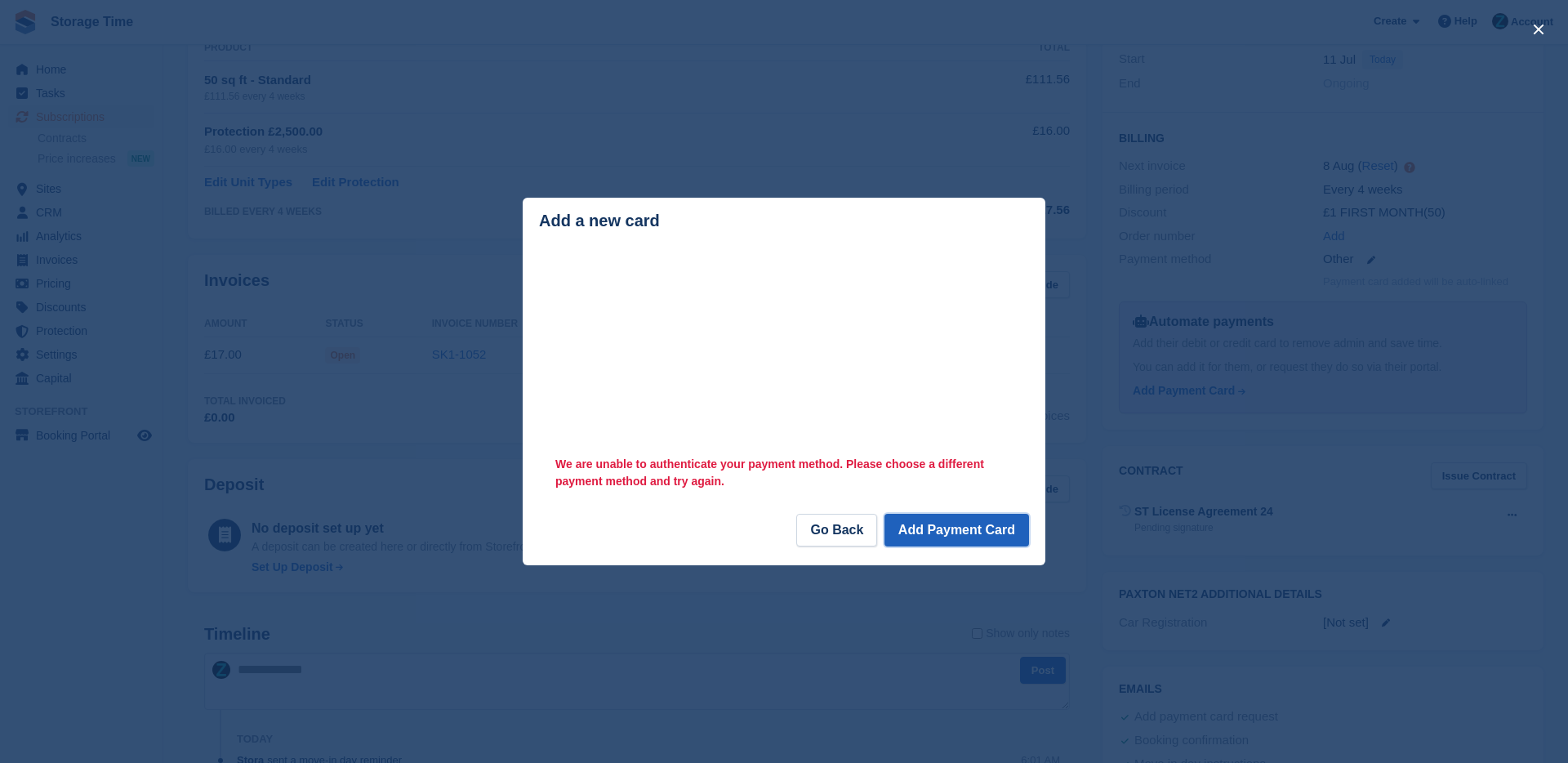 click on "Add Payment Card" at bounding box center [956, 530] 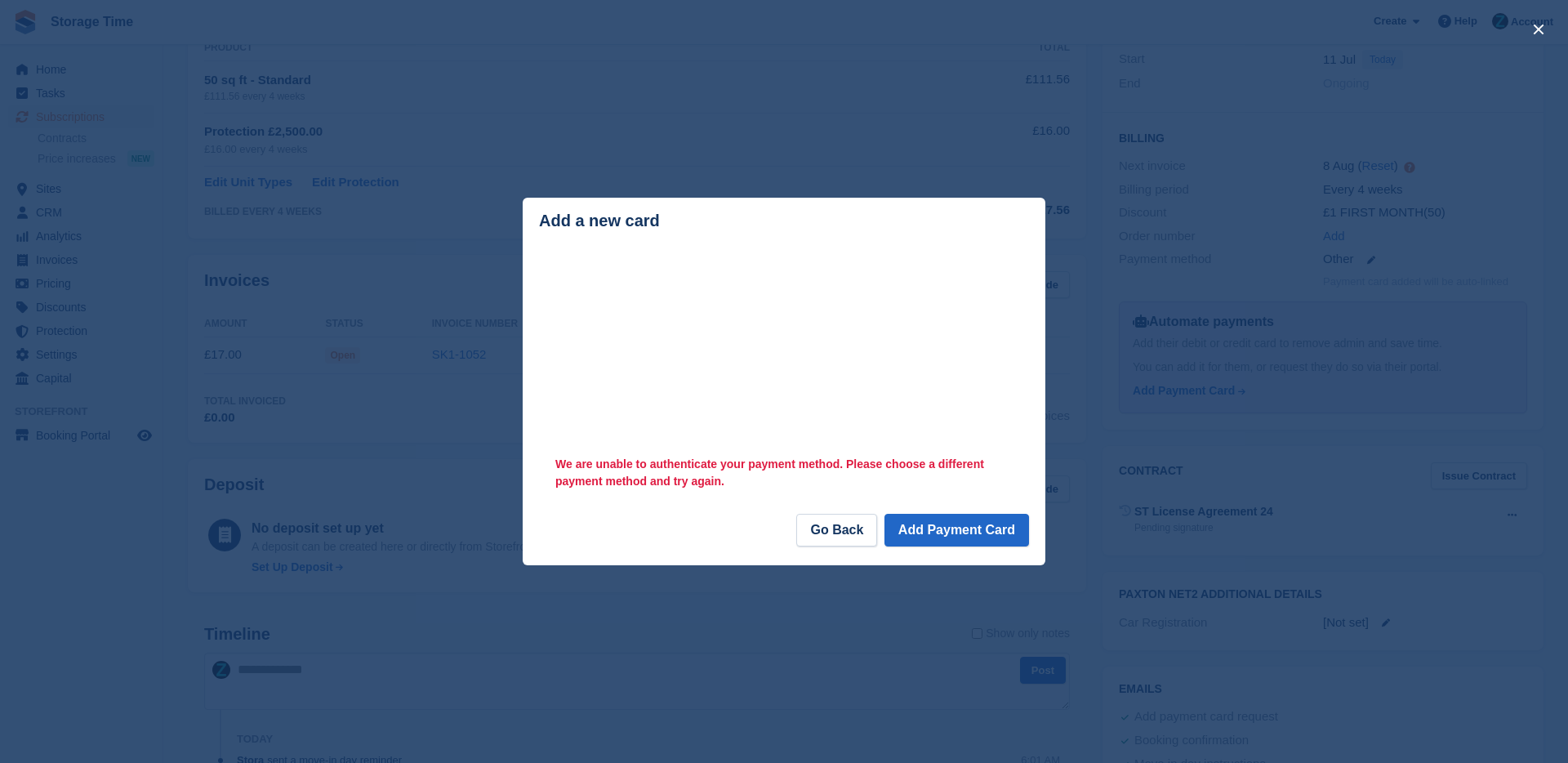 click on "We are unable to authenticate your payment method. Please choose a different payment method and try again." at bounding box center (784, 471) 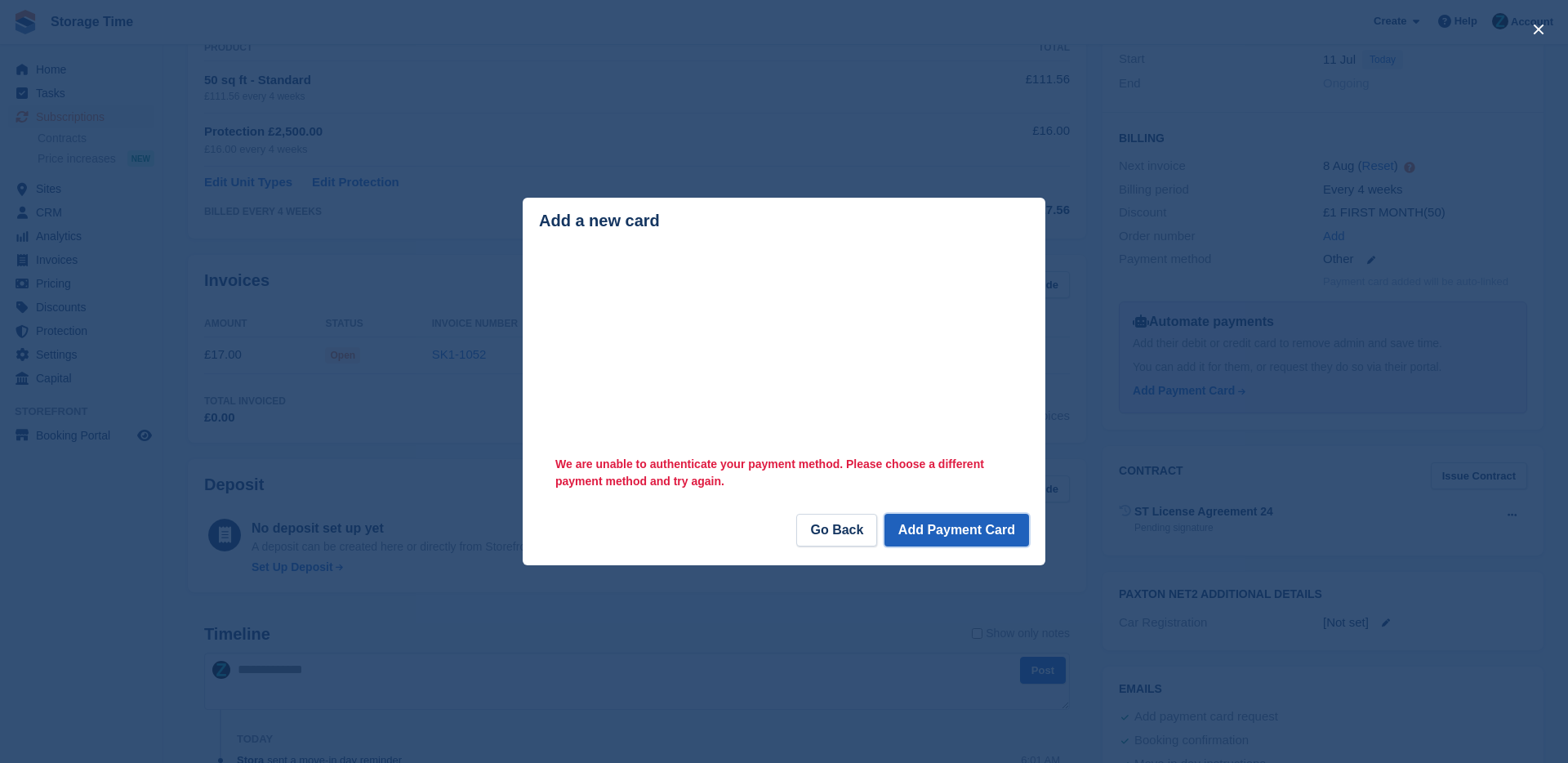click on "Add Payment Card" at bounding box center [956, 530] 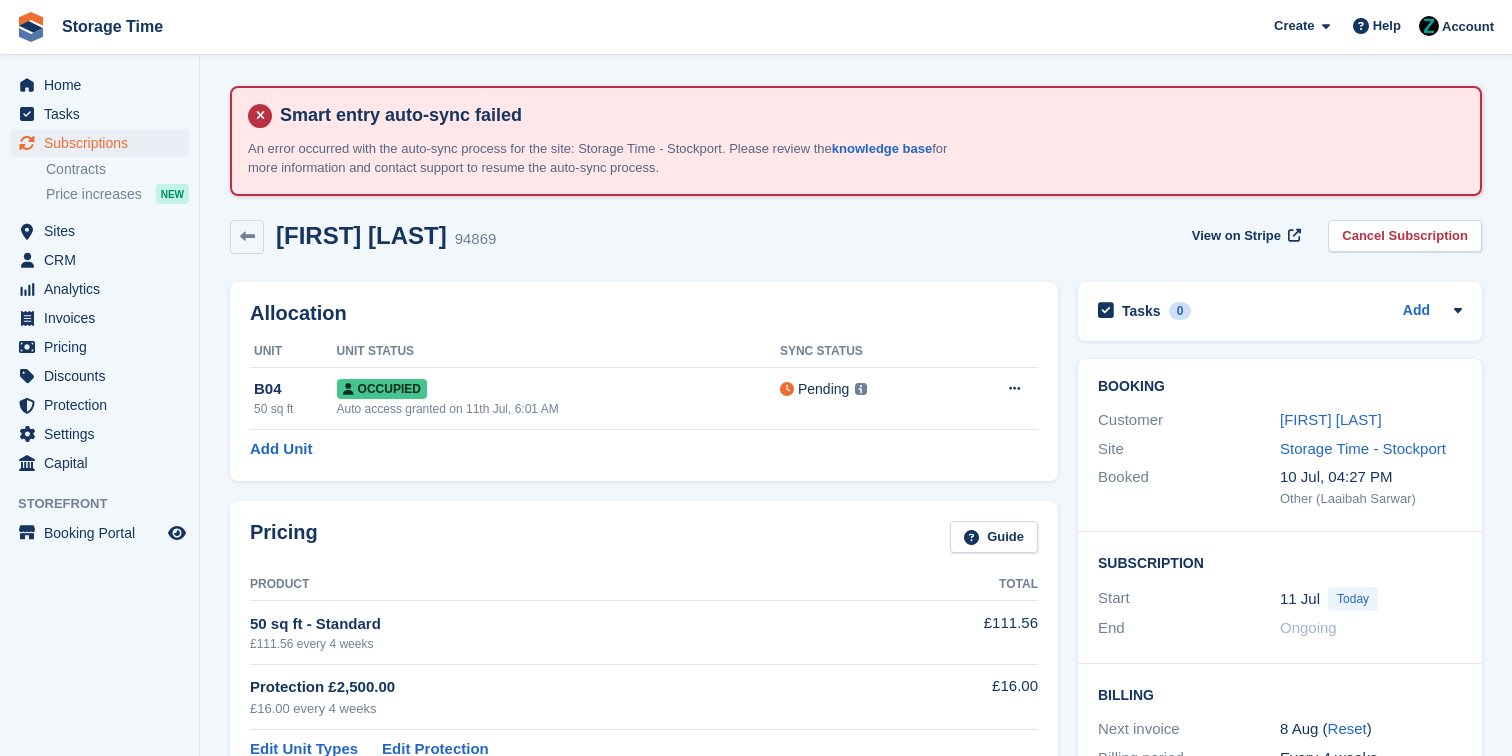scroll, scrollTop: 0, scrollLeft: 0, axis: both 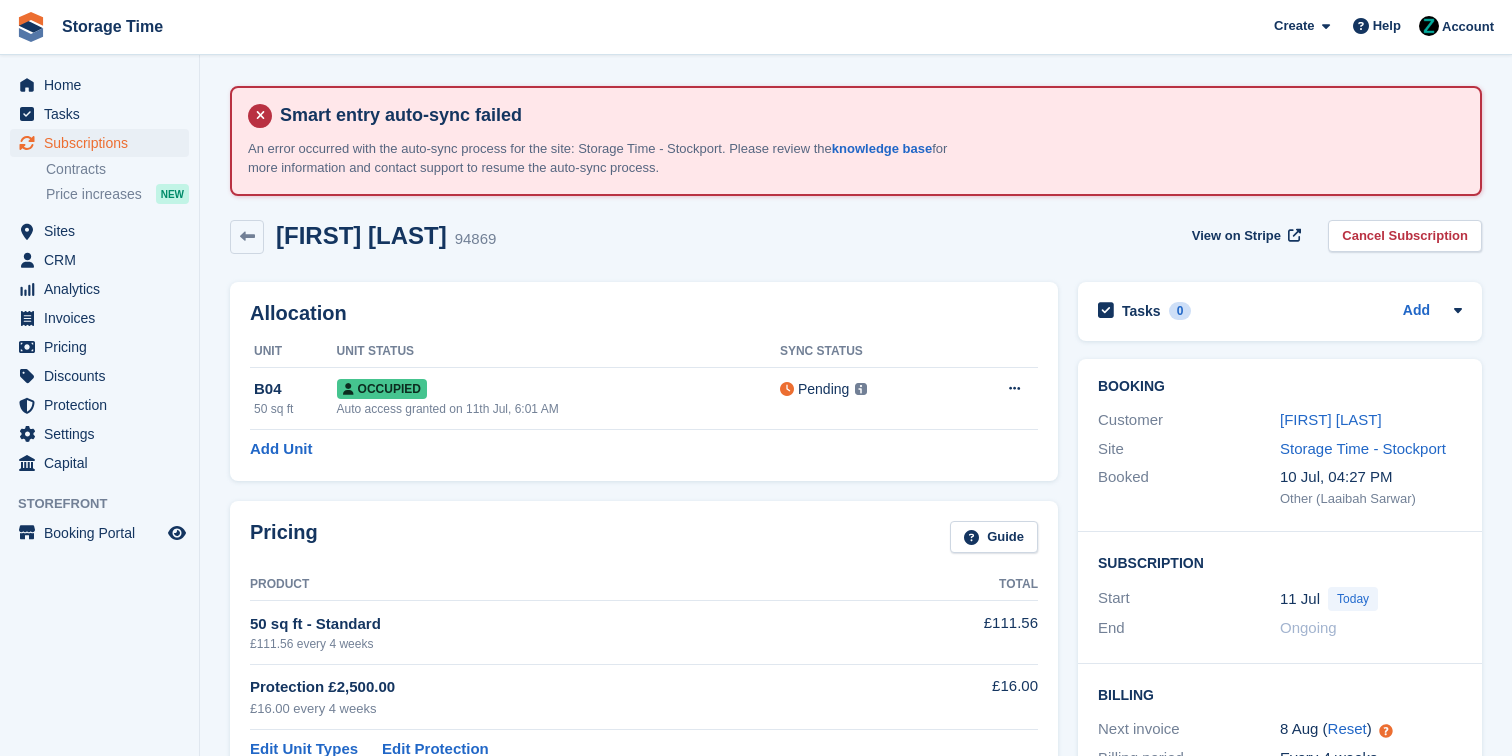click on "[FIRST] [LAST]" at bounding box center (1371, 420) 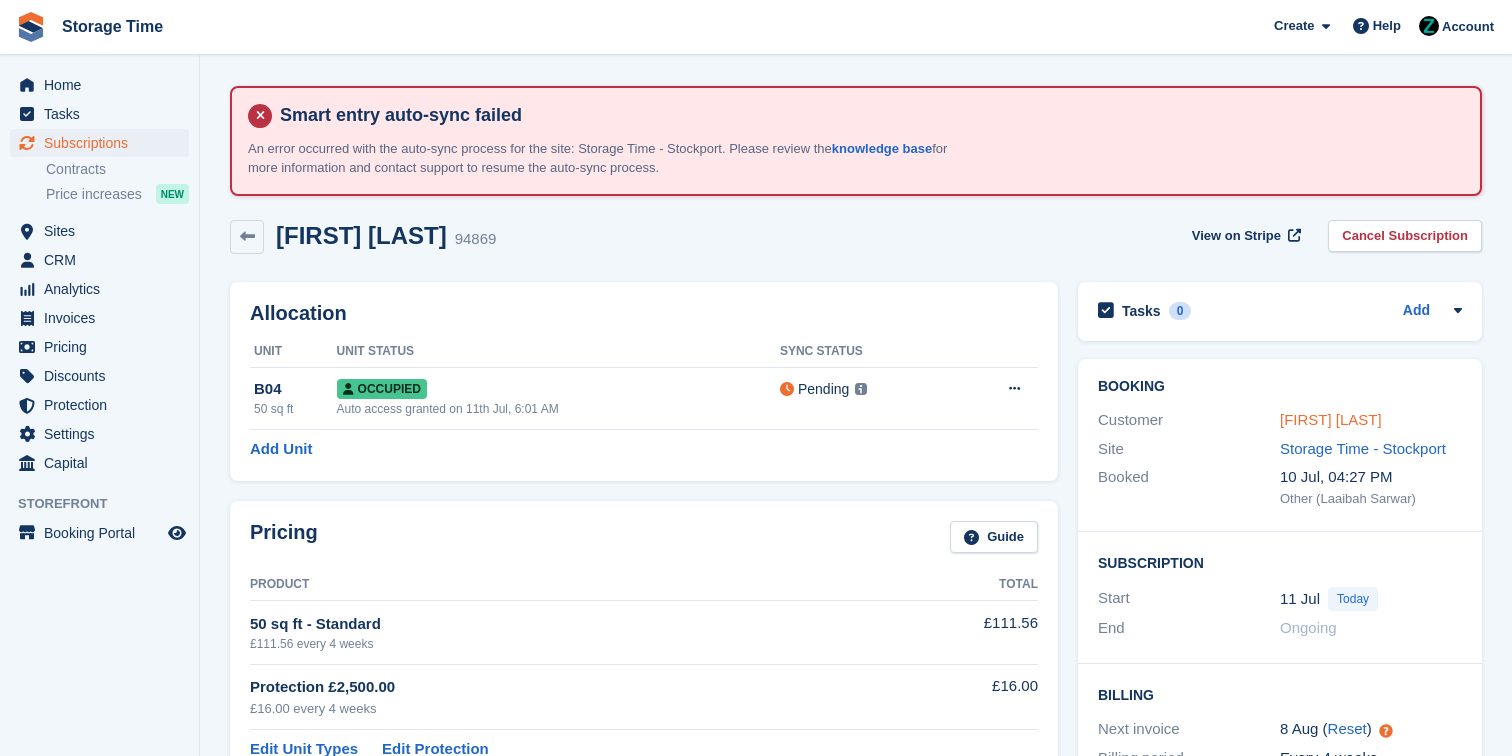 click on "[FIRST] [LAST]" at bounding box center [1331, 419] 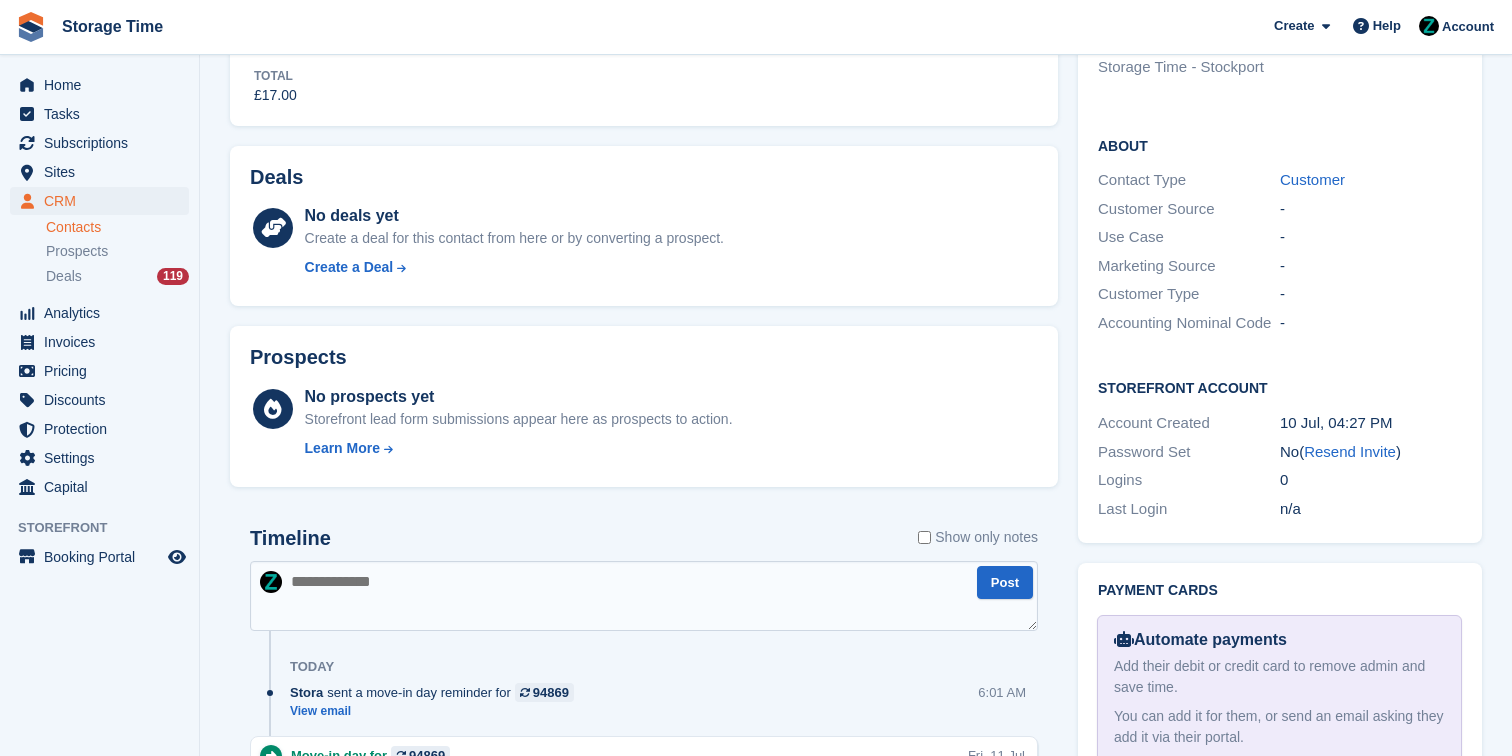 scroll, scrollTop: 882, scrollLeft: 0, axis: vertical 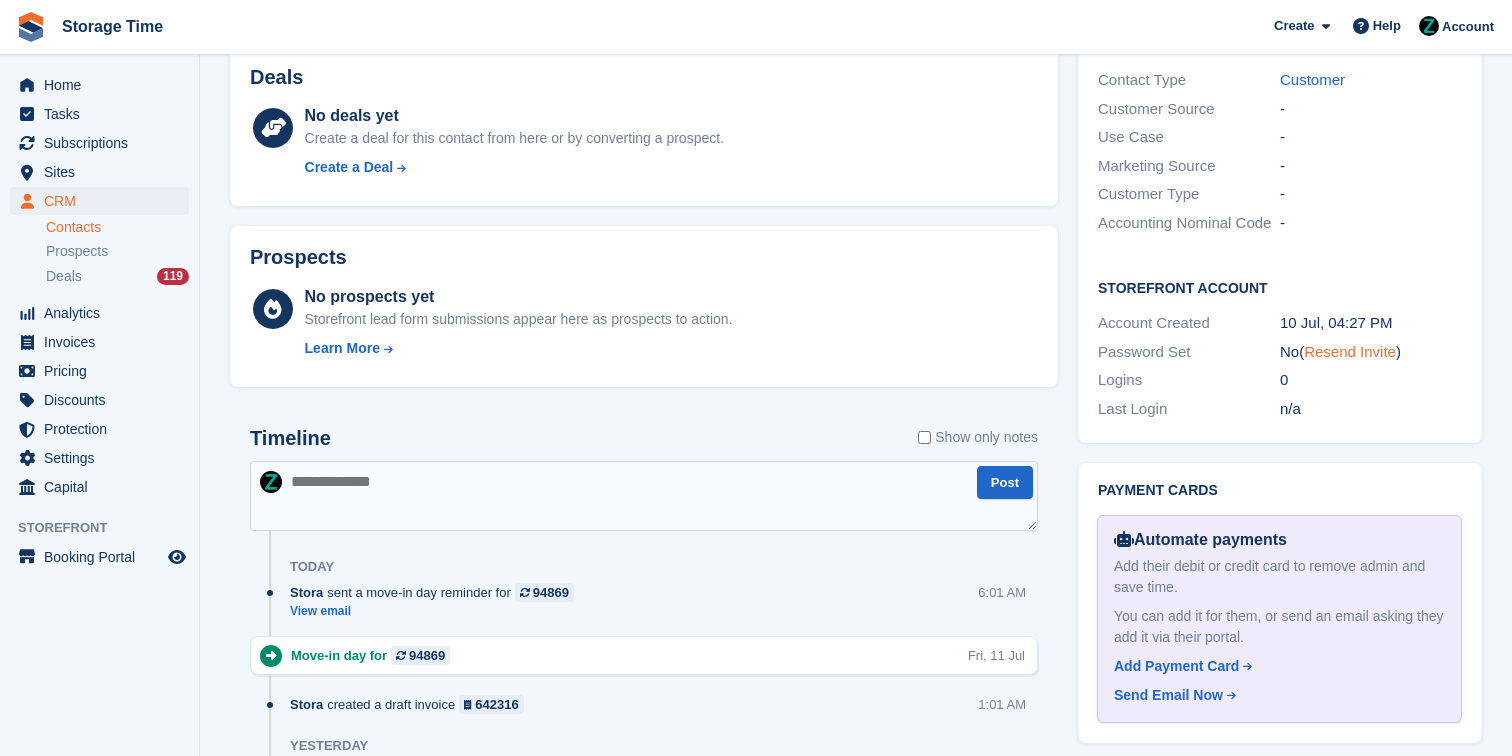 click on "Resend Invite" at bounding box center [1350, 351] 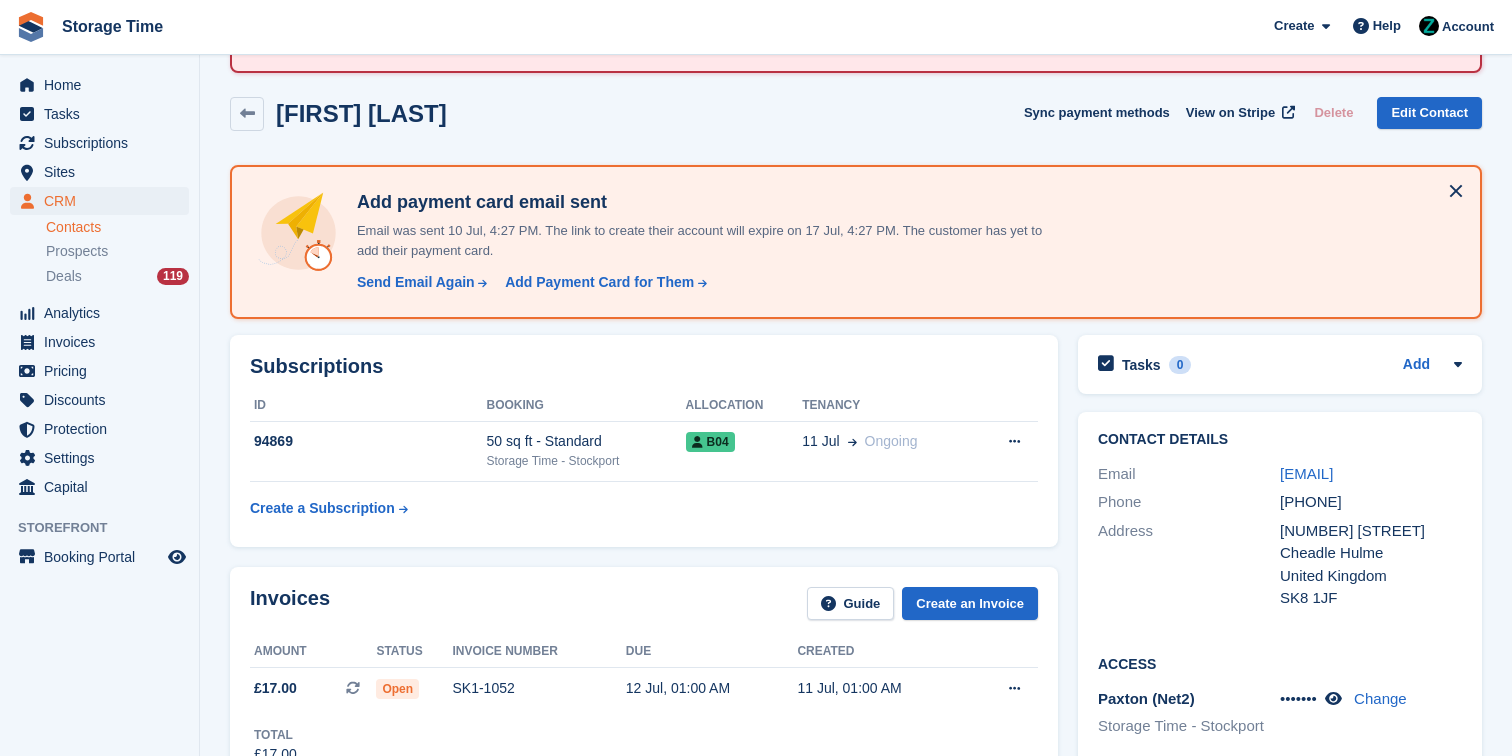 scroll, scrollTop: 138, scrollLeft: 0, axis: vertical 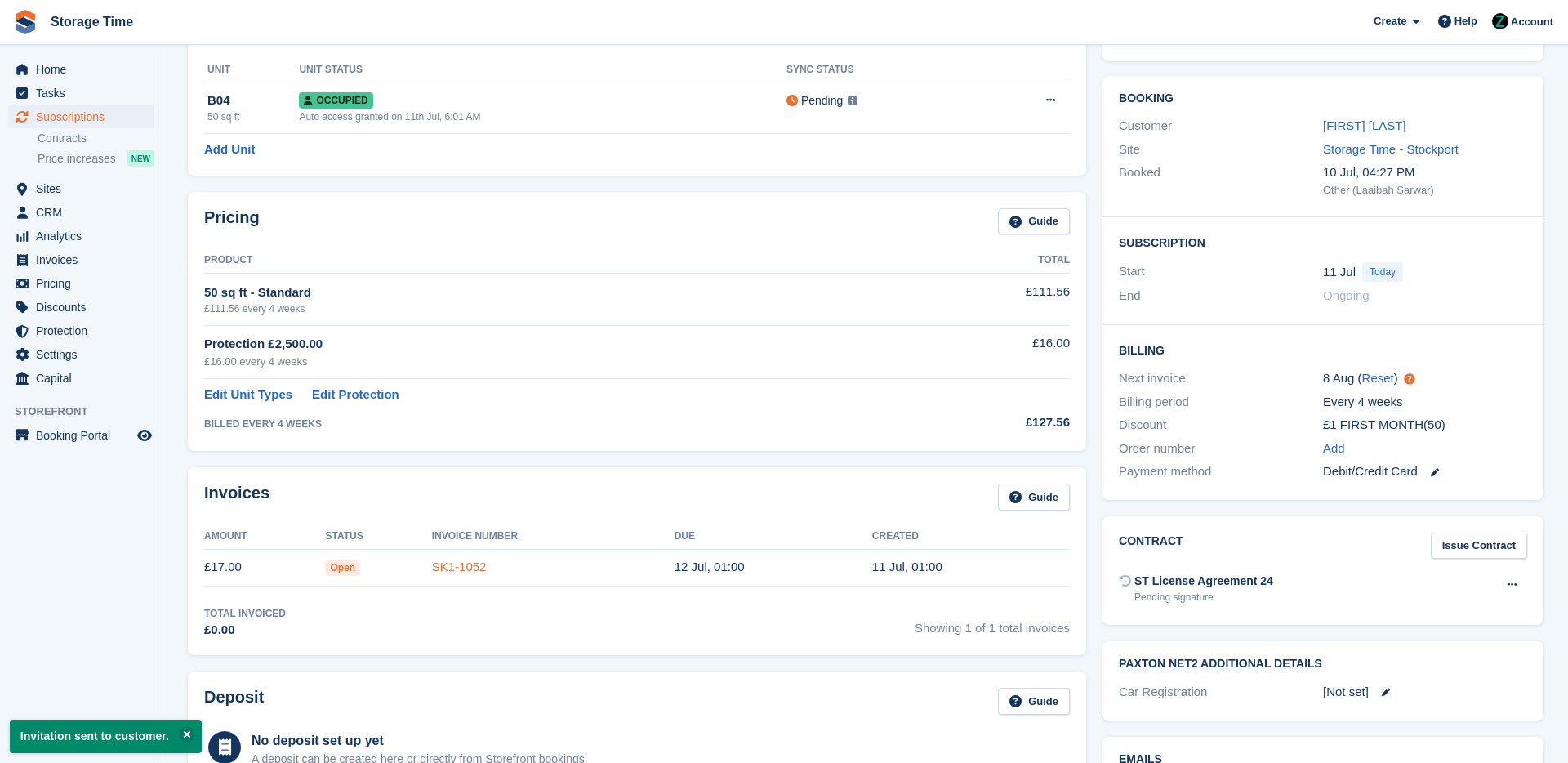 click on "SK1-1052" at bounding box center (459, 566) 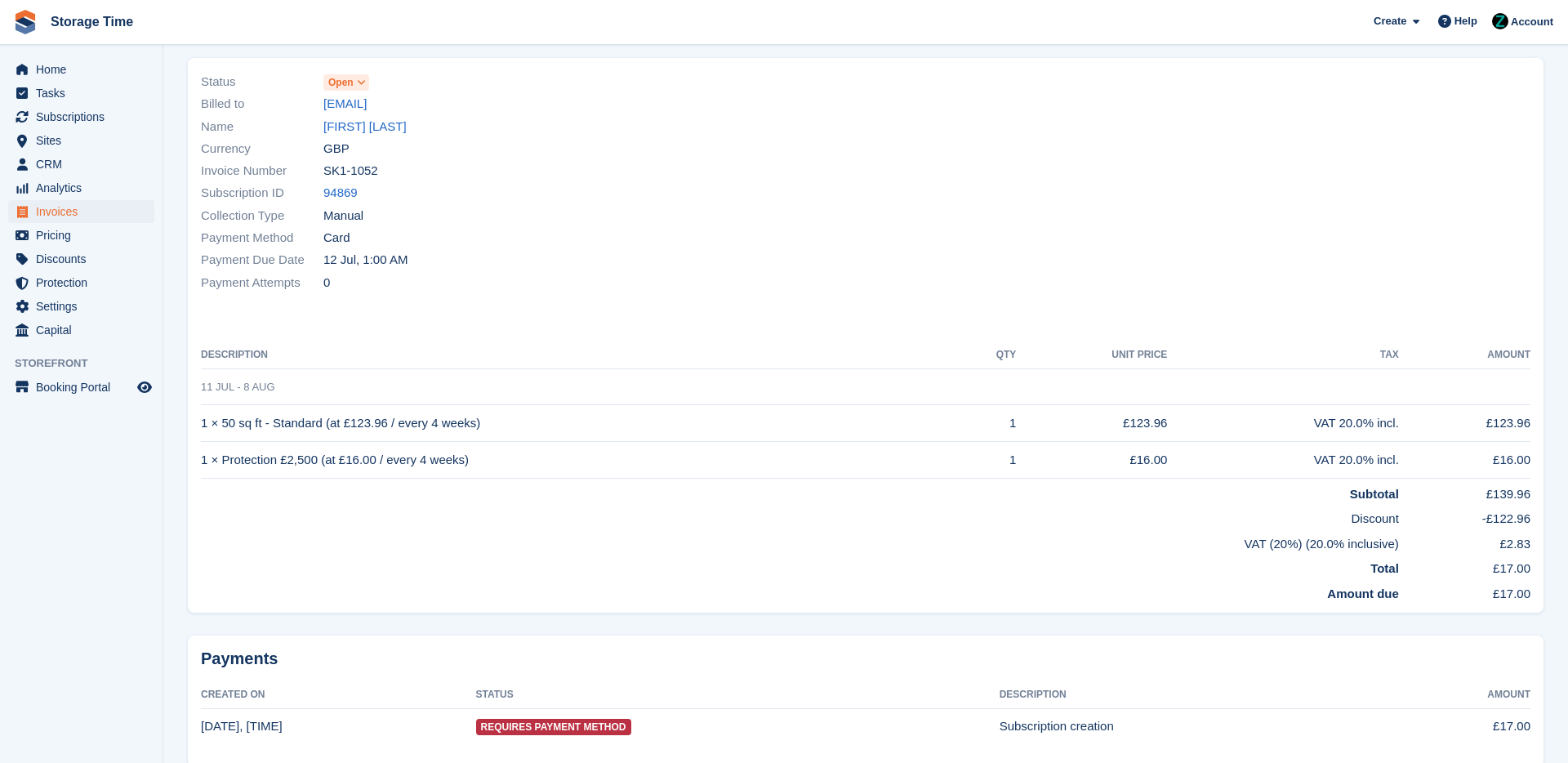scroll, scrollTop: 0, scrollLeft: 0, axis: both 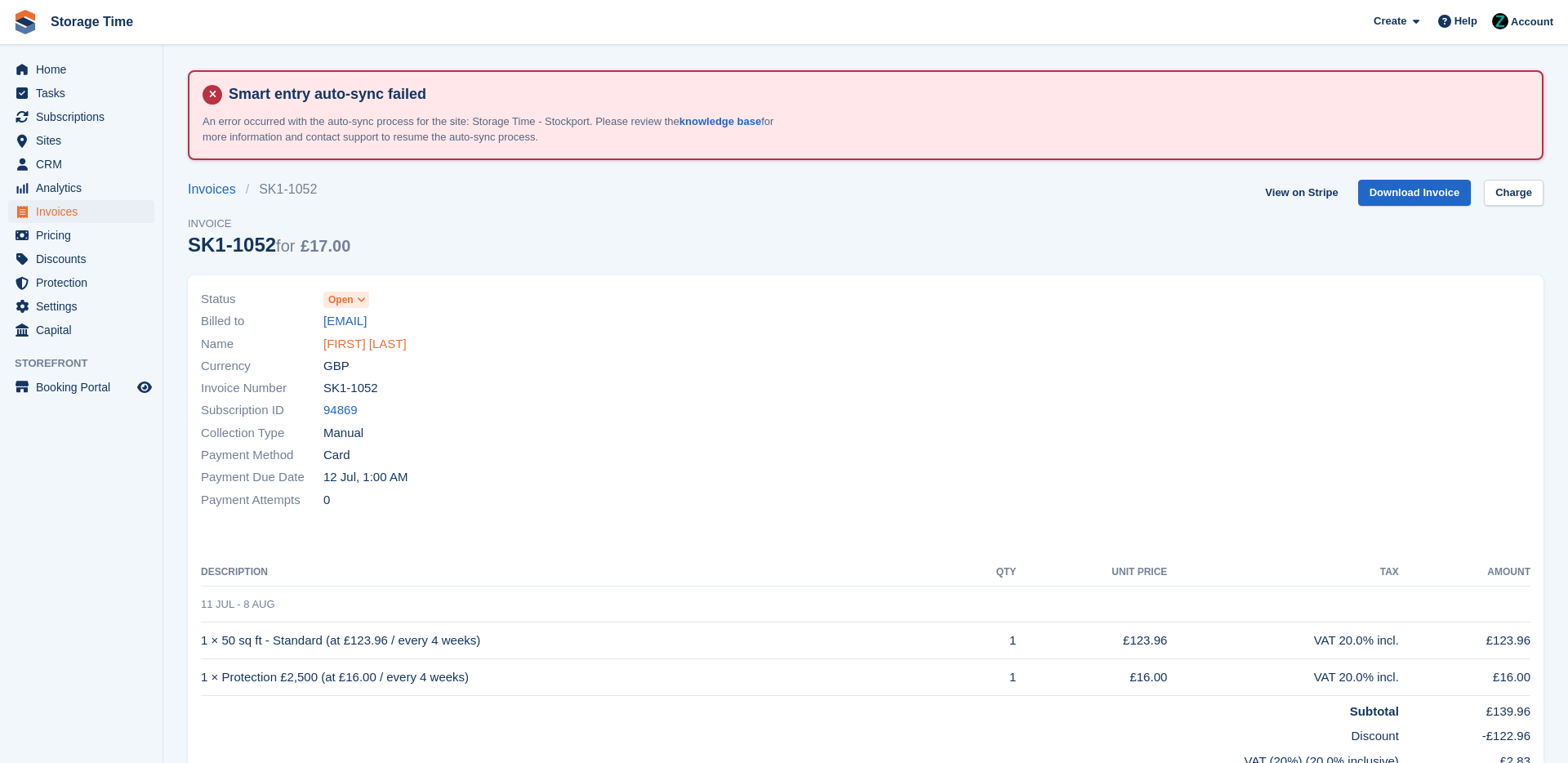 click on "[FIRST] [LAST]" at bounding box center (365, 344) 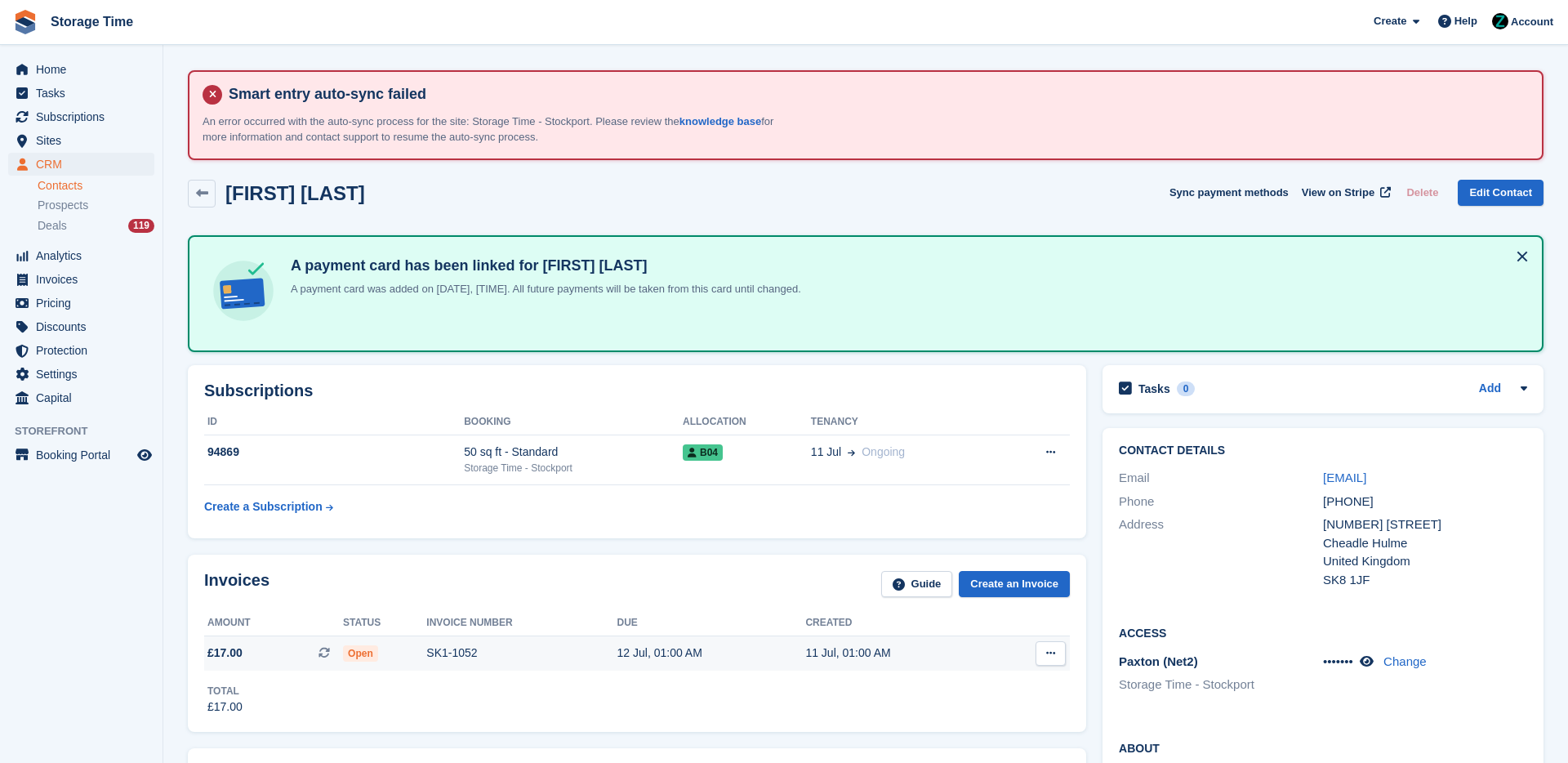 click on "11 Jul, 01:00 AM" at bounding box center (899, 653) 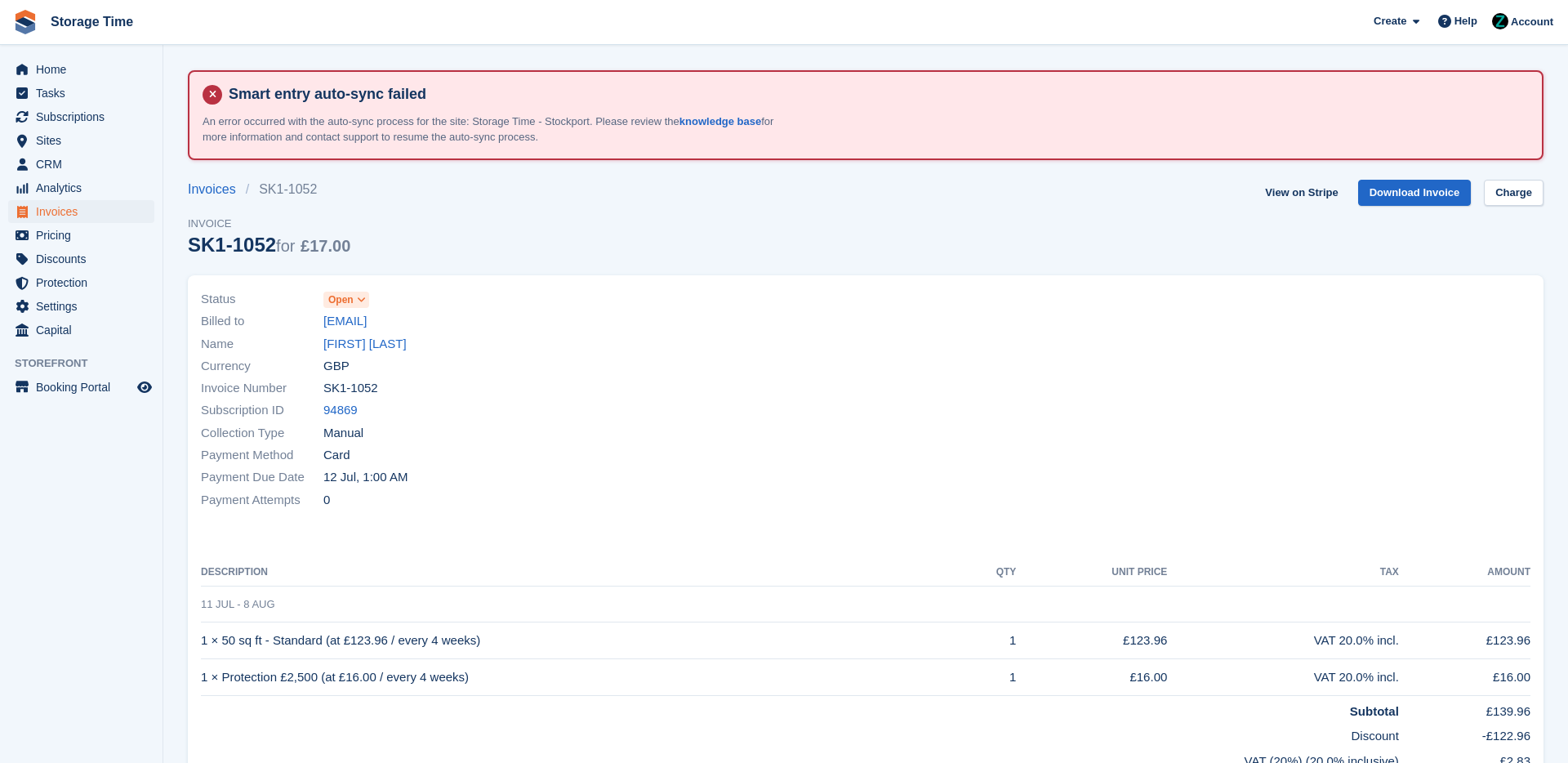 scroll, scrollTop: 0, scrollLeft: 0, axis: both 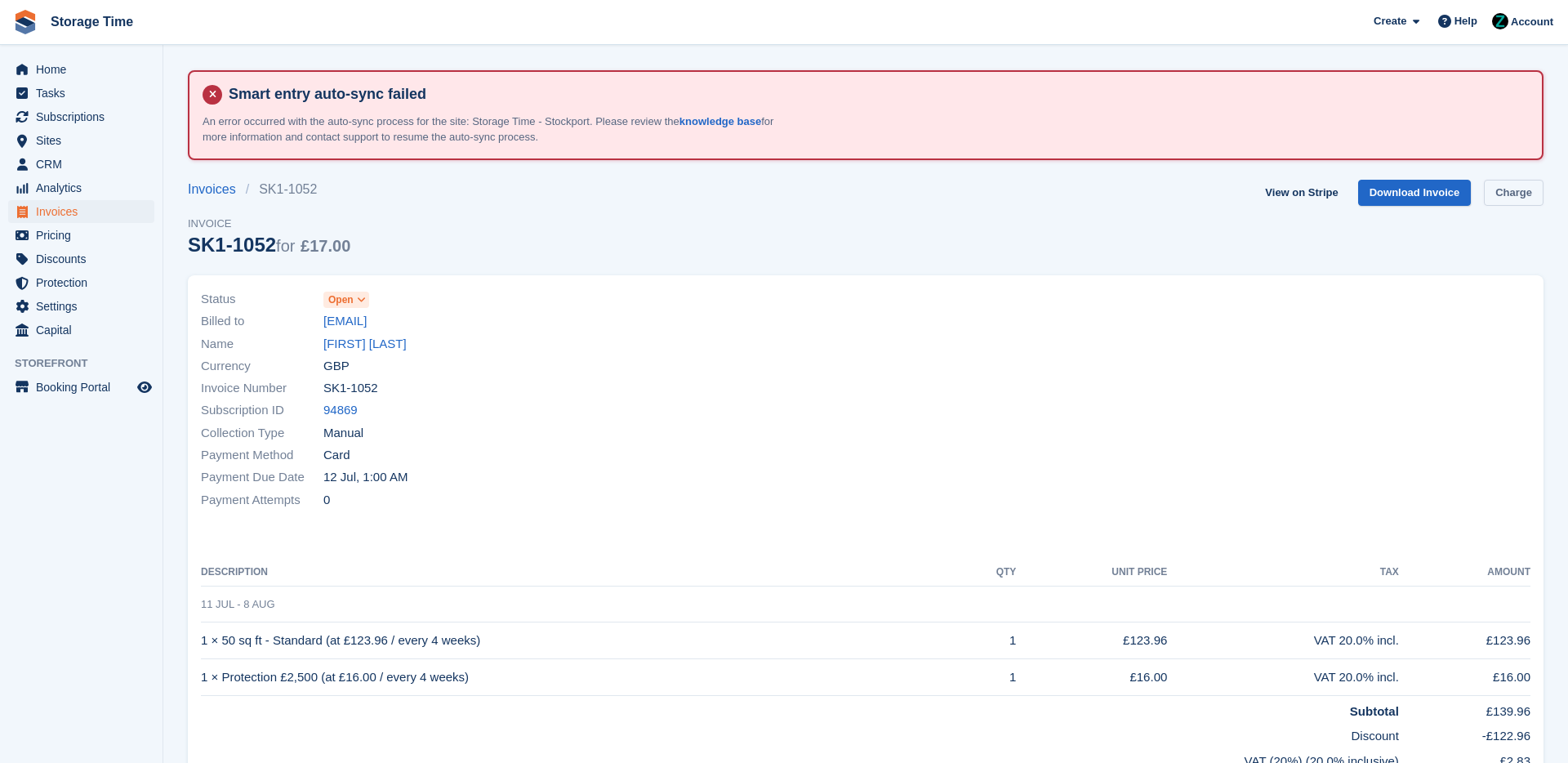click on "Charge" at bounding box center (1513, 193) 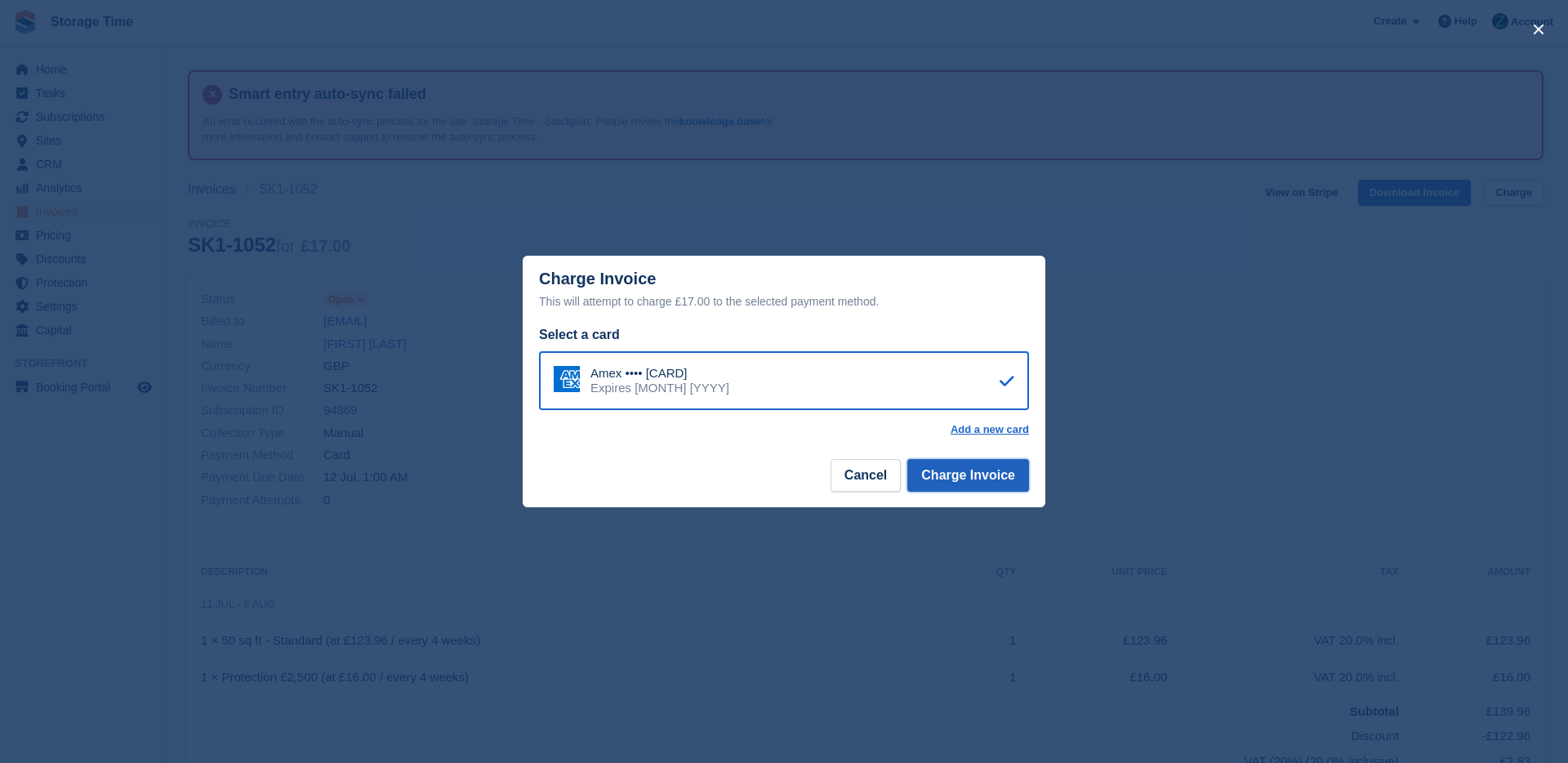 click on "Charge Invoice" at bounding box center [968, 475] 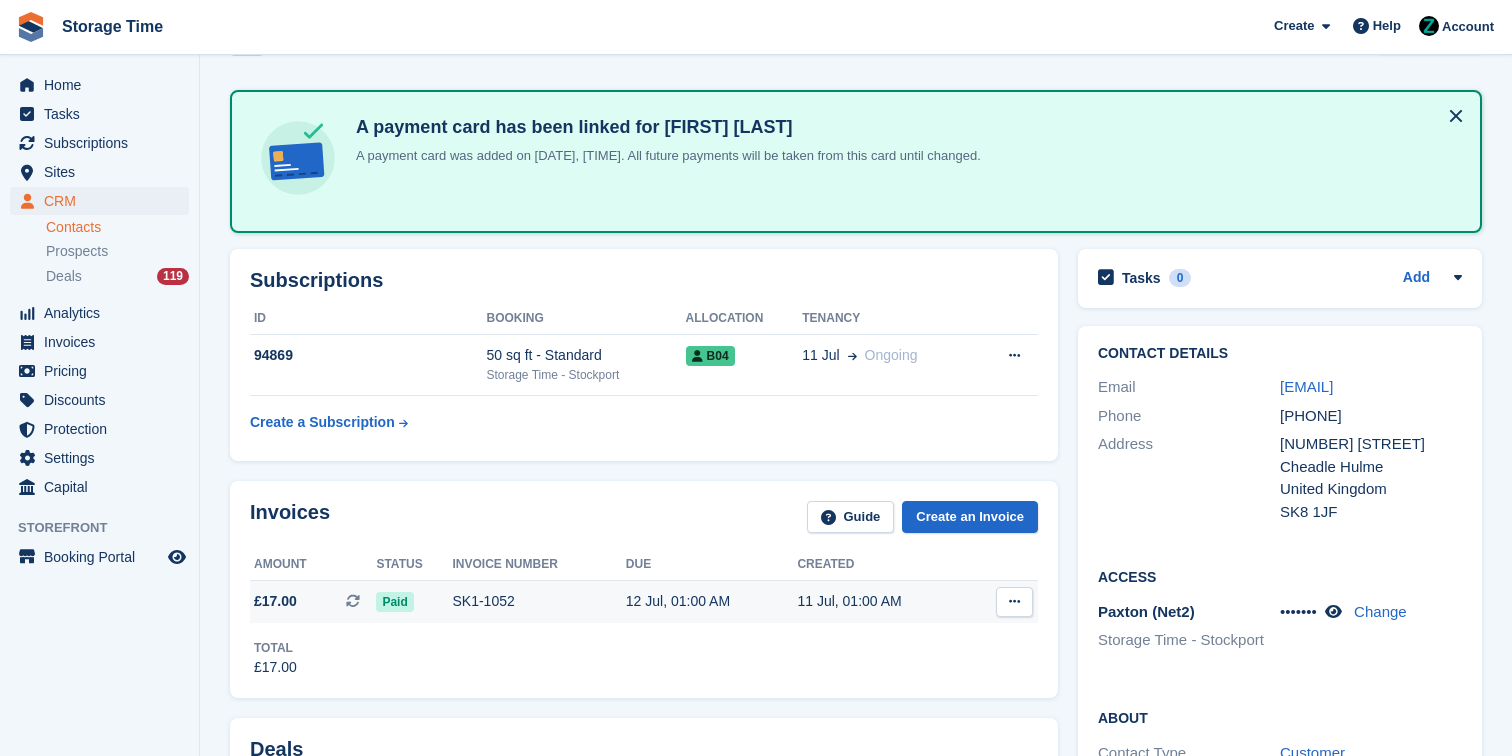 scroll, scrollTop: 144, scrollLeft: 0, axis: vertical 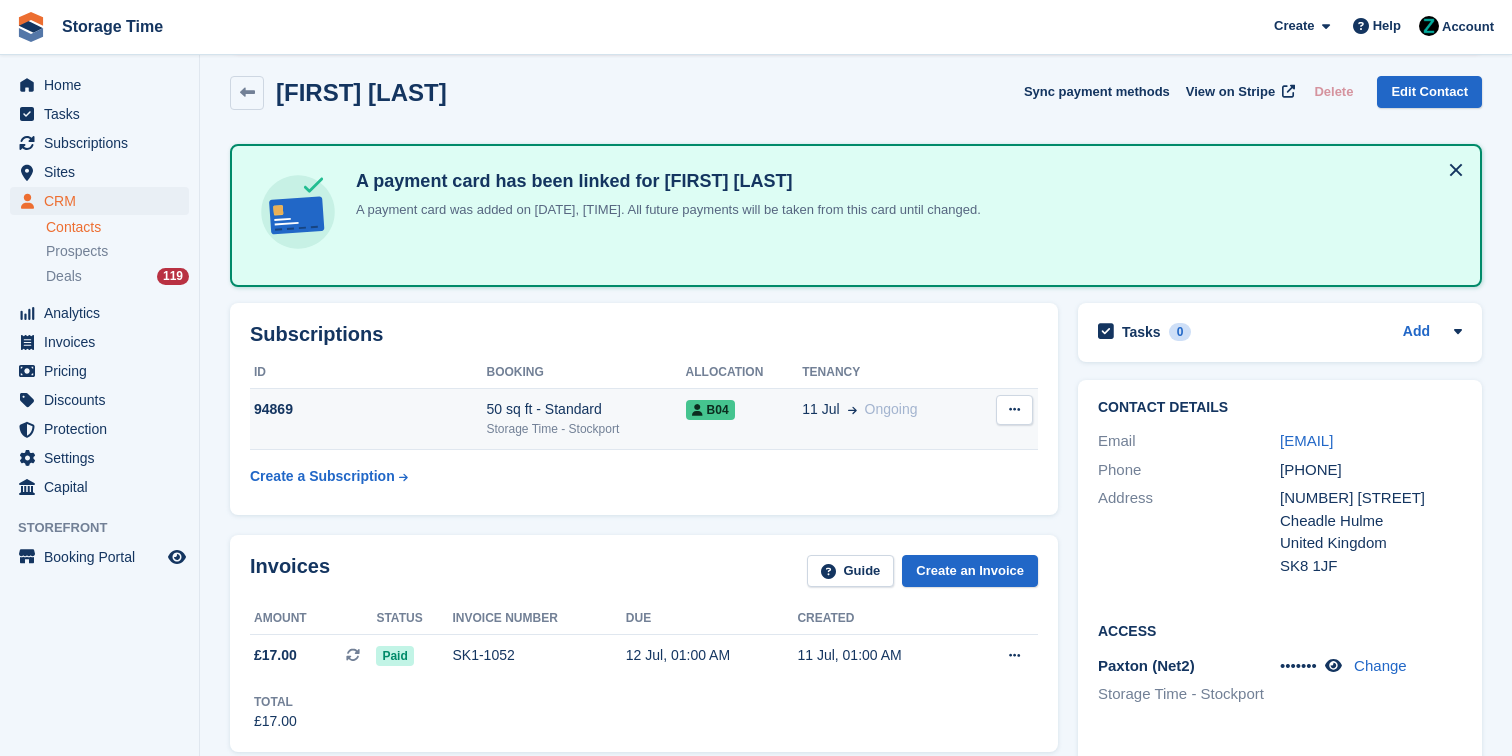 click on "50 sq ft - Standard" at bounding box center (586, 409) 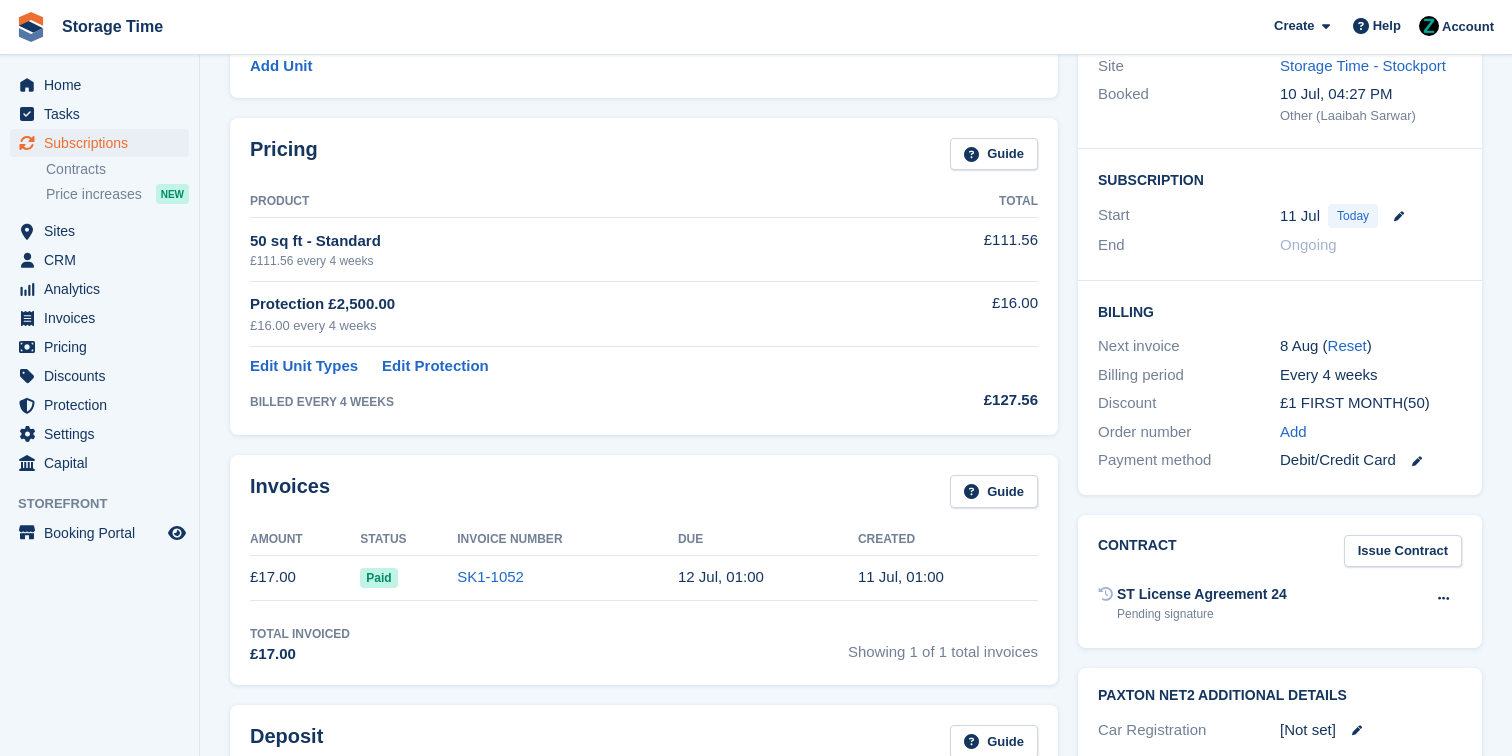 scroll, scrollTop: 390, scrollLeft: 0, axis: vertical 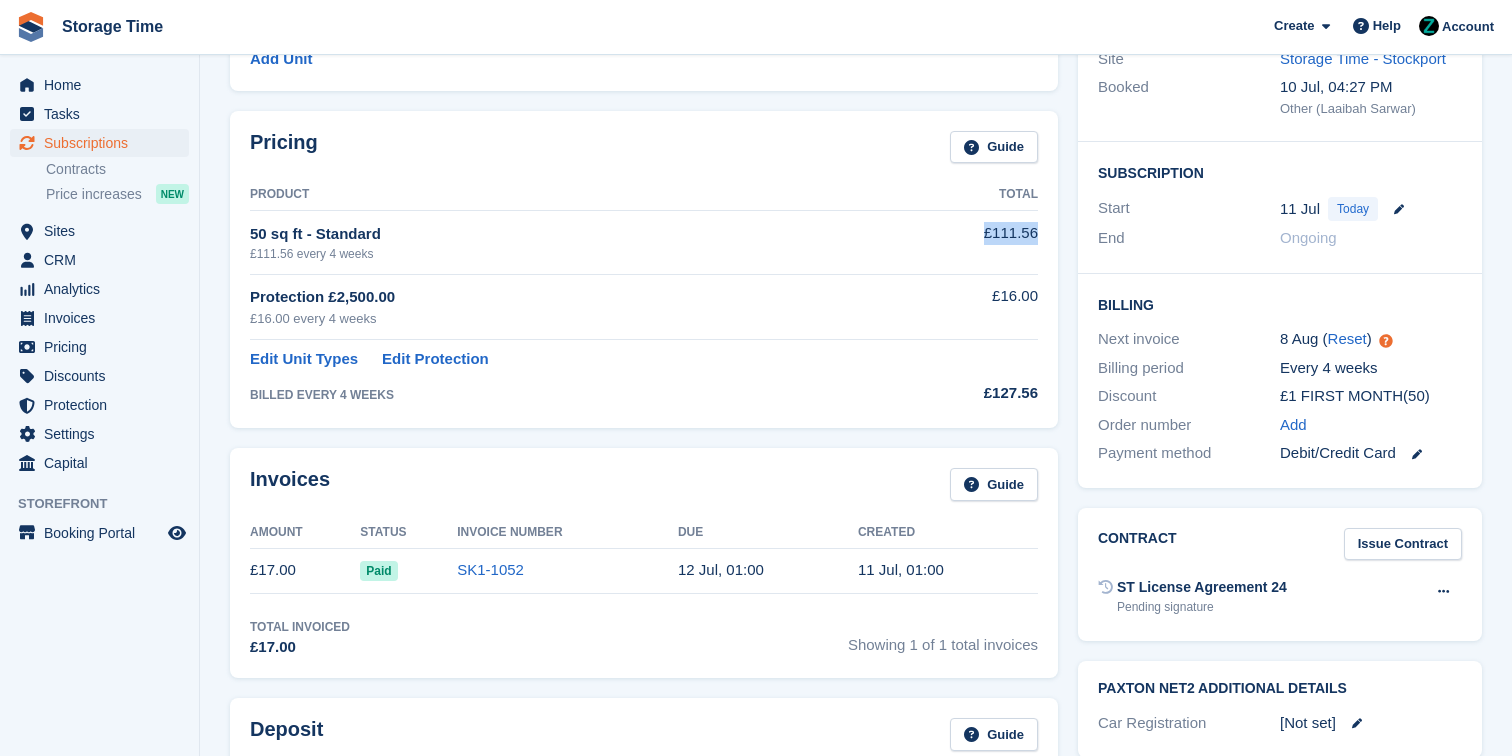 drag, startPoint x: 970, startPoint y: 241, endPoint x: 1034, endPoint y: 242, distance: 64.00781 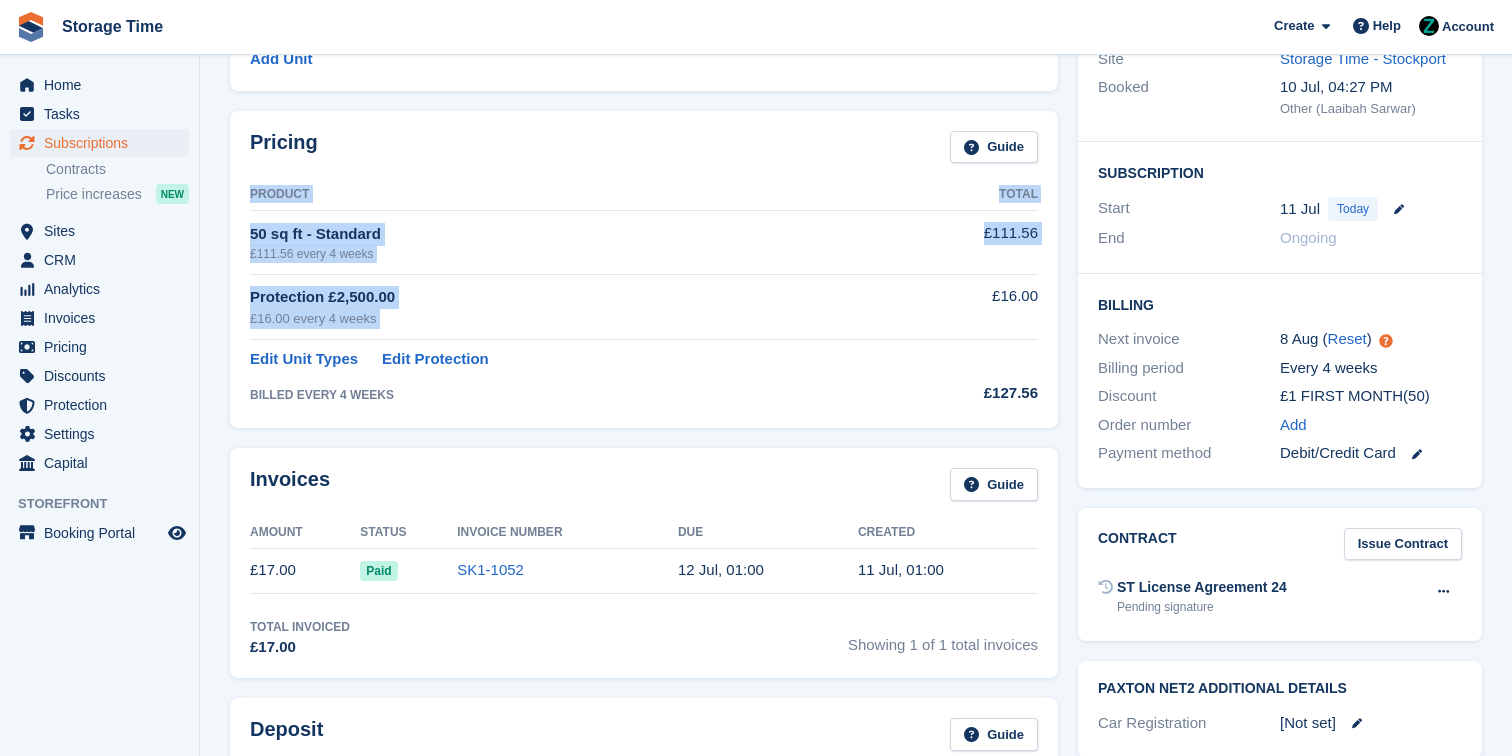 drag, startPoint x: 985, startPoint y: 307, endPoint x: 1043, endPoint y: 306, distance: 58.00862 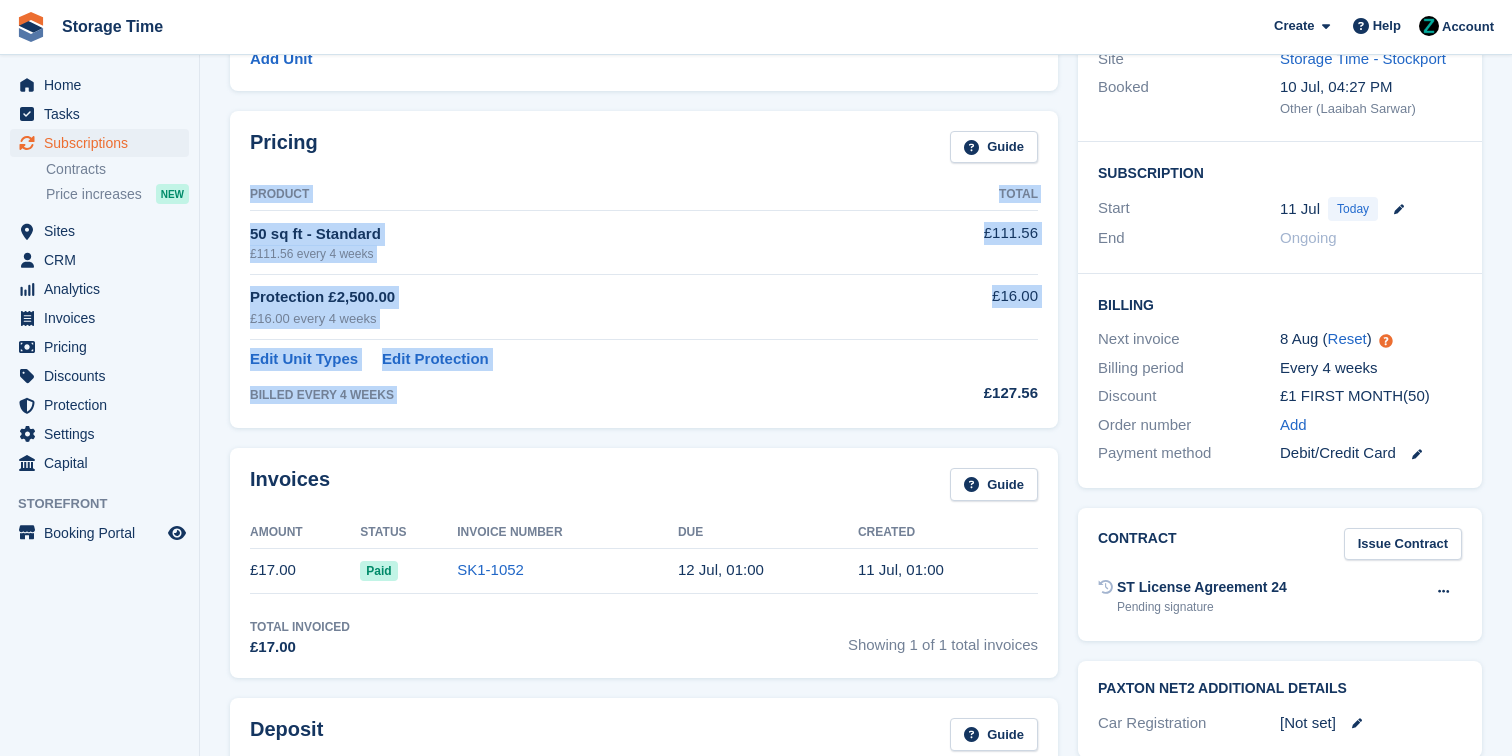 drag, startPoint x: 981, startPoint y: 390, endPoint x: 1042, endPoint y: 397, distance: 61.400326 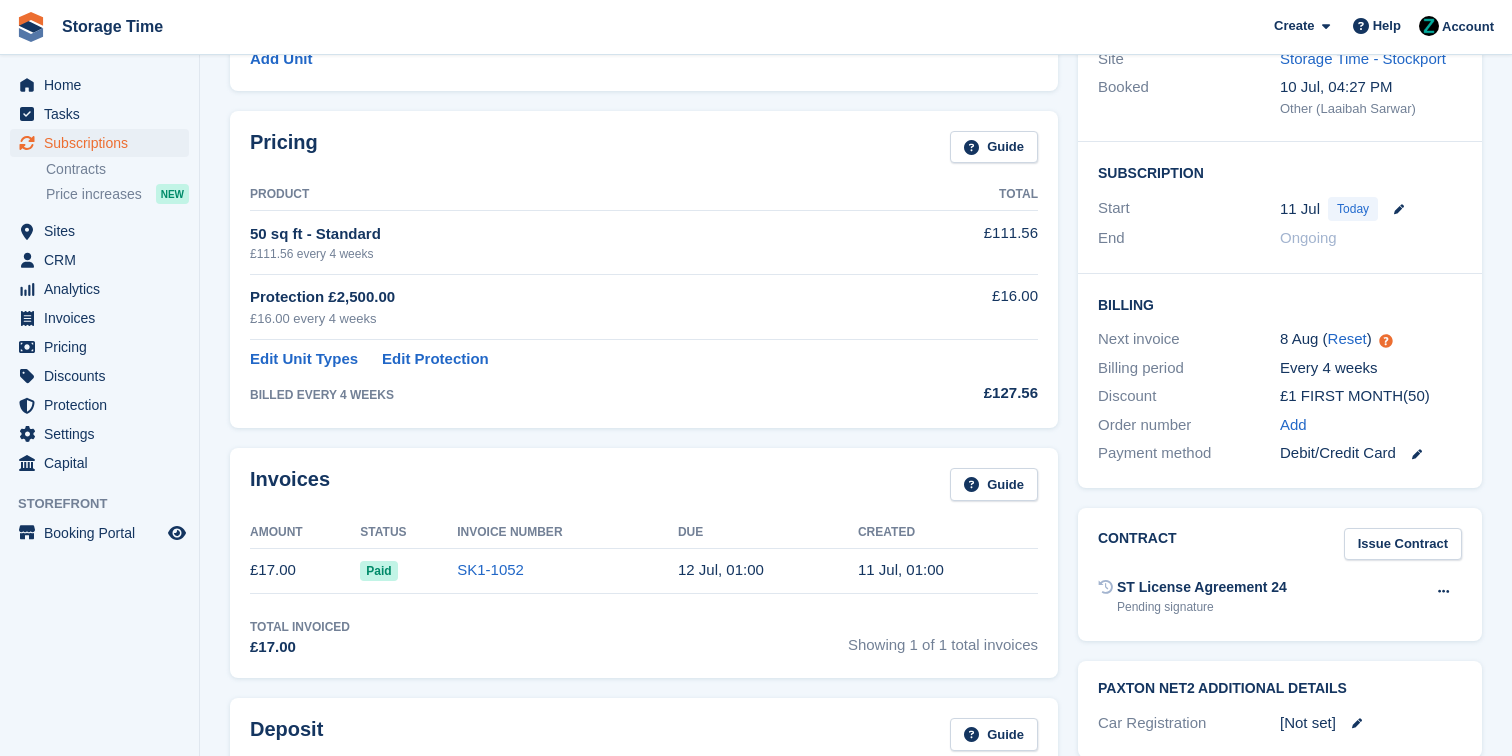 click at bounding box center (965, 354) 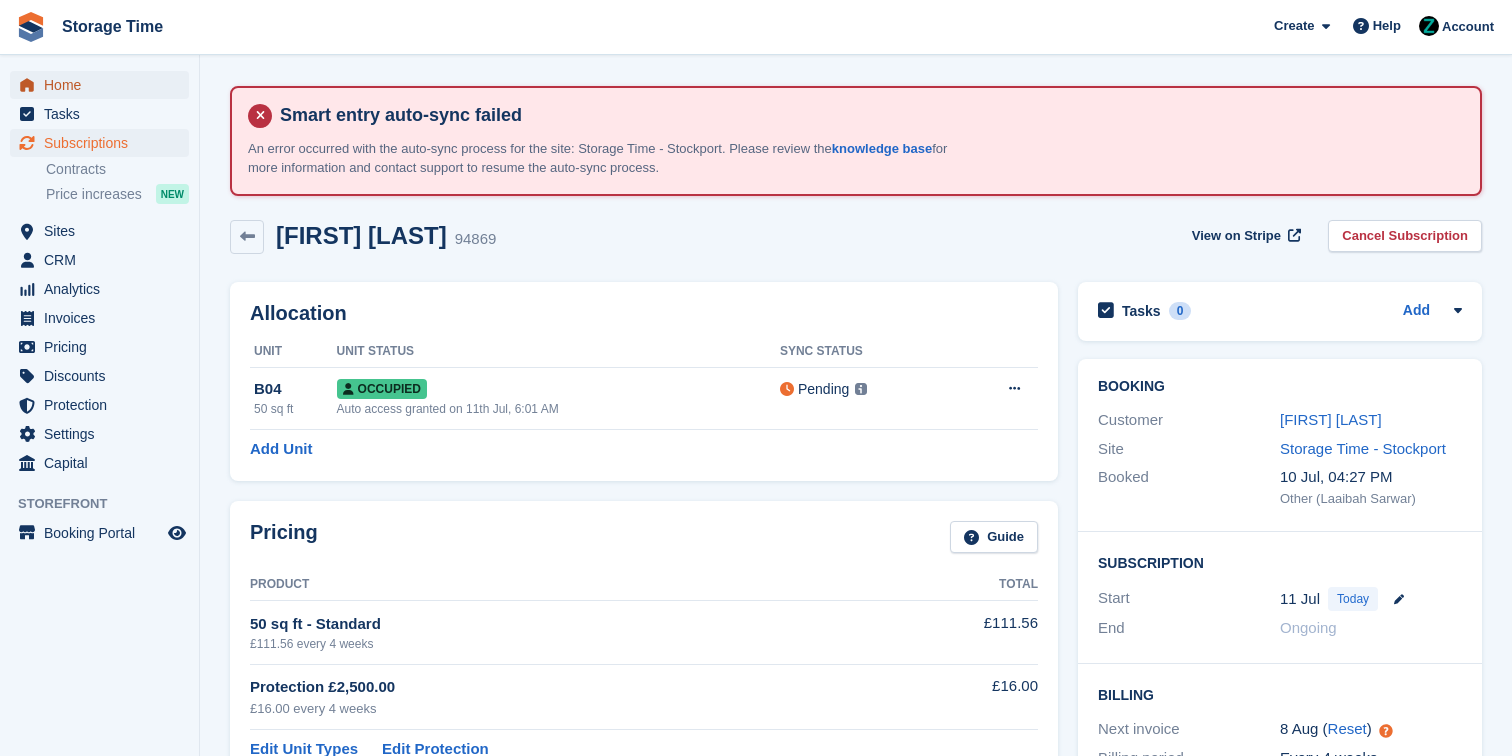 click on "Home" at bounding box center [104, 85] 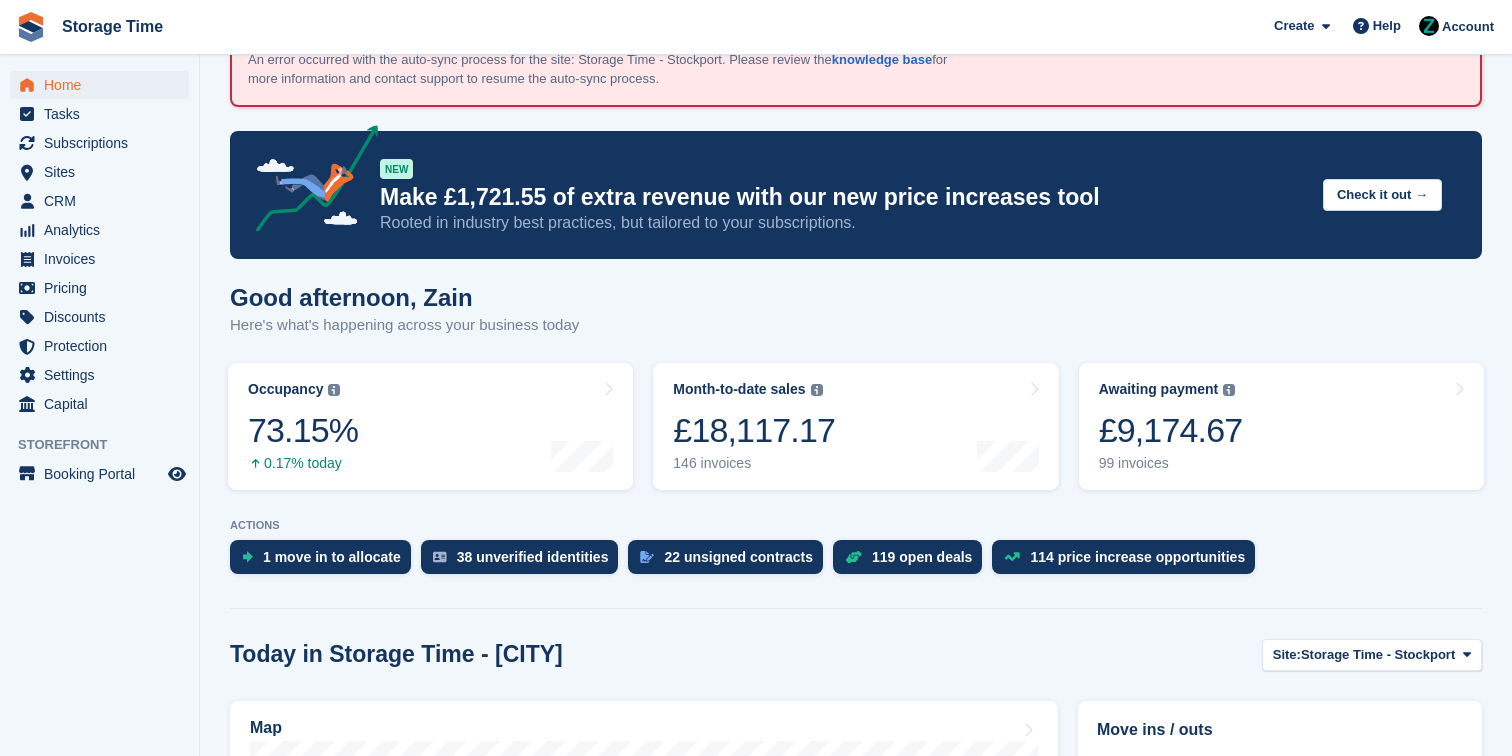 scroll, scrollTop: 0, scrollLeft: 0, axis: both 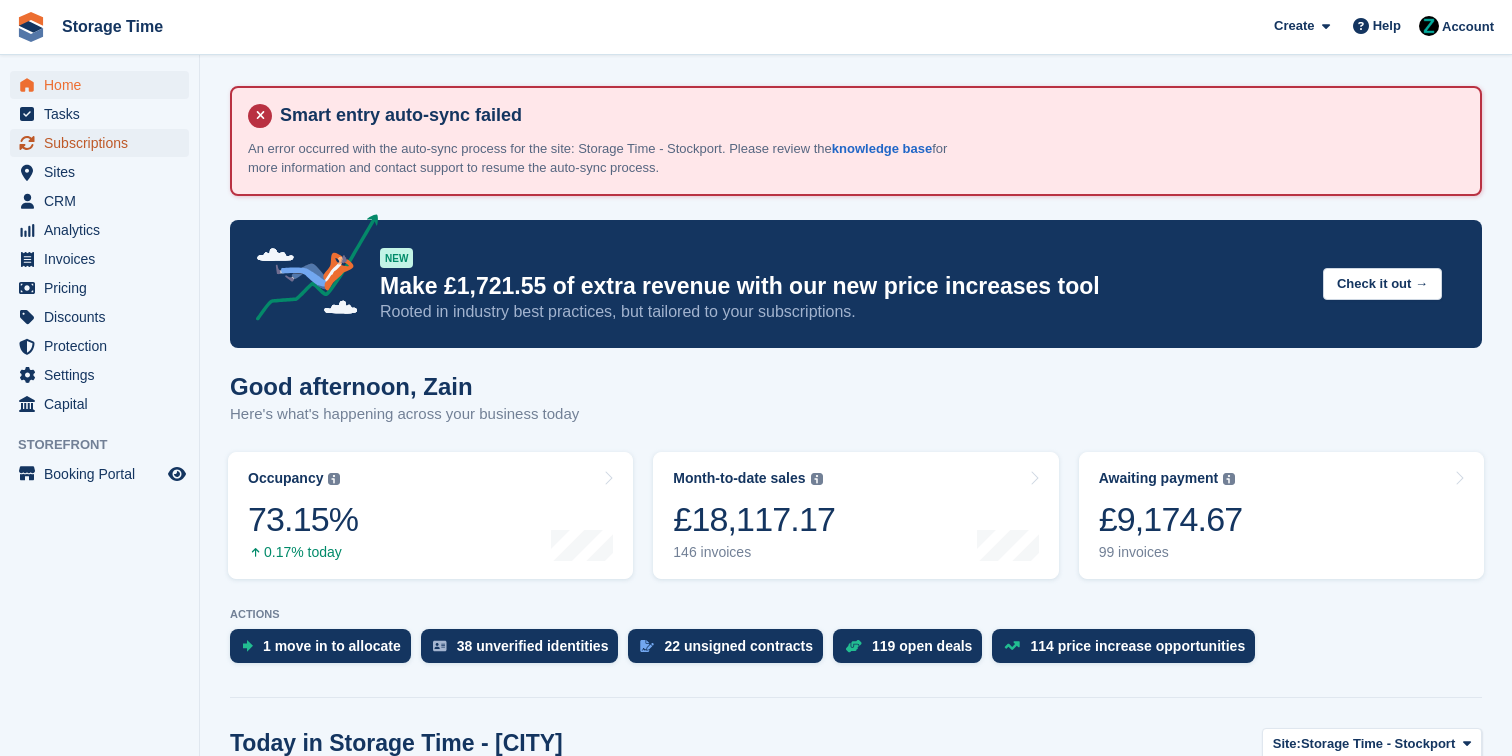 click on "Subscriptions" at bounding box center (104, 143) 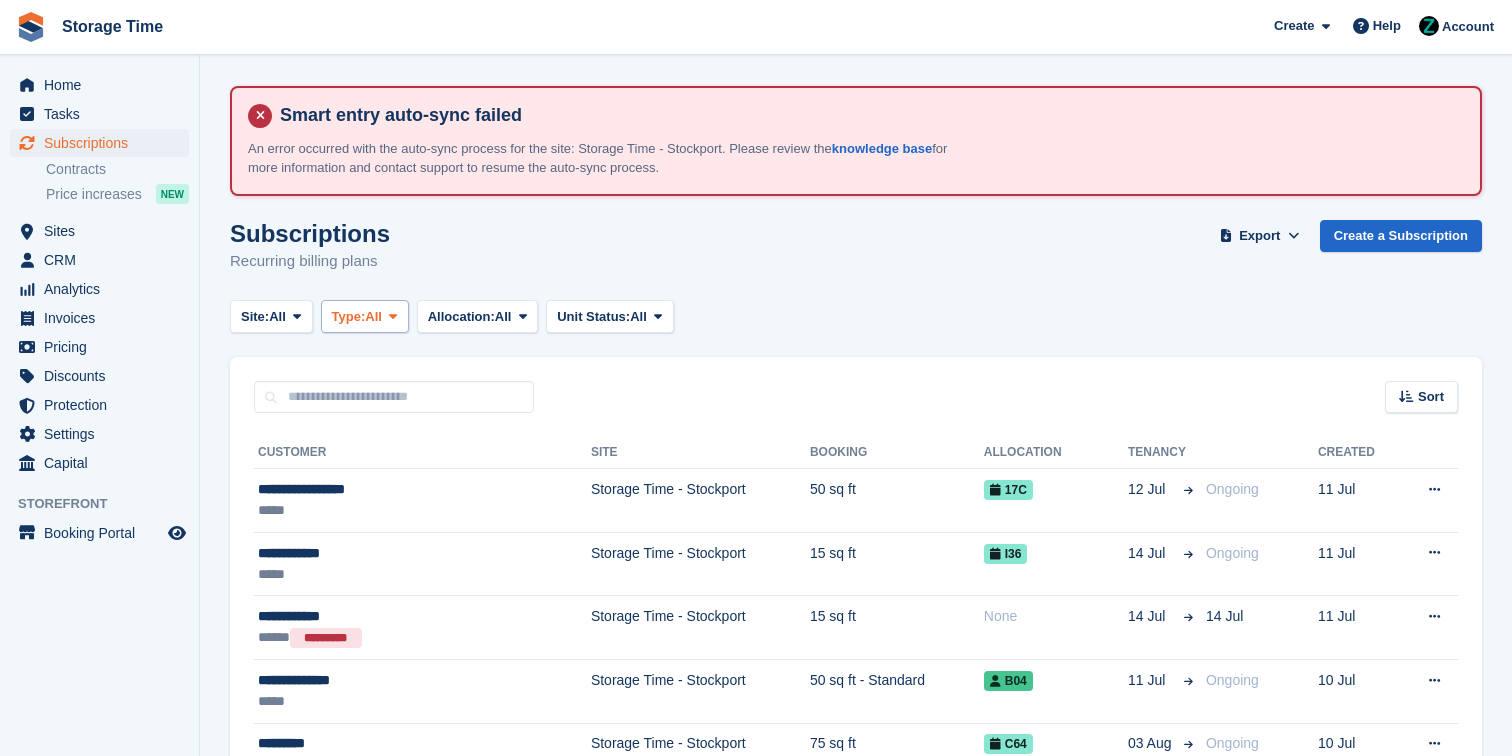 scroll, scrollTop: 0, scrollLeft: 0, axis: both 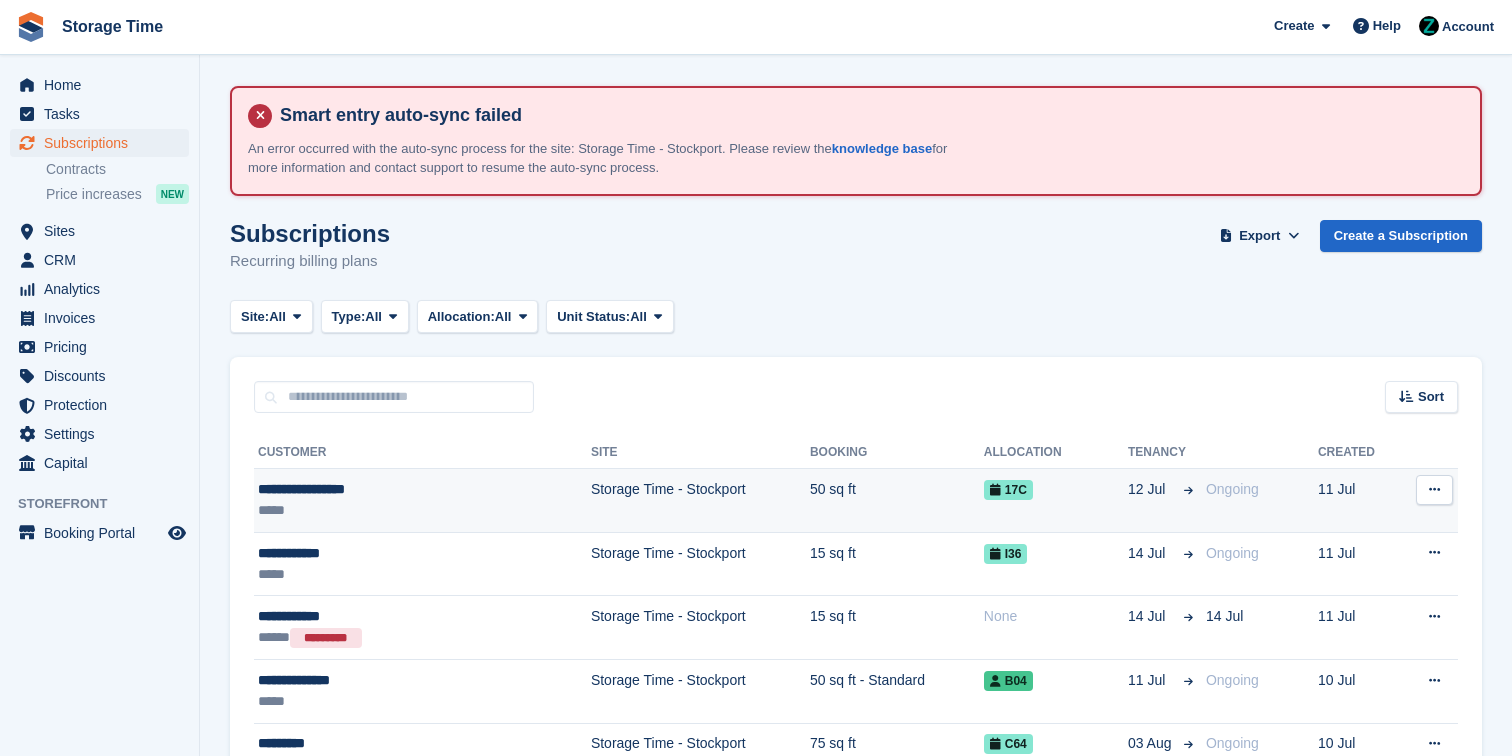 click on "**********" at bounding box center (375, 489) 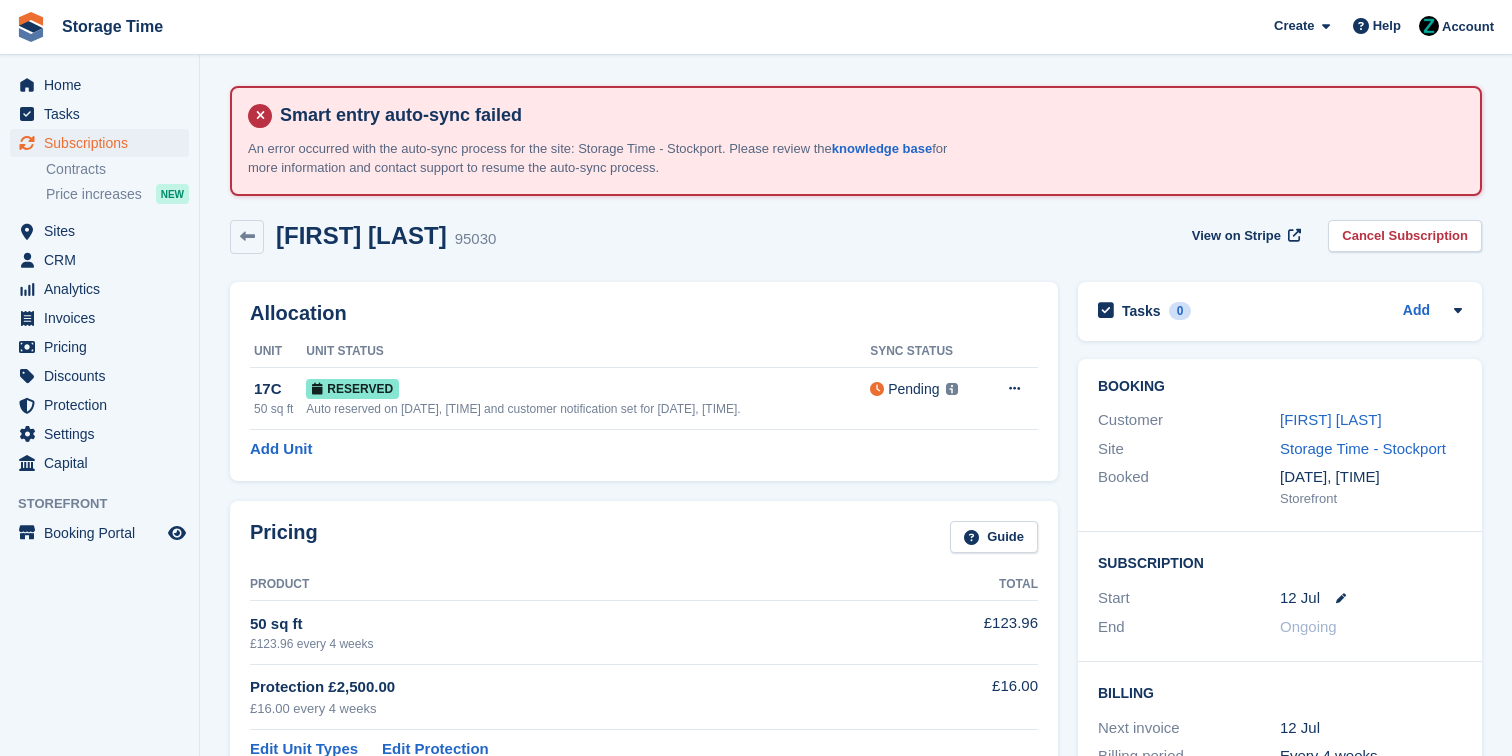 scroll, scrollTop: 0, scrollLeft: 0, axis: both 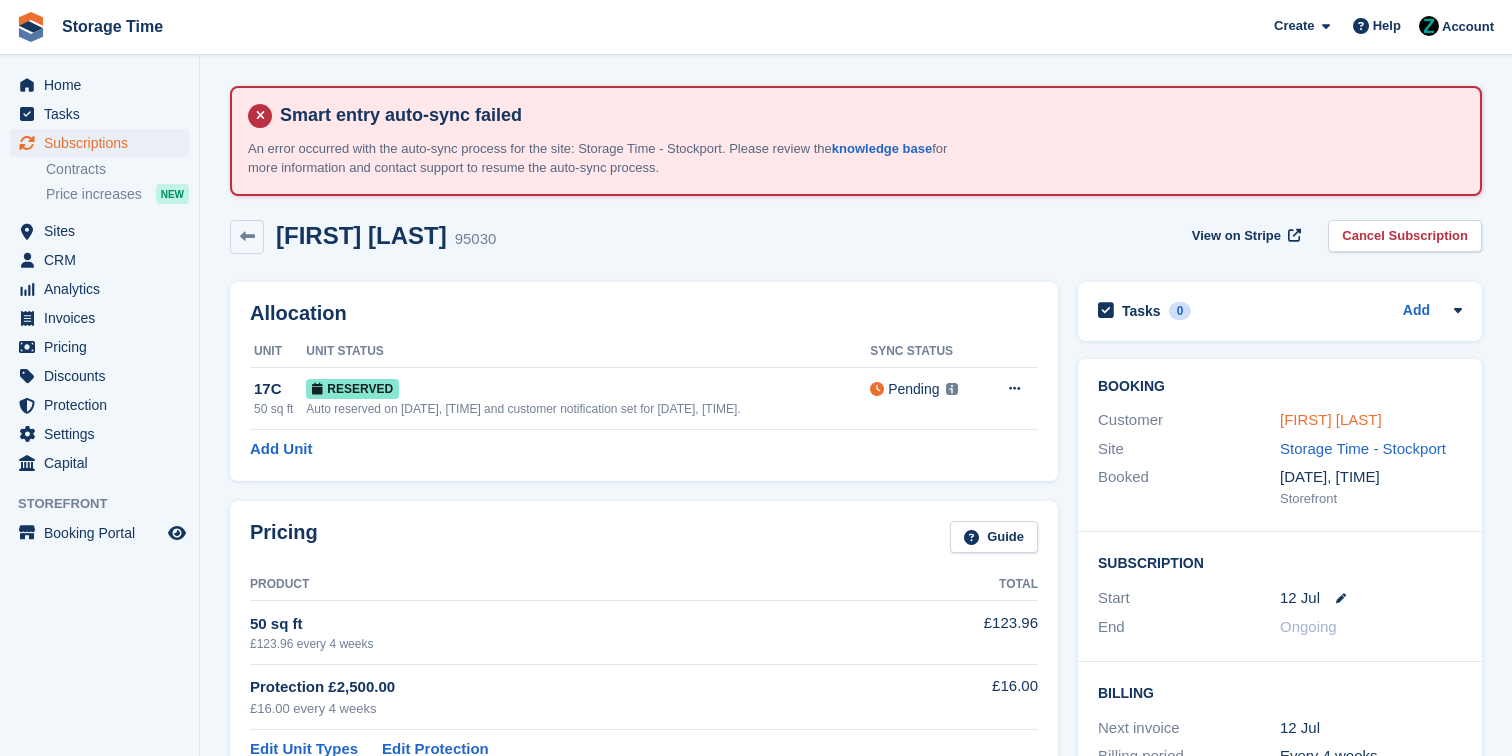click on "[FIRST] [LAST]" at bounding box center (1331, 419) 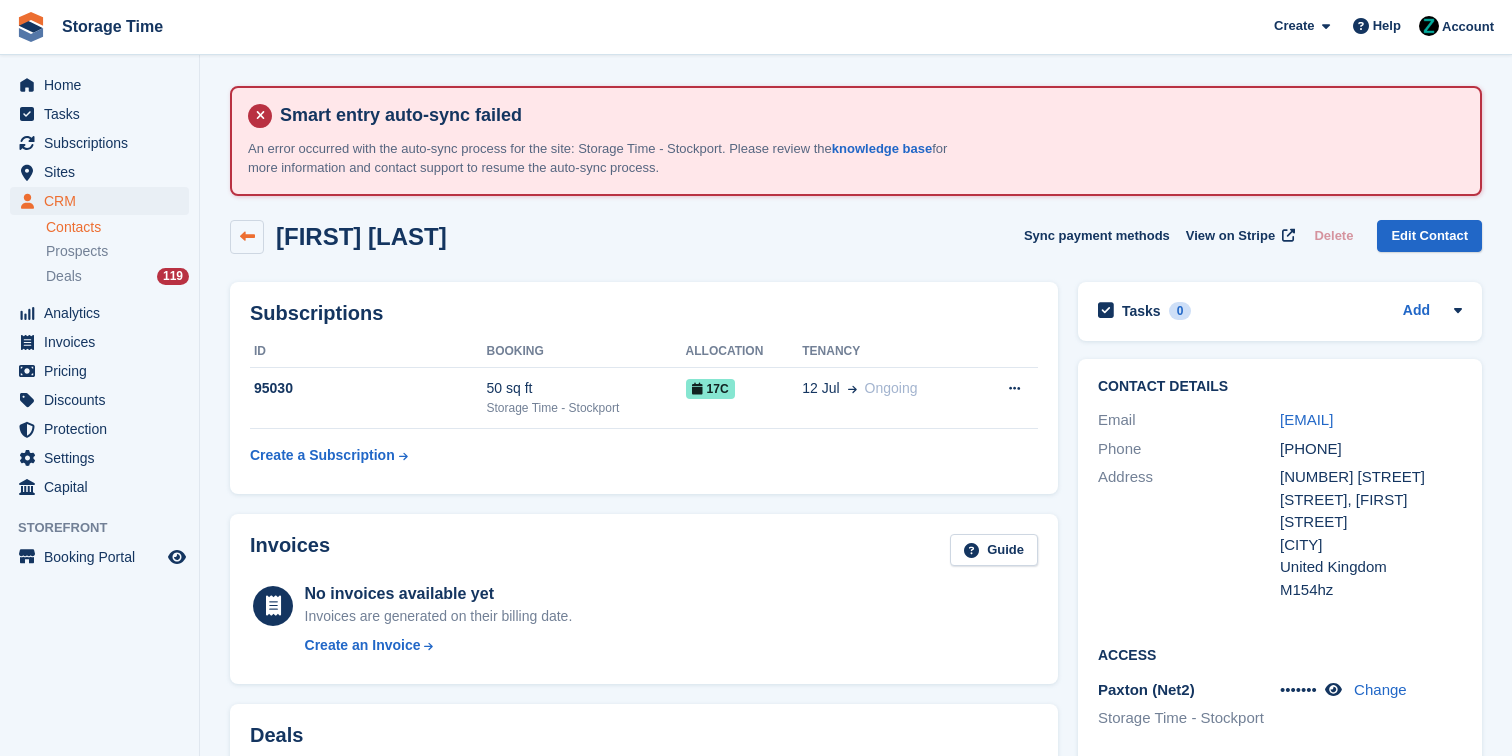 click at bounding box center (247, 236) 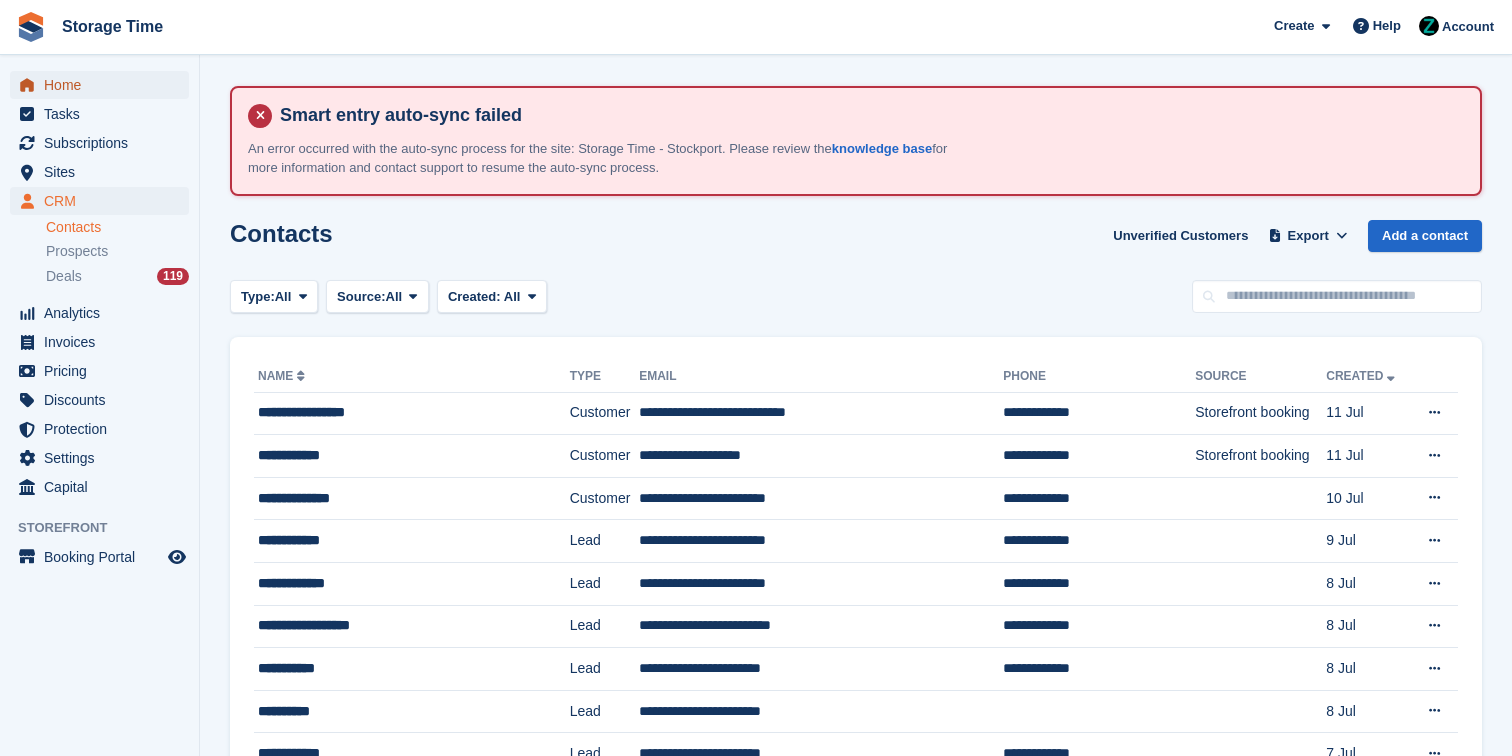 click on "Home" at bounding box center [104, 85] 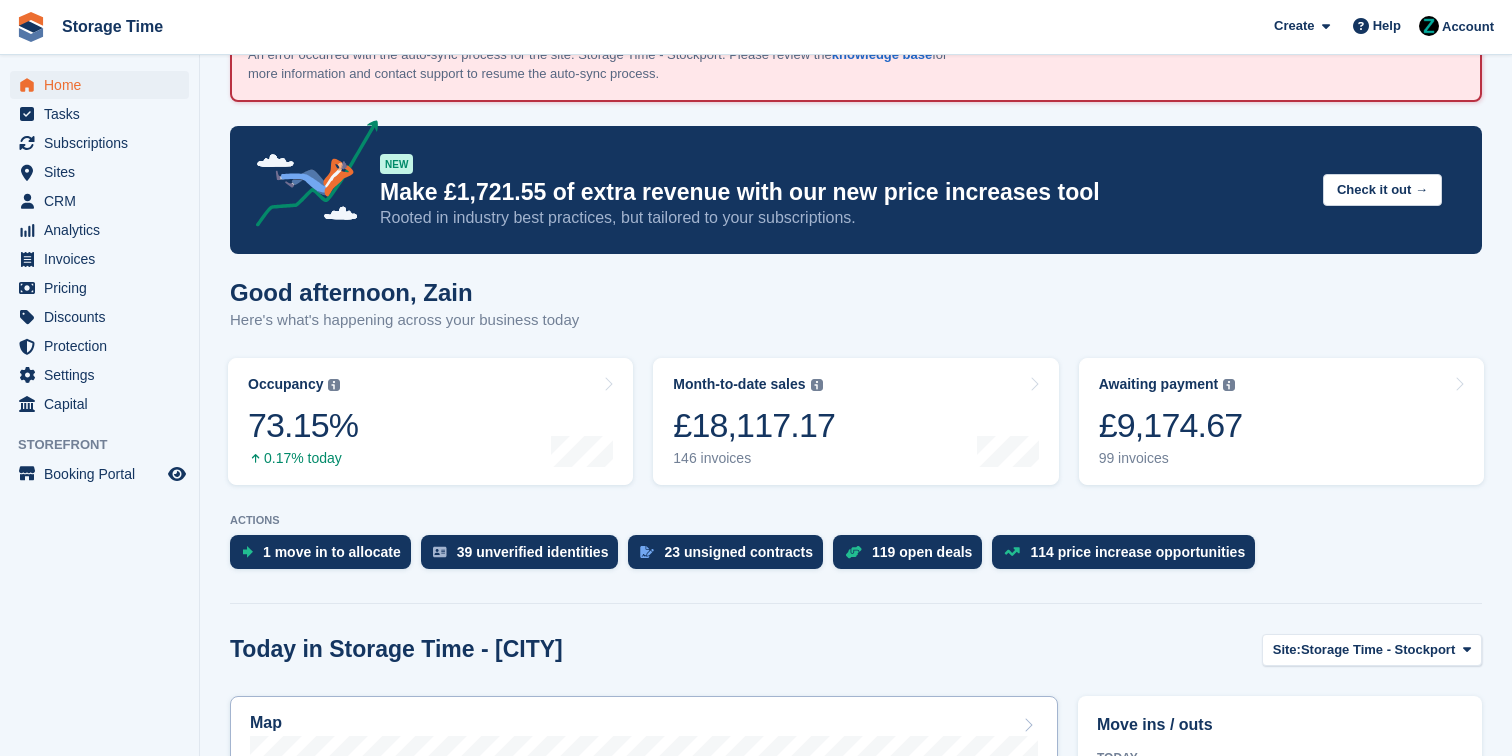 scroll, scrollTop: 336, scrollLeft: 0, axis: vertical 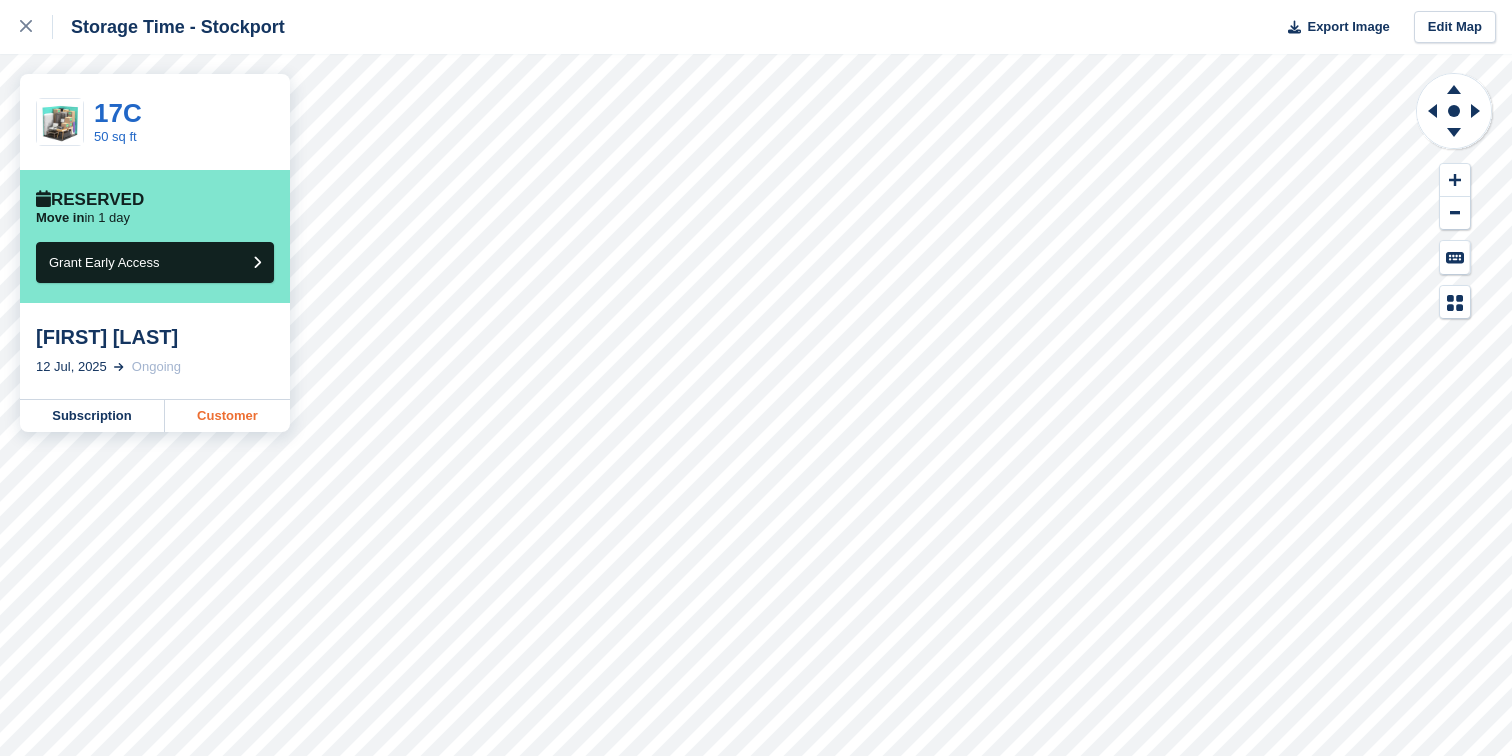 click on "Customer" at bounding box center [227, 416] 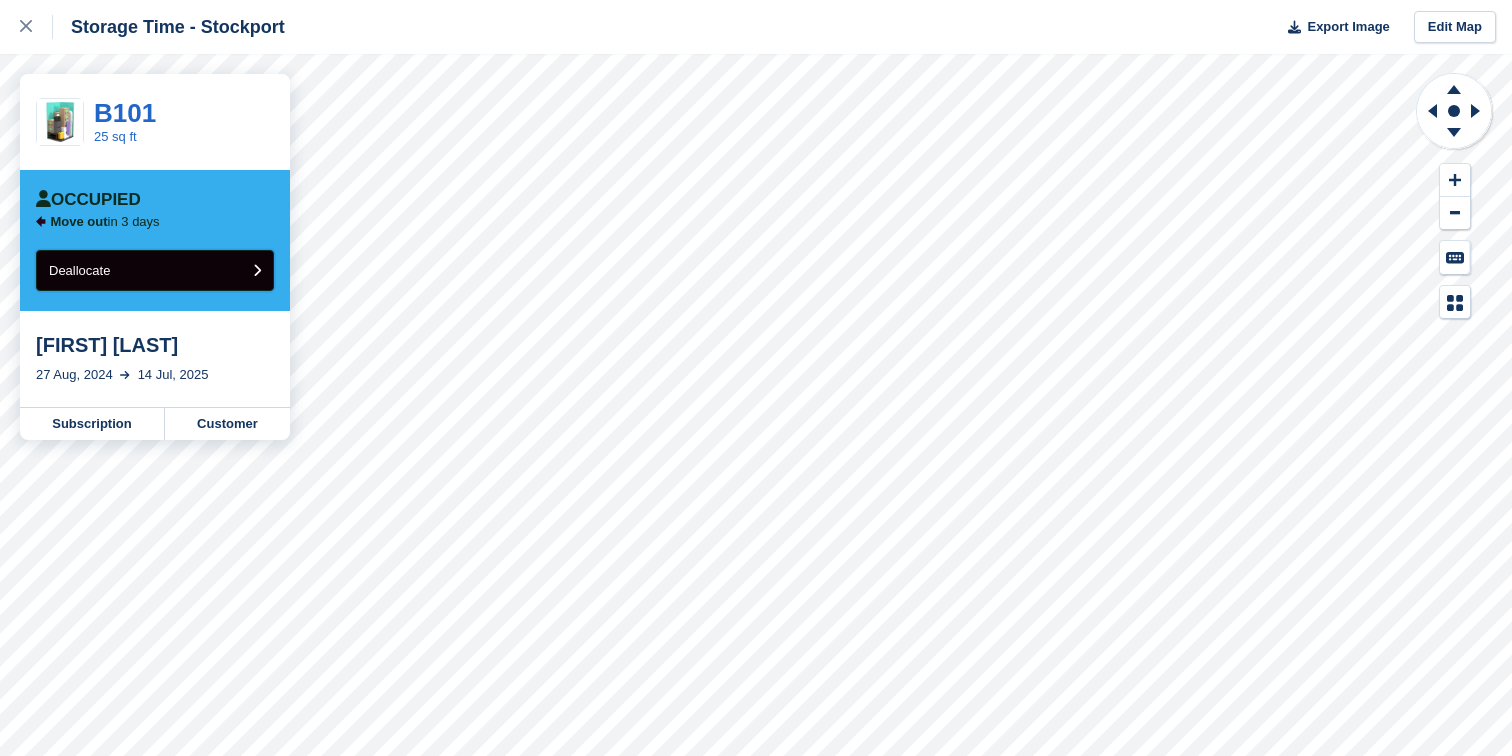 click on "Deallocate" at bounding box center [155, 270] 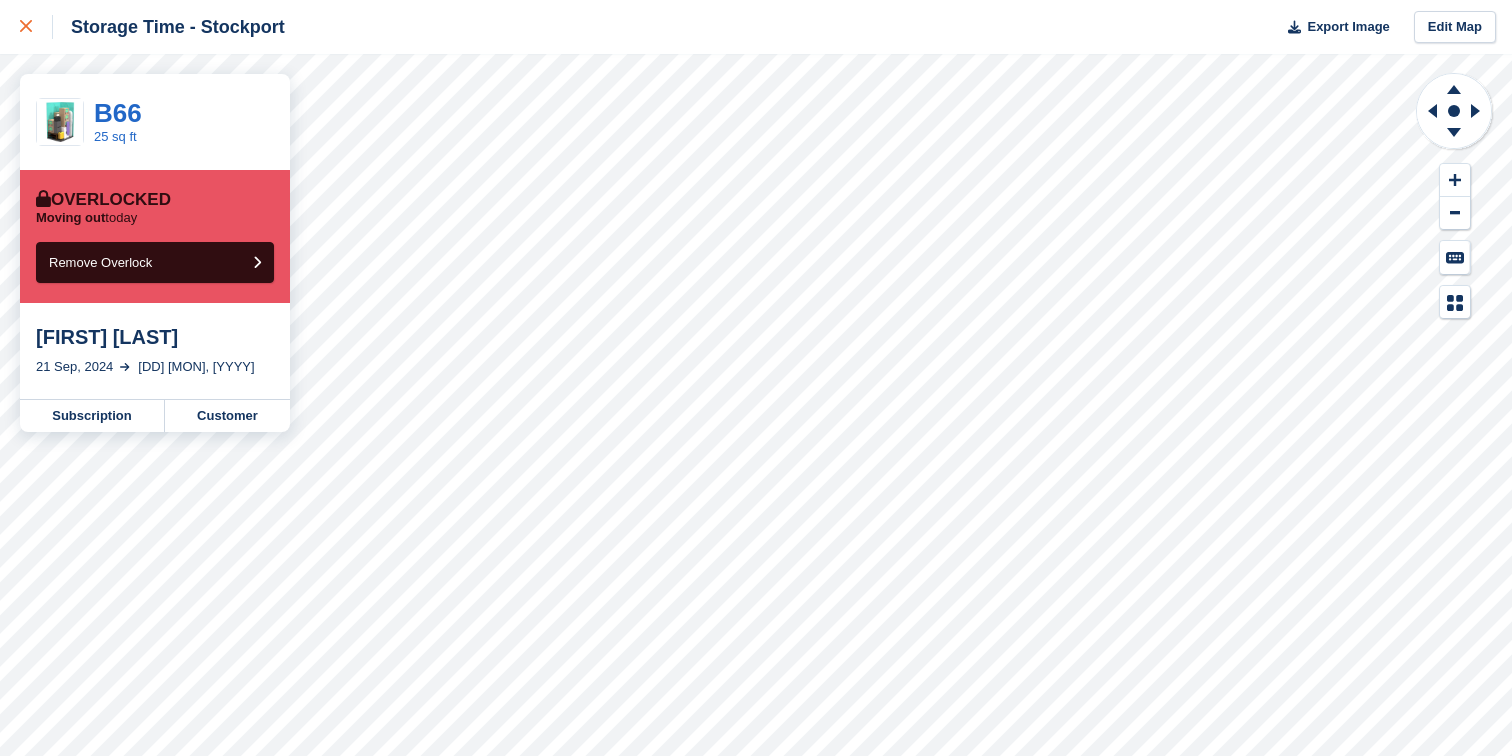 click at bounding box center (36, 27) 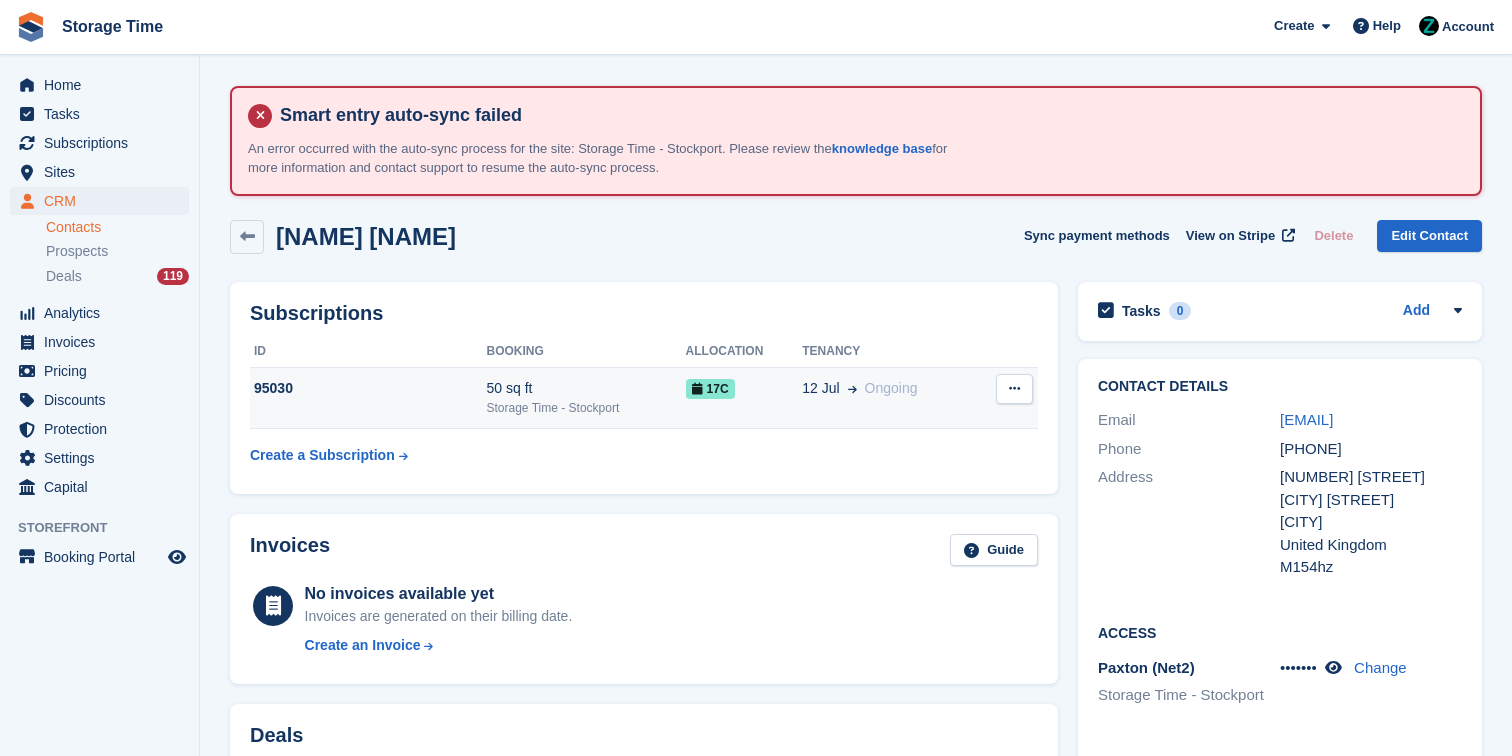 scroll, scrollTop: 0, scrollLeft: 0, axis: both 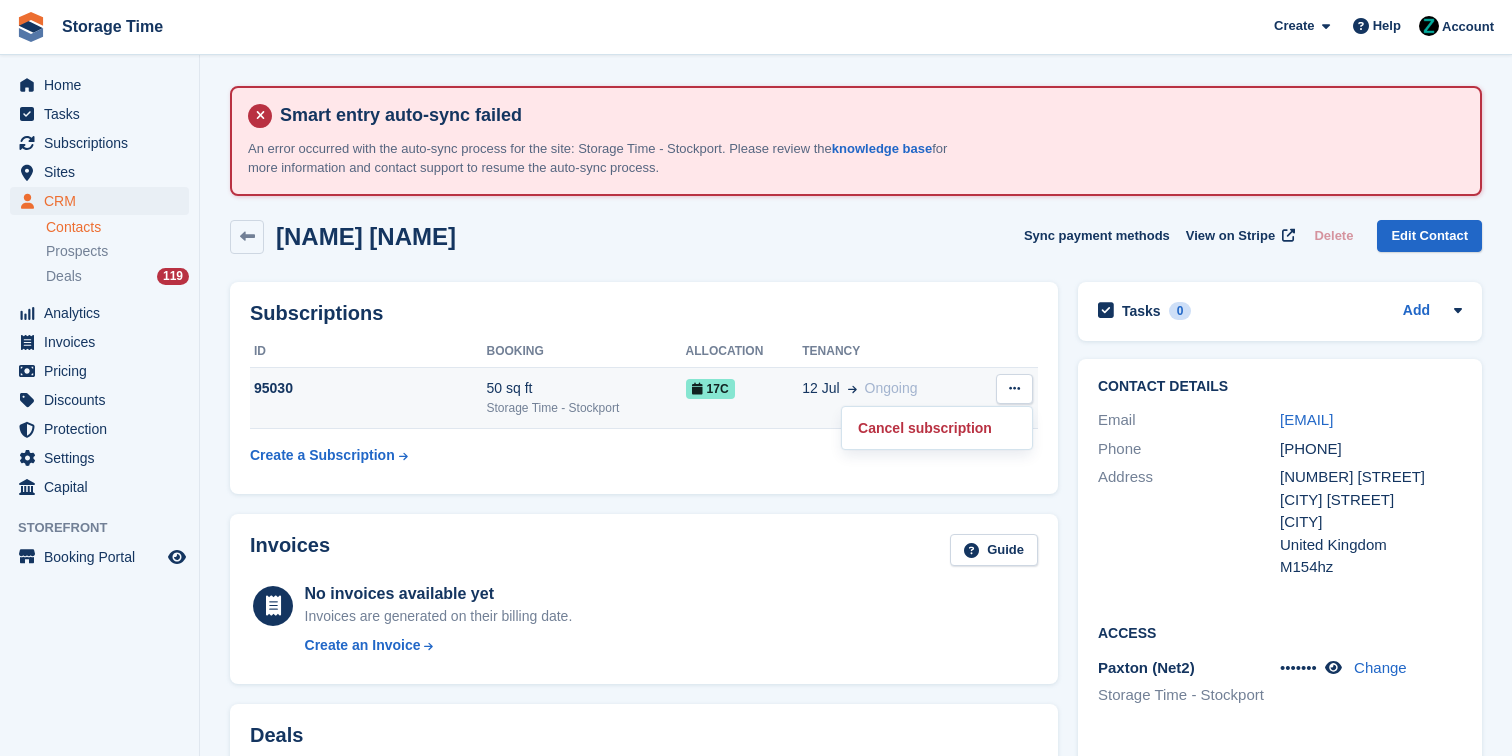 click on "12 Jul
Ongoing" at bounding box center [888, 398] 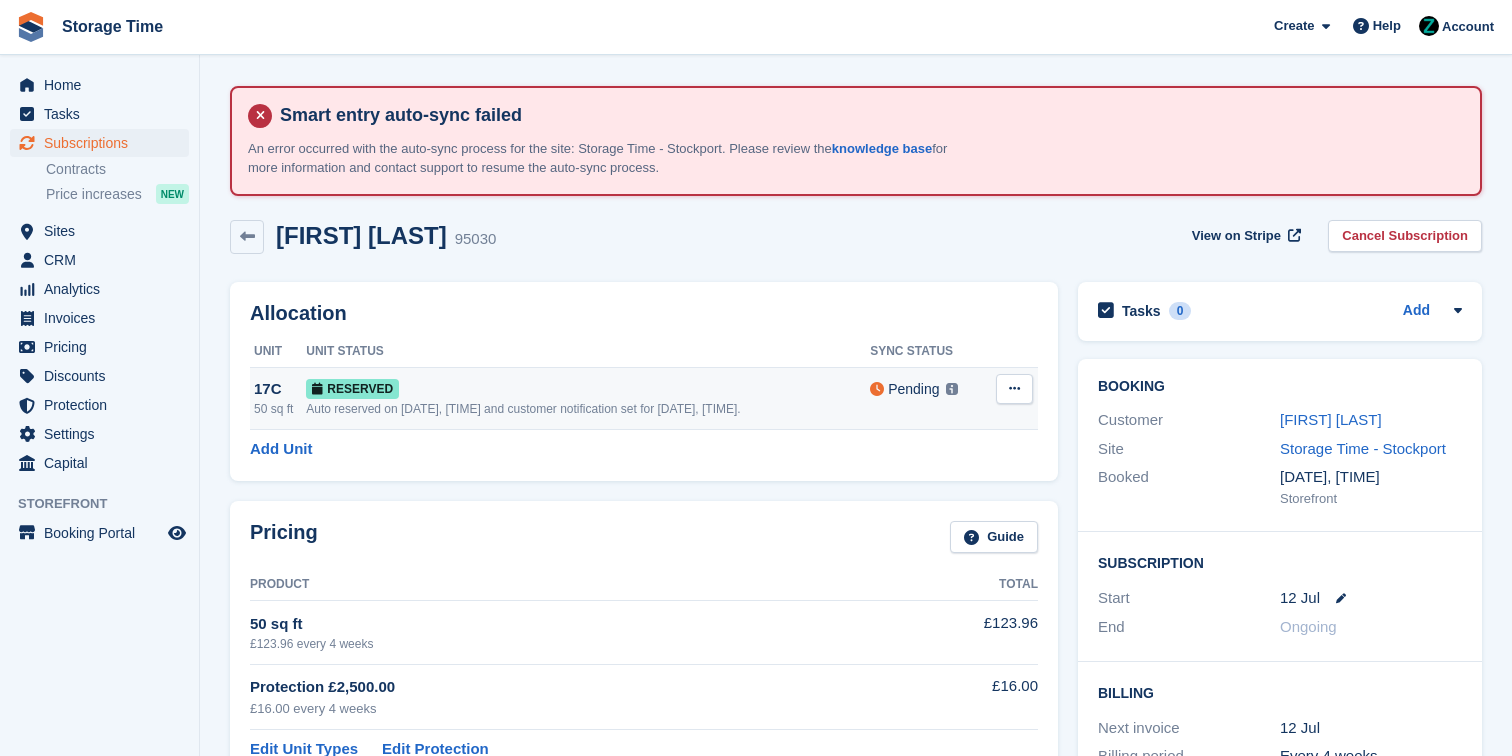scroll, scrollTop: 0, scrollLeft: 0, axis: both 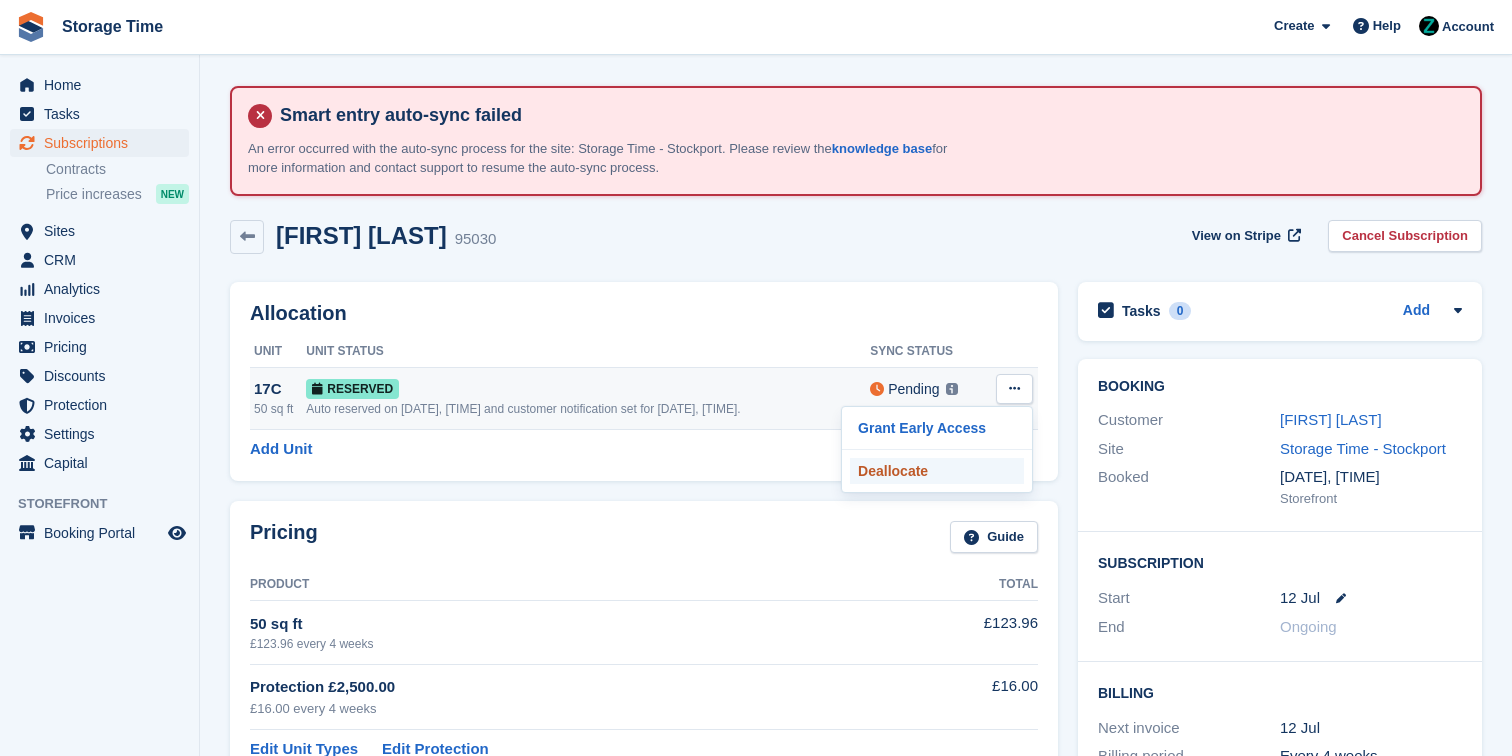click on "Deallocate" at bounding box center (937, 471) 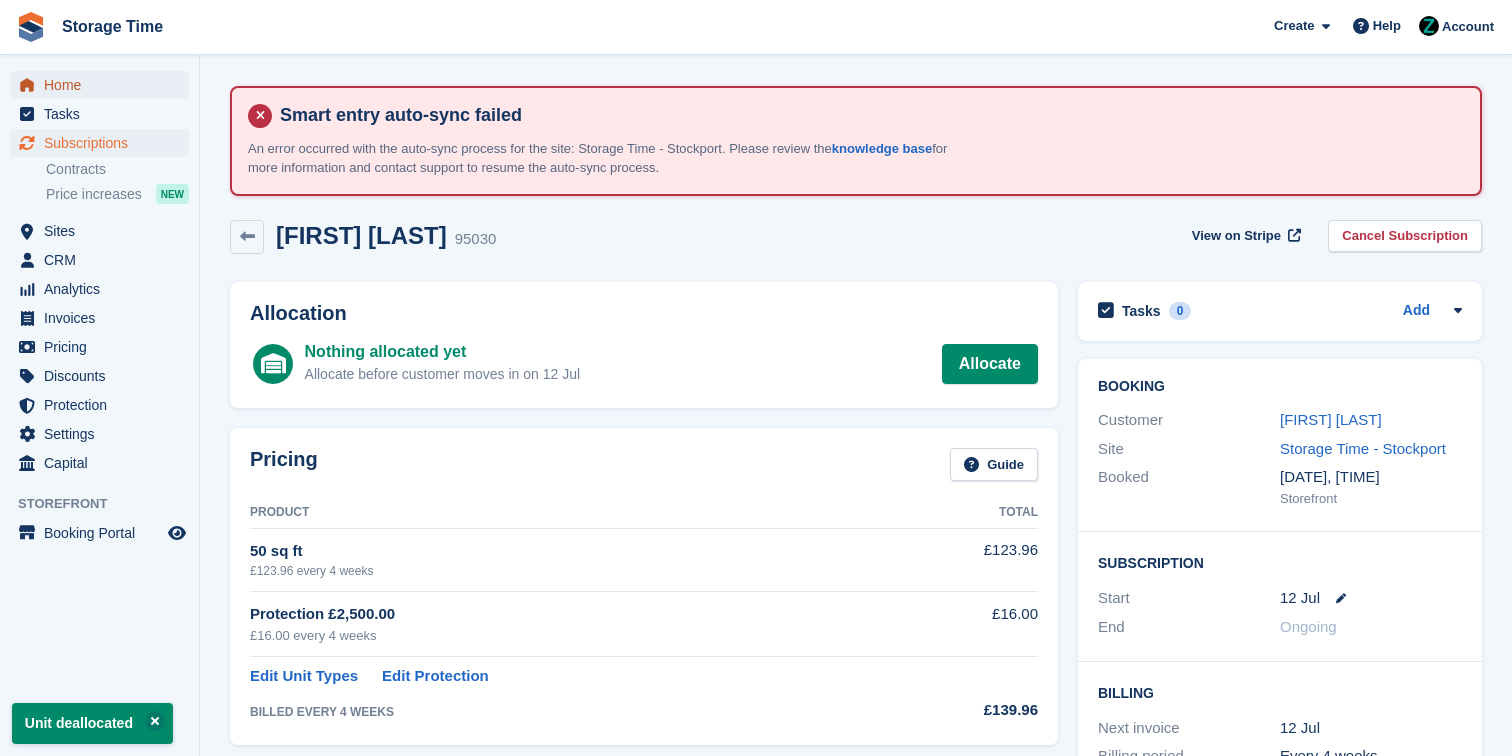 click on "Home" at bounding box center (104, 85) 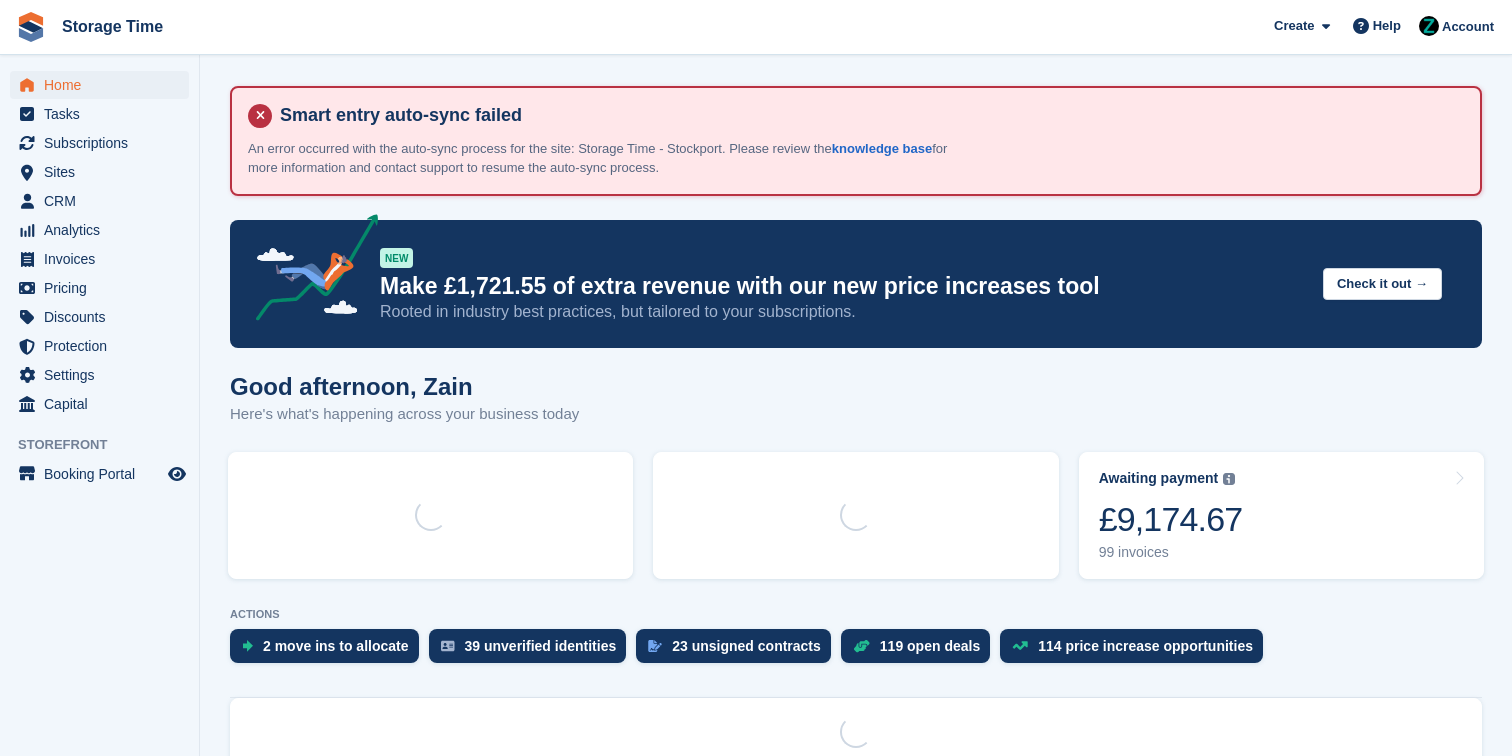 scroll, scrollTop: 0, scrollLeft: 0, axis: both 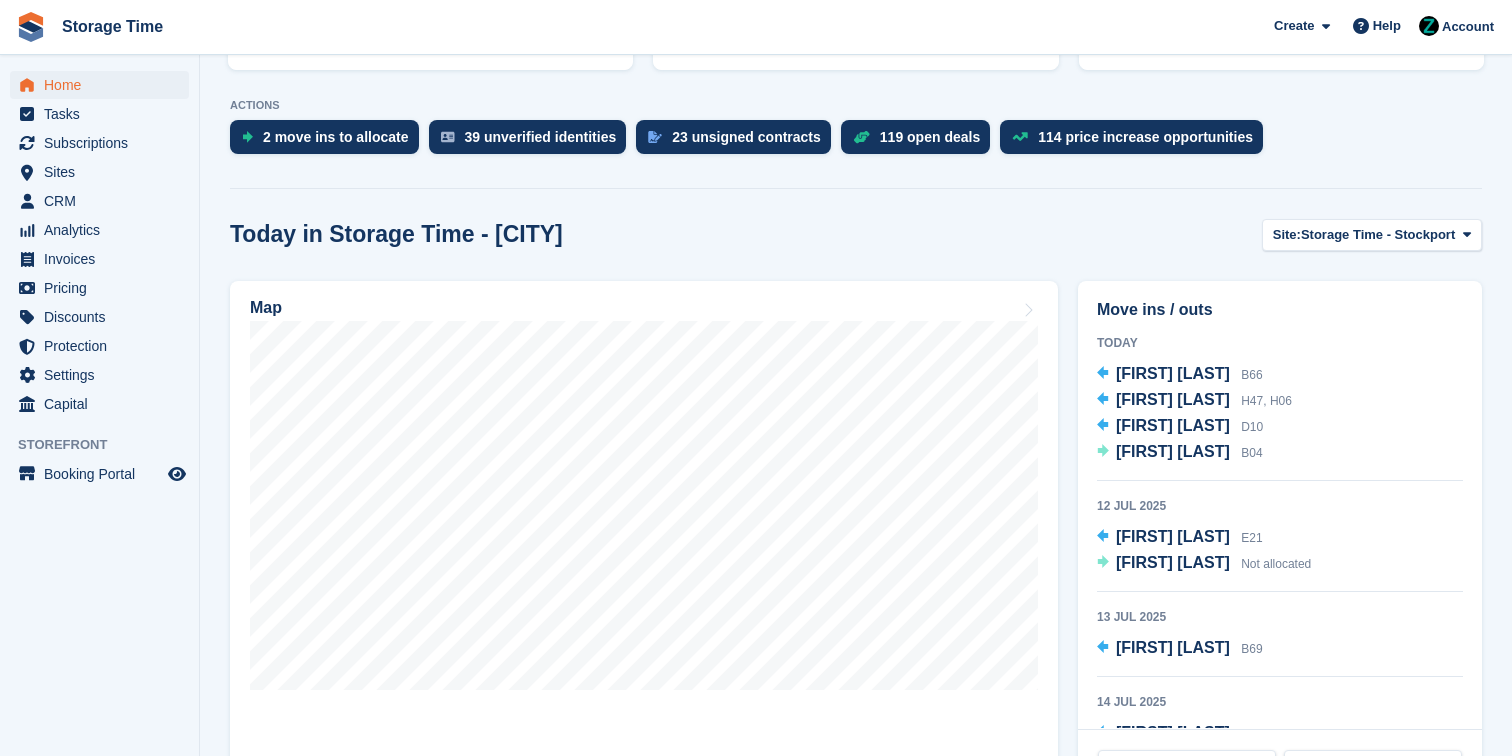 click on "Smart entry auto-sync failed
An error occurred with the auto-sync process for the site: Storage Time - Stockport. Please review the  knowledge base  for more information and contact support to resume the auto-sync process.
NEW
Make £1,721.55 of extra revenue with our new price increases tool
Rooted in industry best practices, but tailored to your subscriptions.
Check it out →
Good afternoon, Zain
Here's what's happening across your business today
Occupancy
73.15%
0.17% today" at bounding box center (856, 1372) 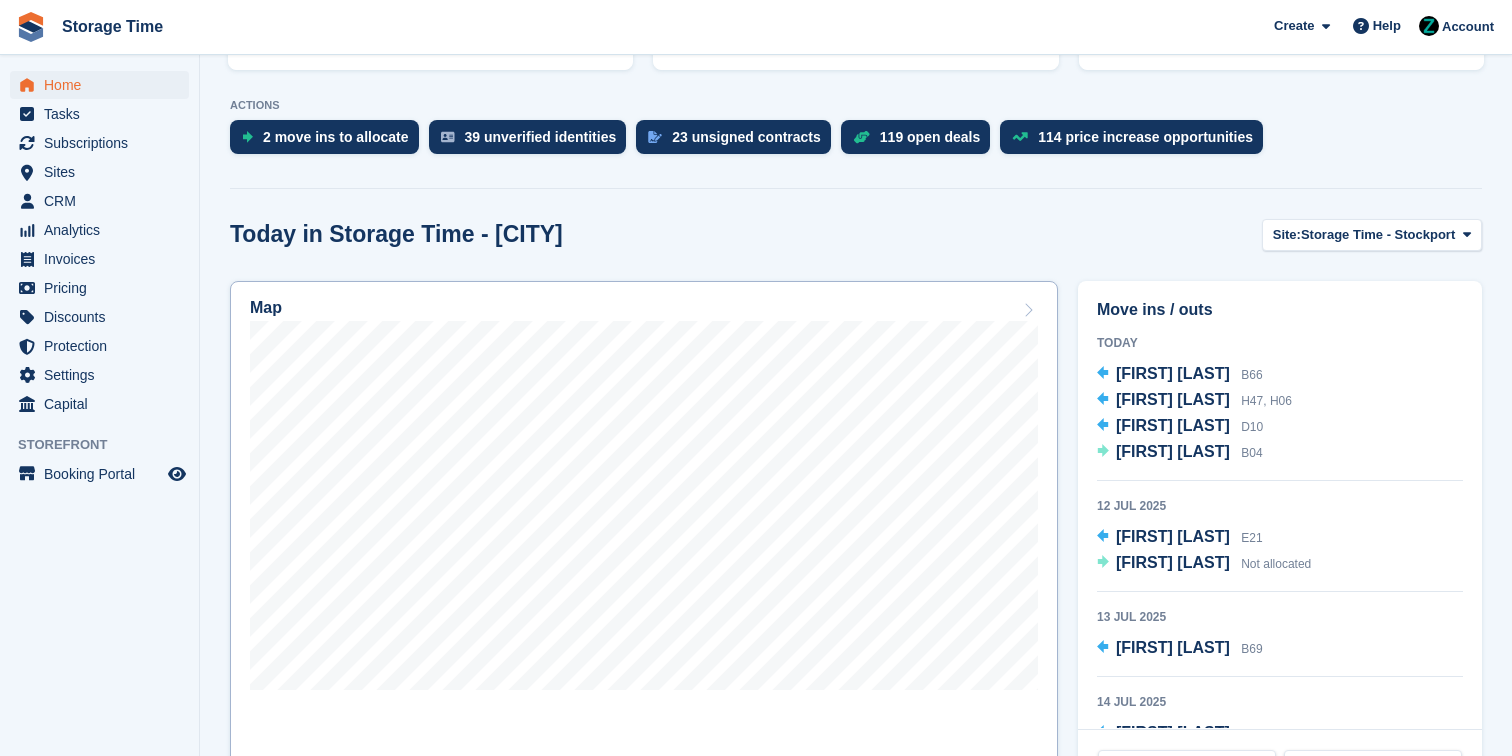click at bounding box center [1028, 310] 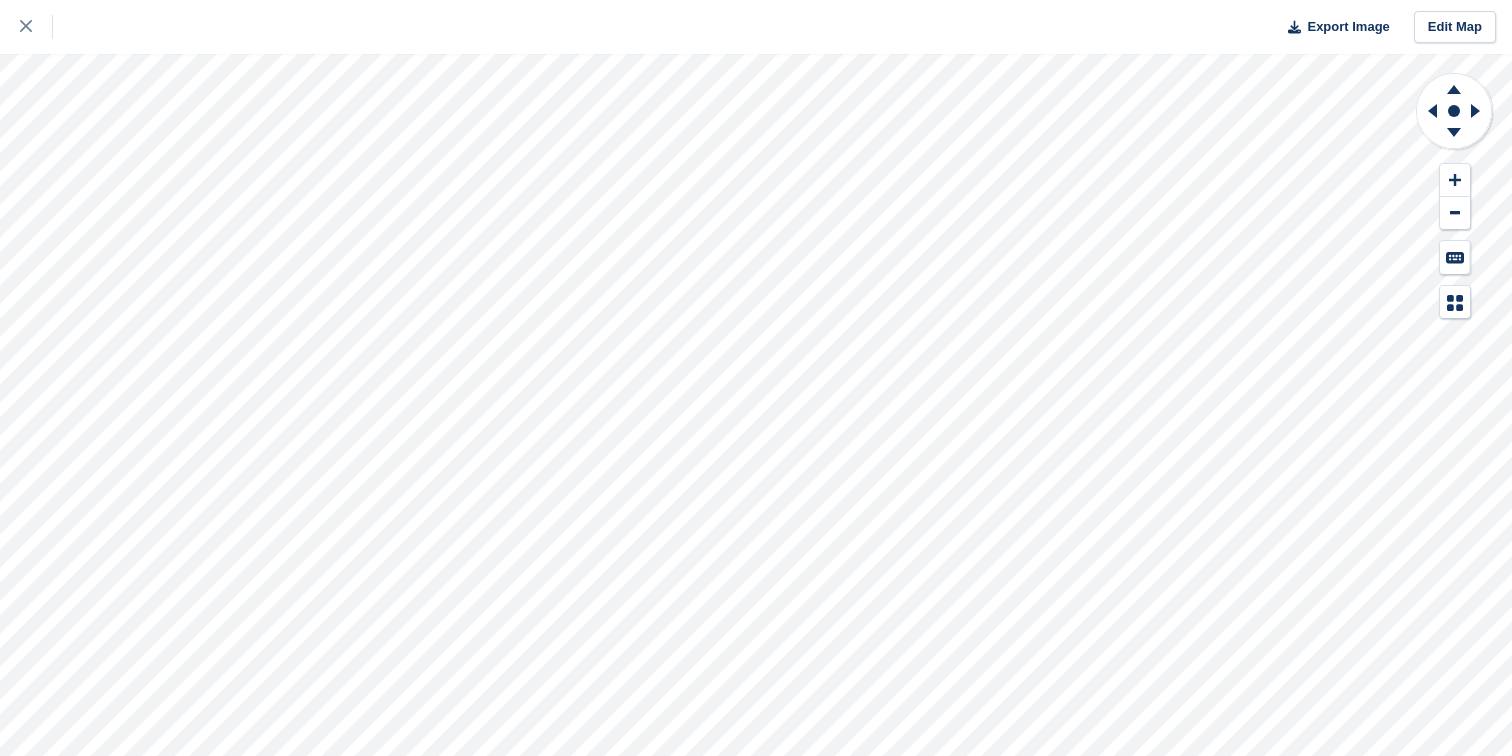 scroll, scrollTop: 0, scrollLeft: 0, axis: both 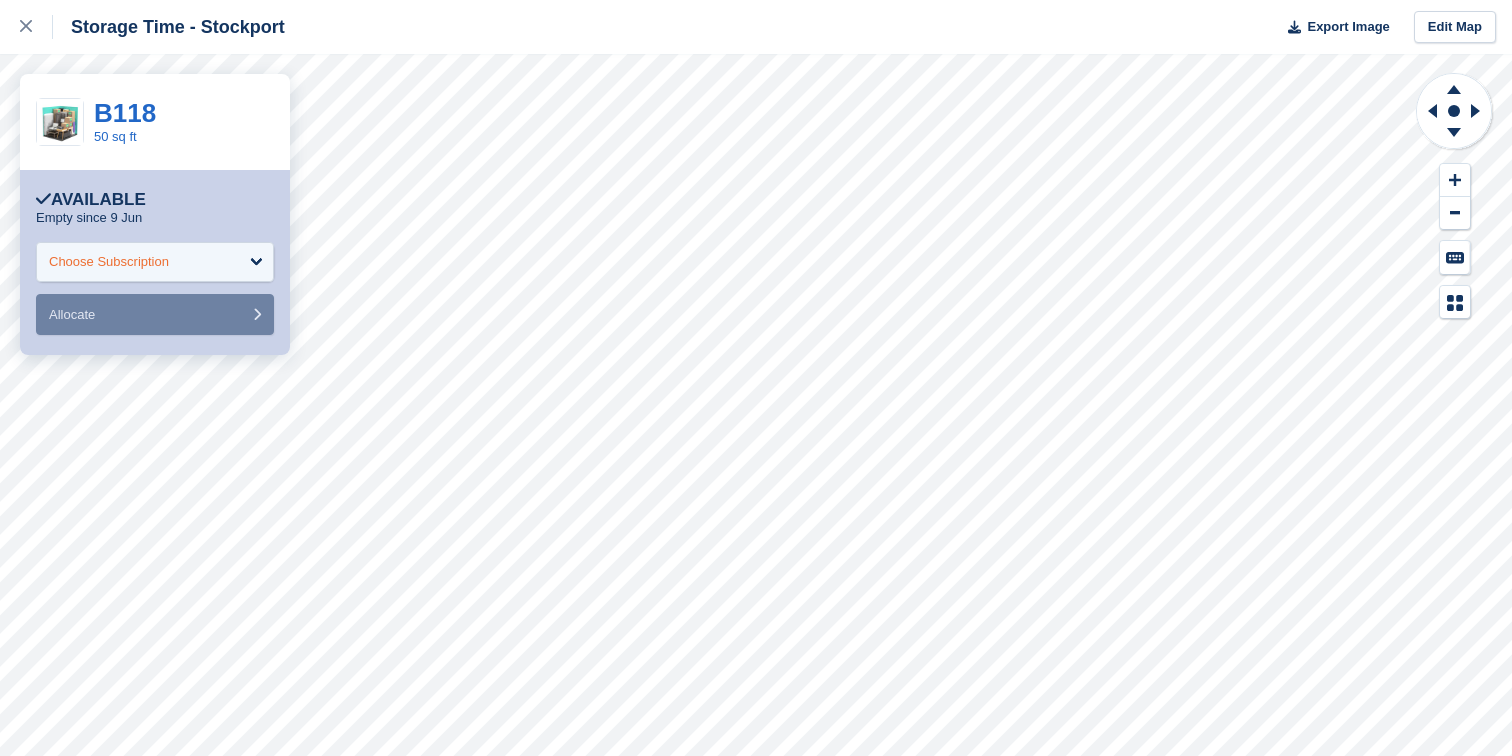 click on "Choose Subscription" at bounding box center (109, 262) 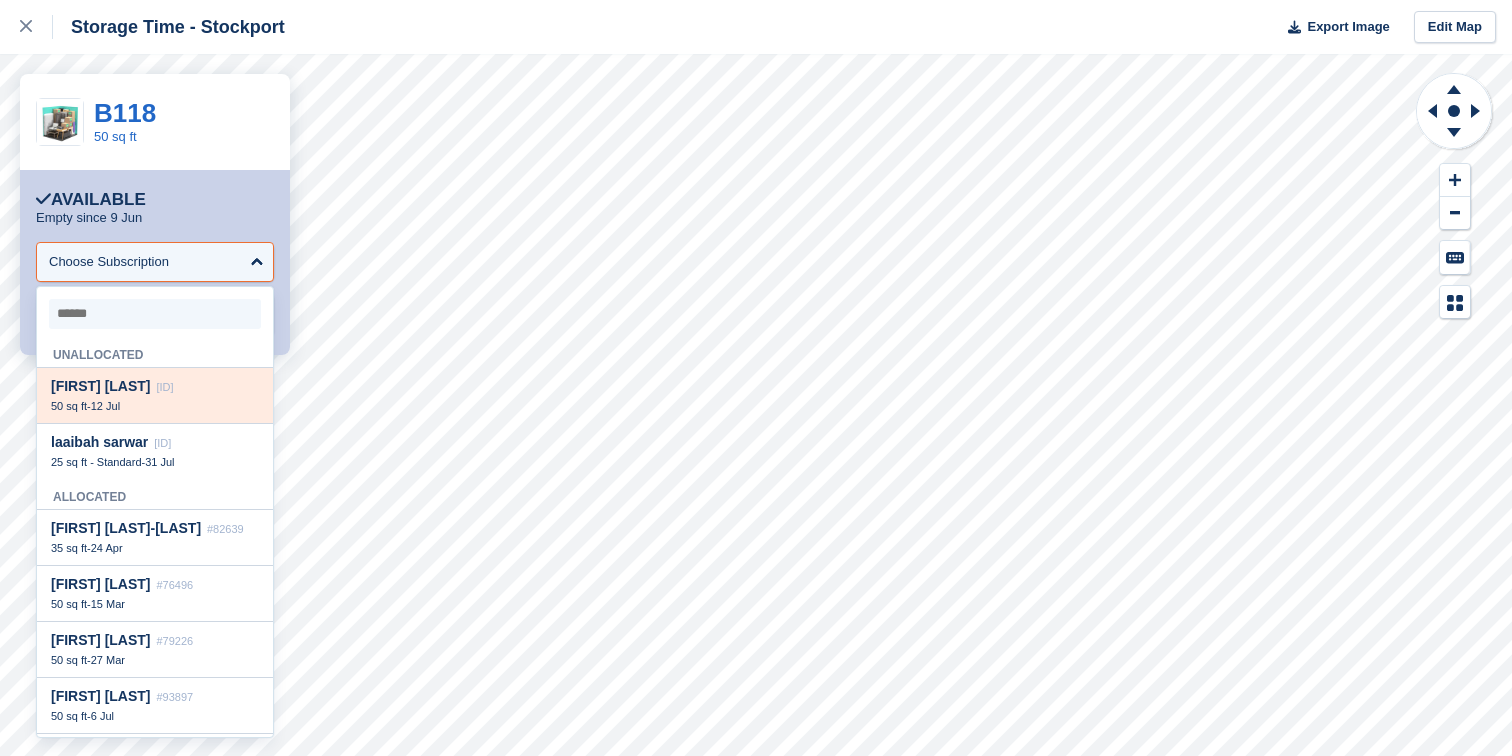click on "Georgina anderson" at bounding box center [101, 386] 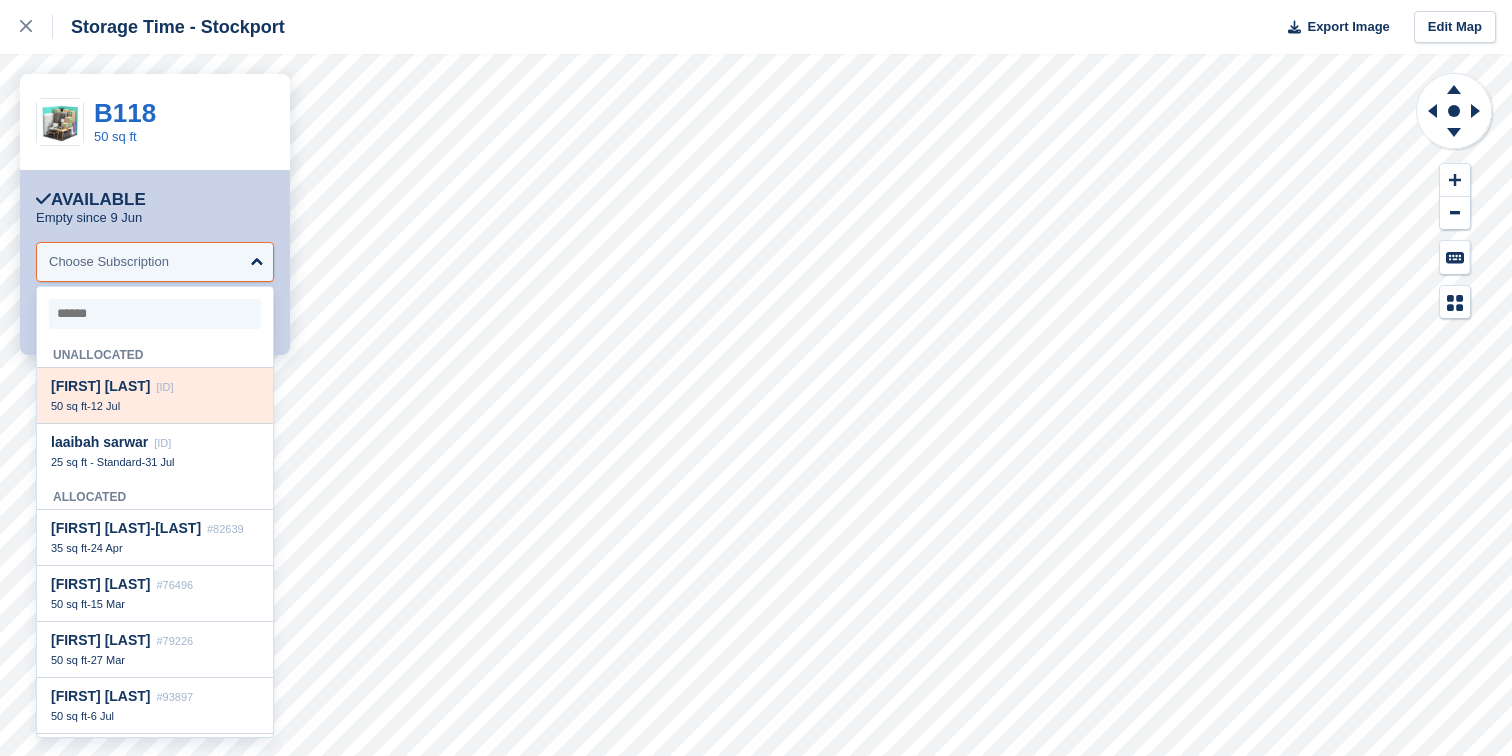 select on "*****" 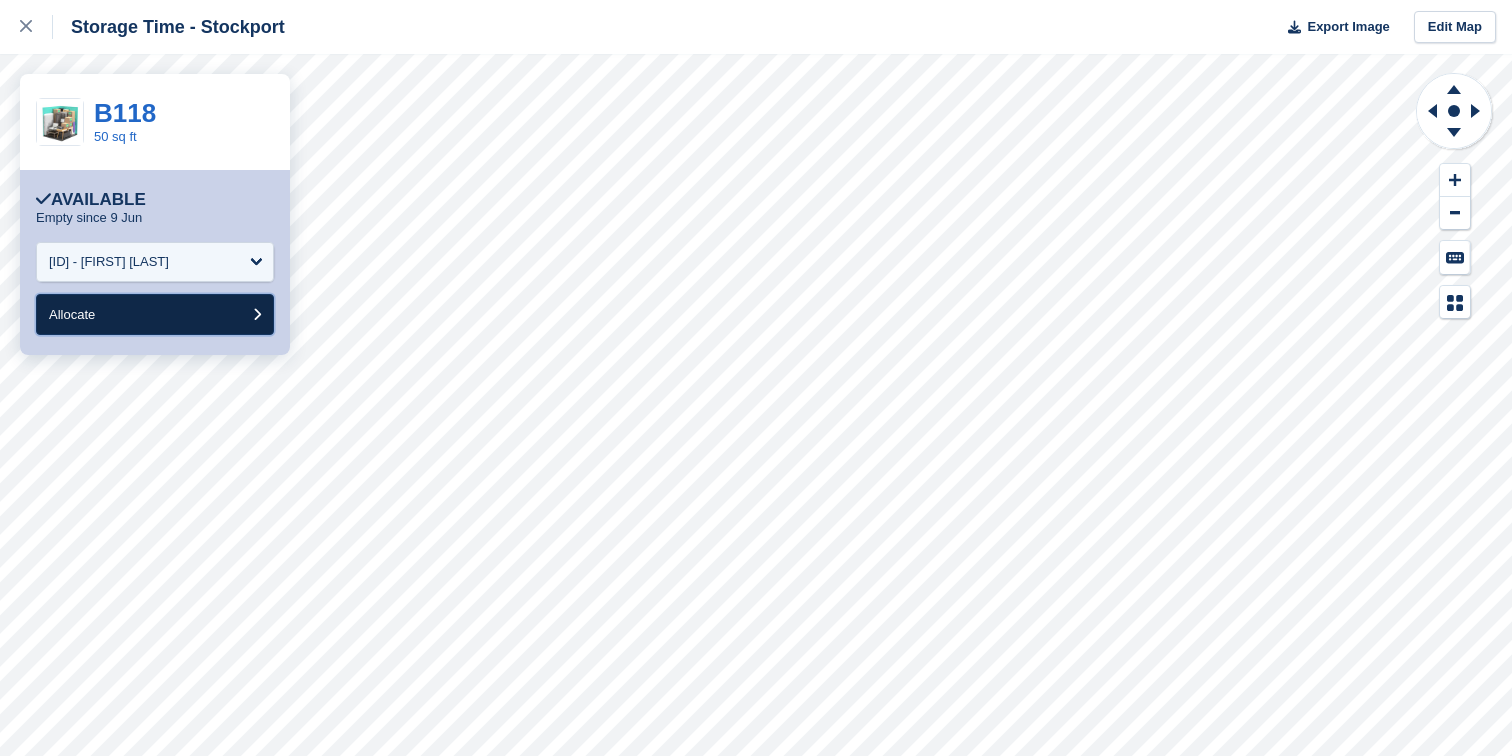 click on "Allocate" at bounding box center (155, 314) 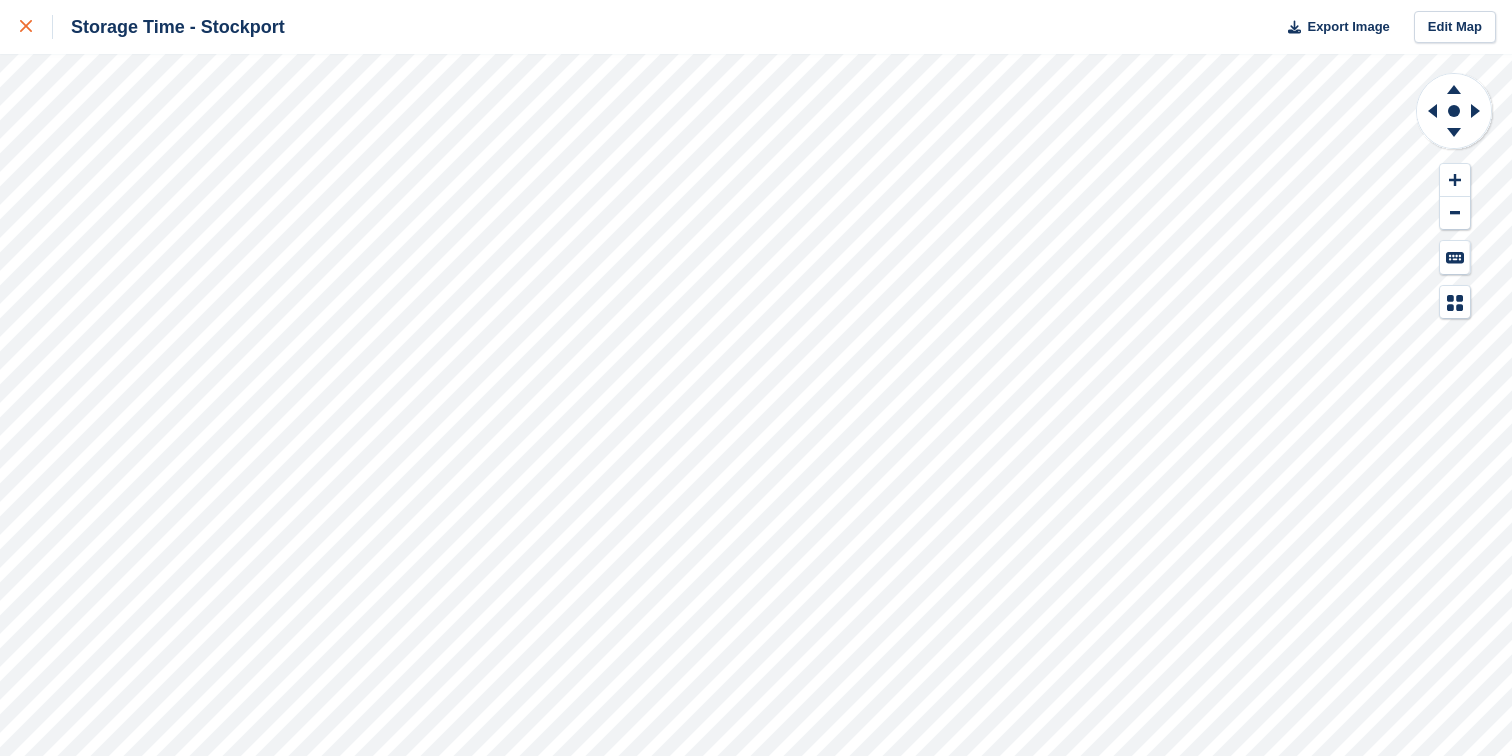 click at bounding box center [26, 27] 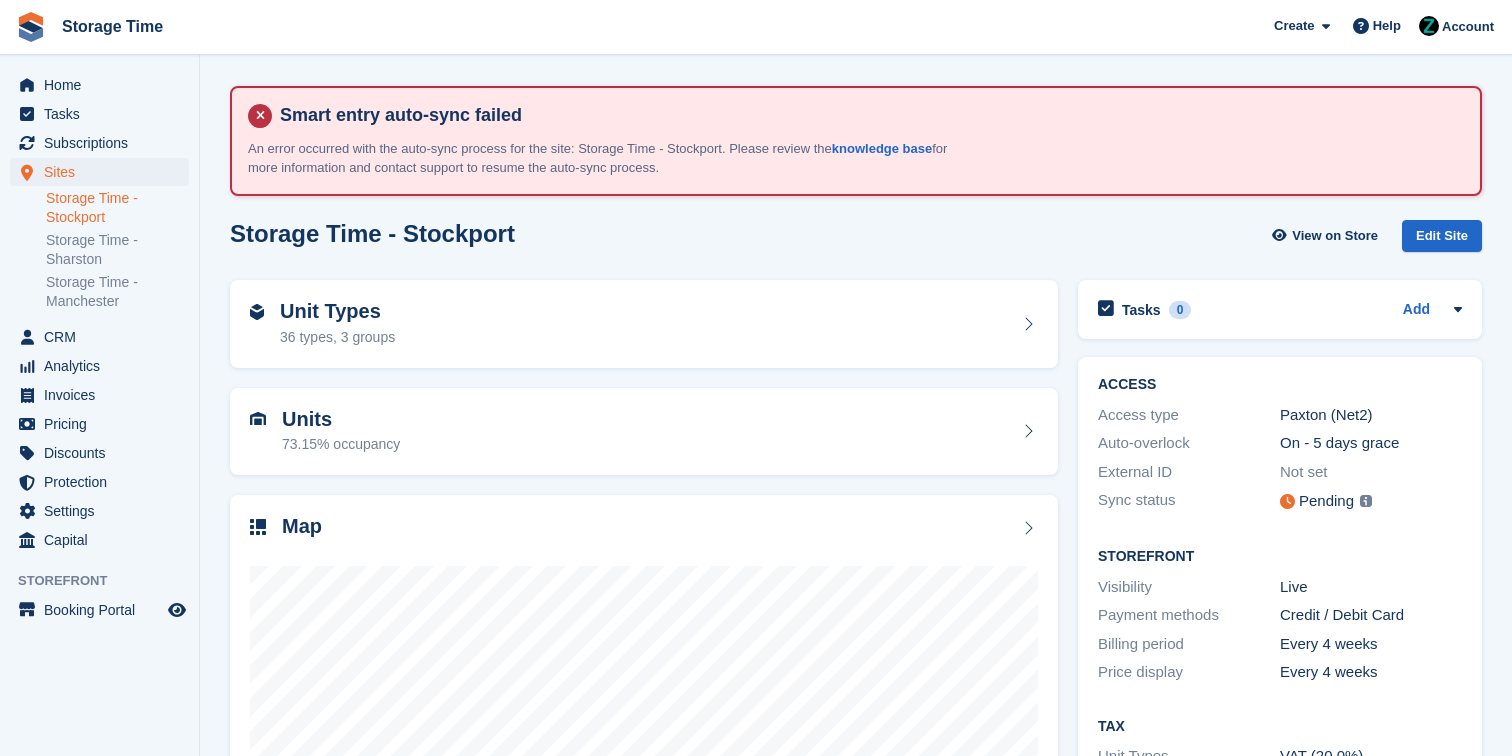 scroll, scrollTop: 0, scrollLeft: 0, axis: both 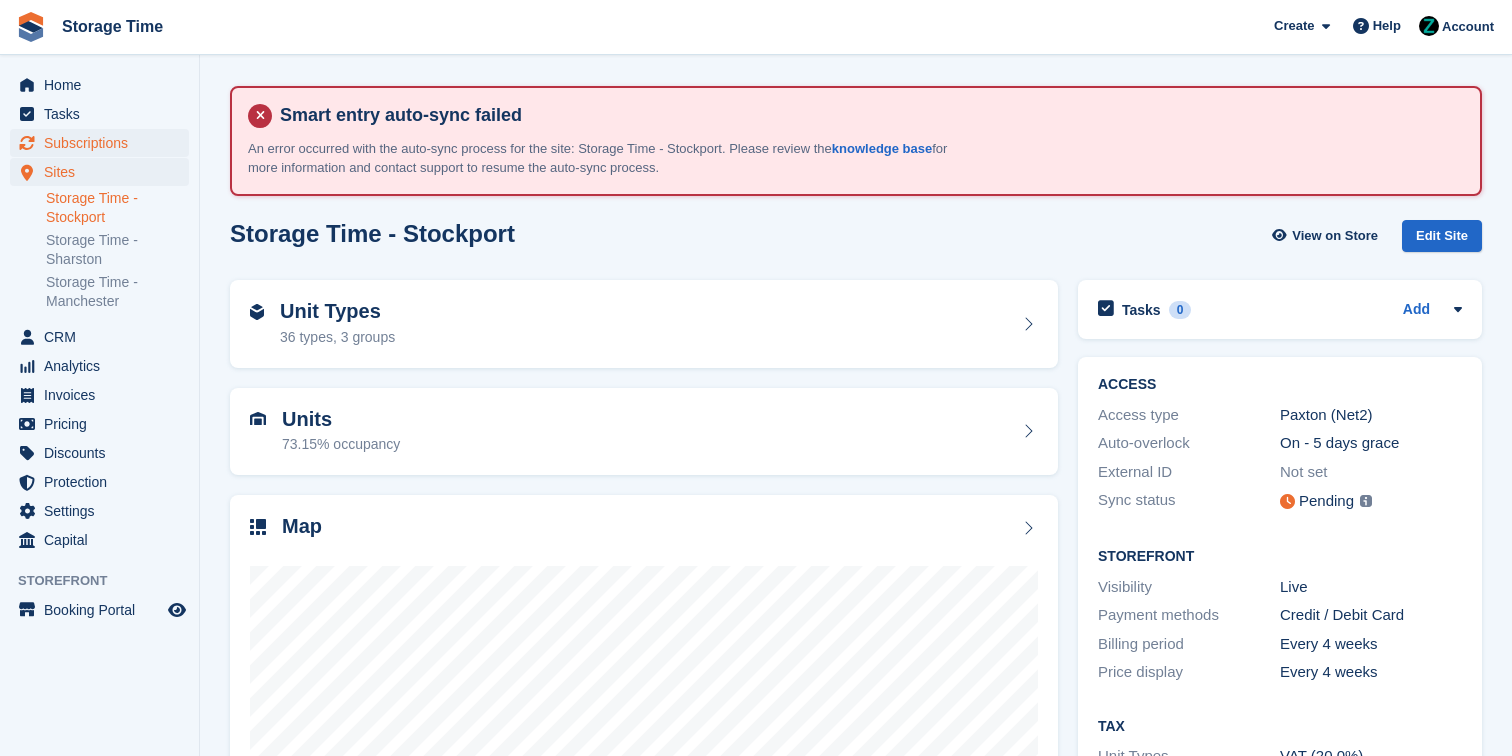 click on "Subscriptions" at bounding box center (104, 143) 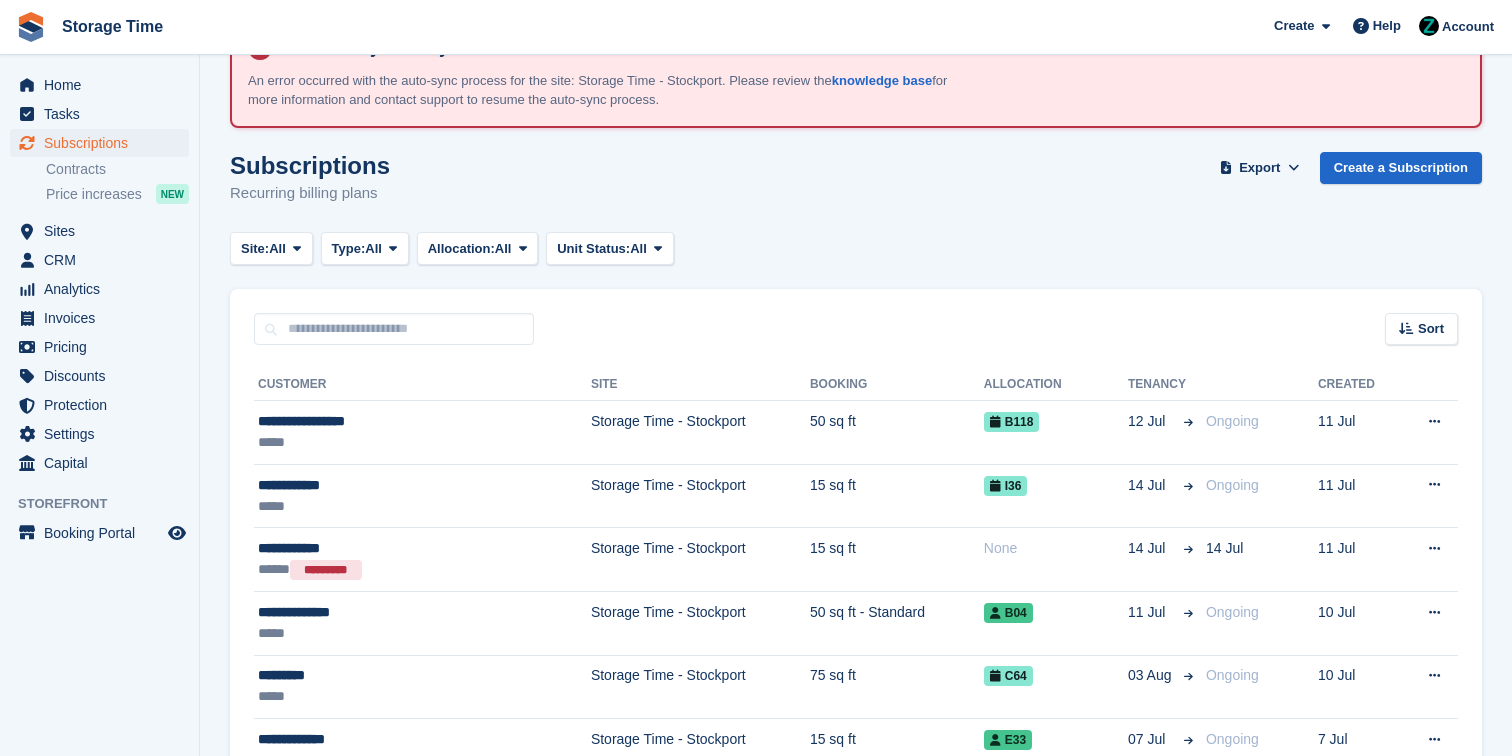 scroll, scrollTop: 70, scrollLeft: 0, axis: vertical 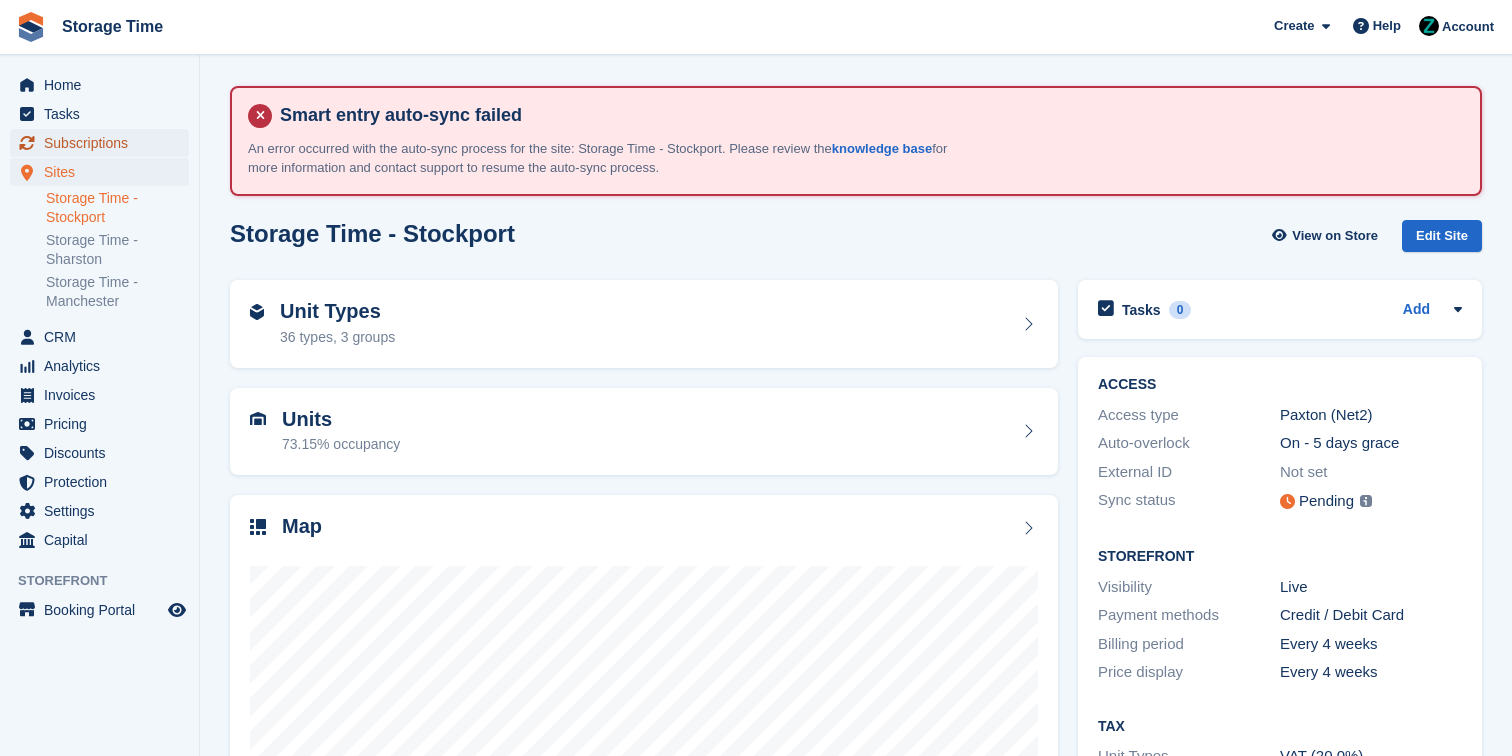 click on "Subscriptions" at bounding box center (104, 143) 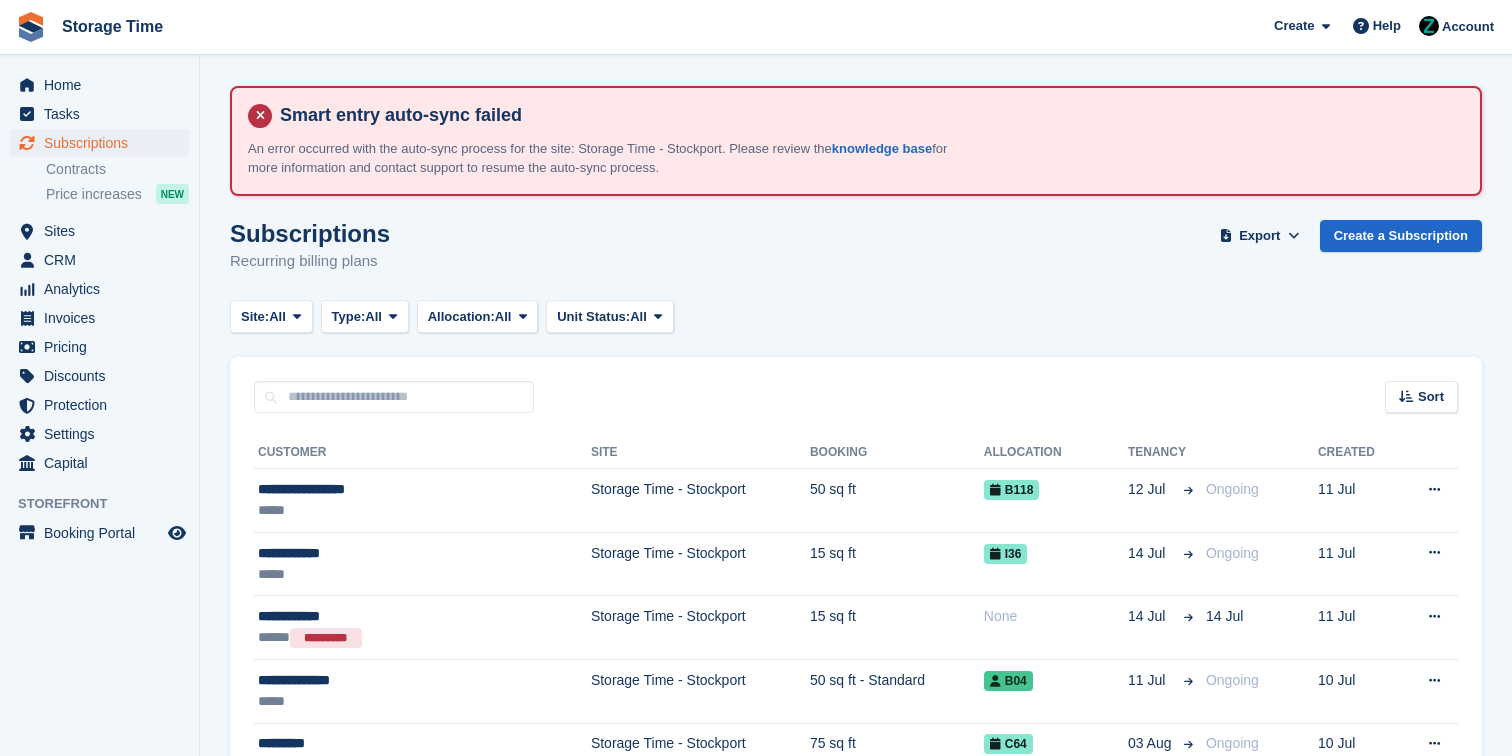 scroll, scrollTop: 0, scrollLeft: 0, axis: both 